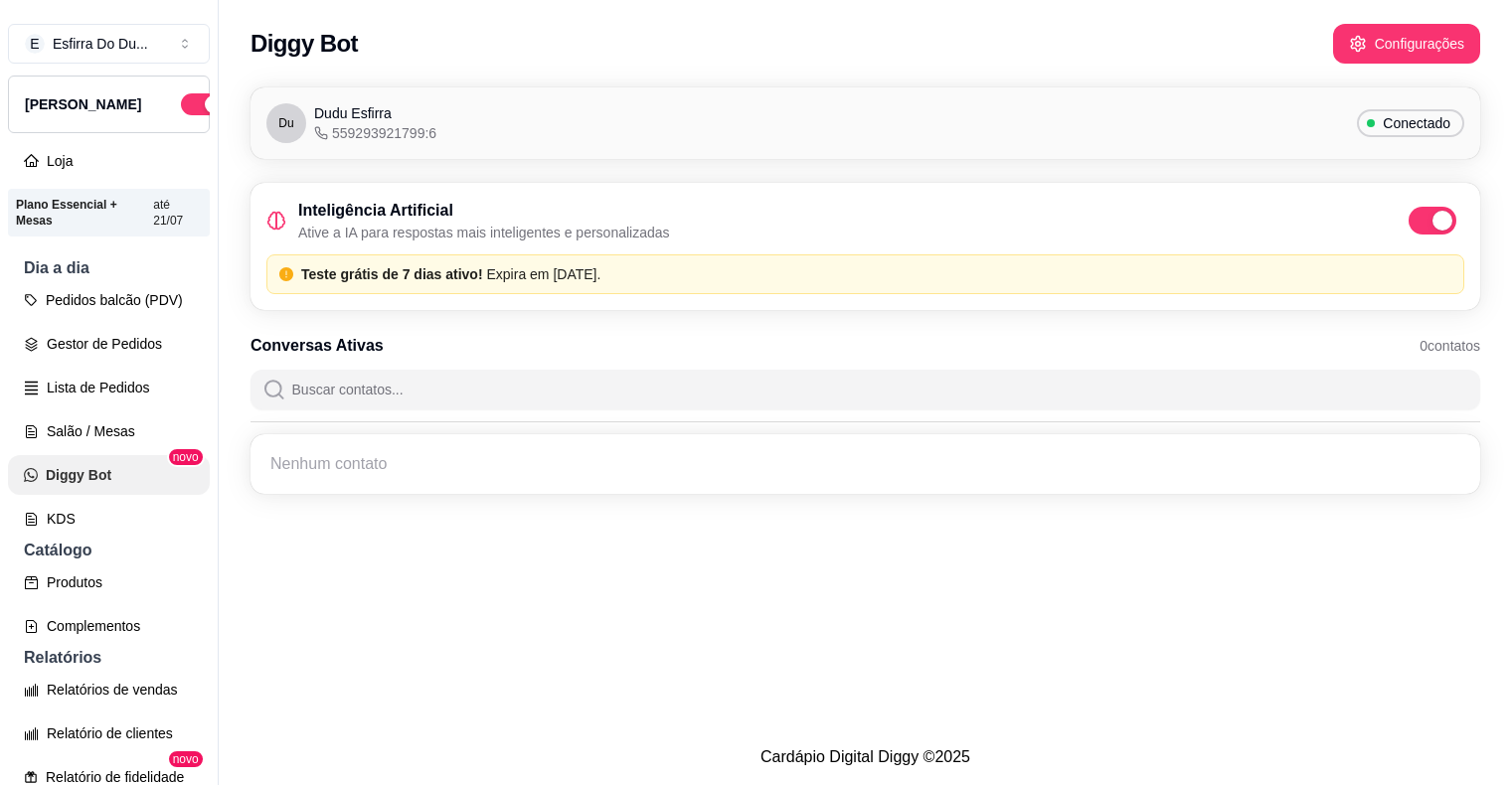 scroll, scrollTop: 0, scrollLeft: 0, axis: both 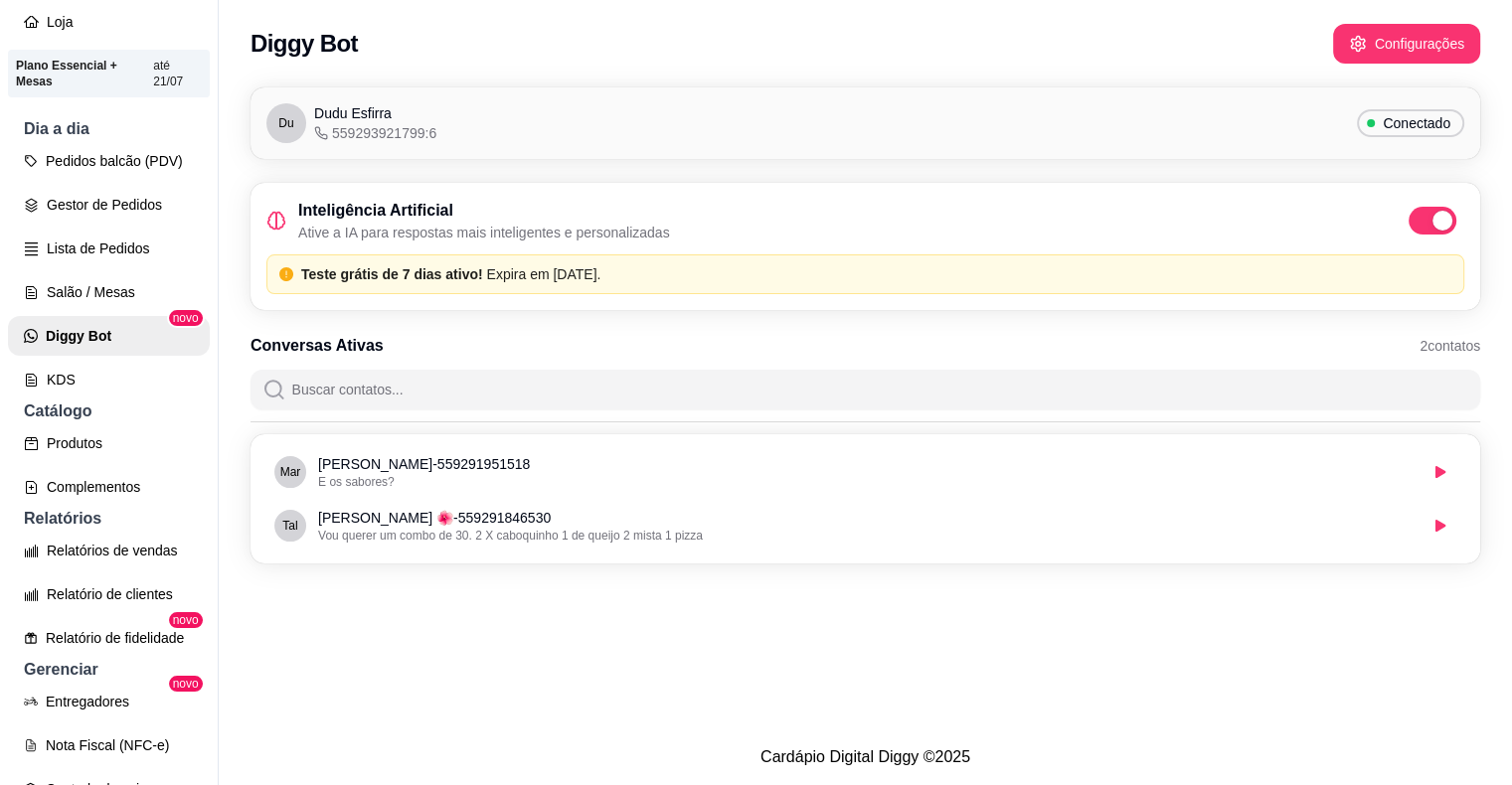 click on "Inteligência Artificial Ative a IA para respostas mais inteligentes e personalizadas" at bounding box center [865, 221] 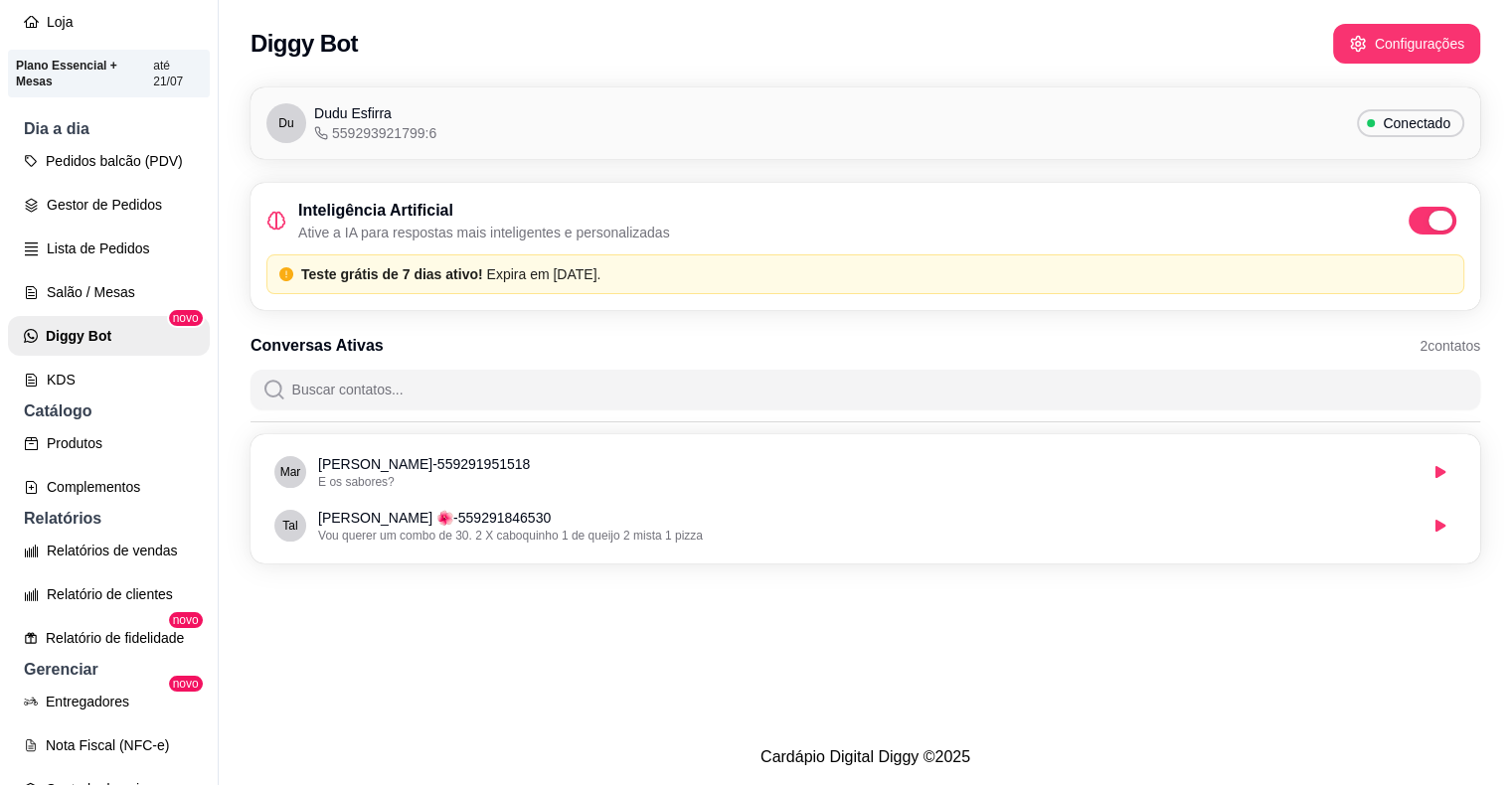 click at bounding box center (1432, 221) 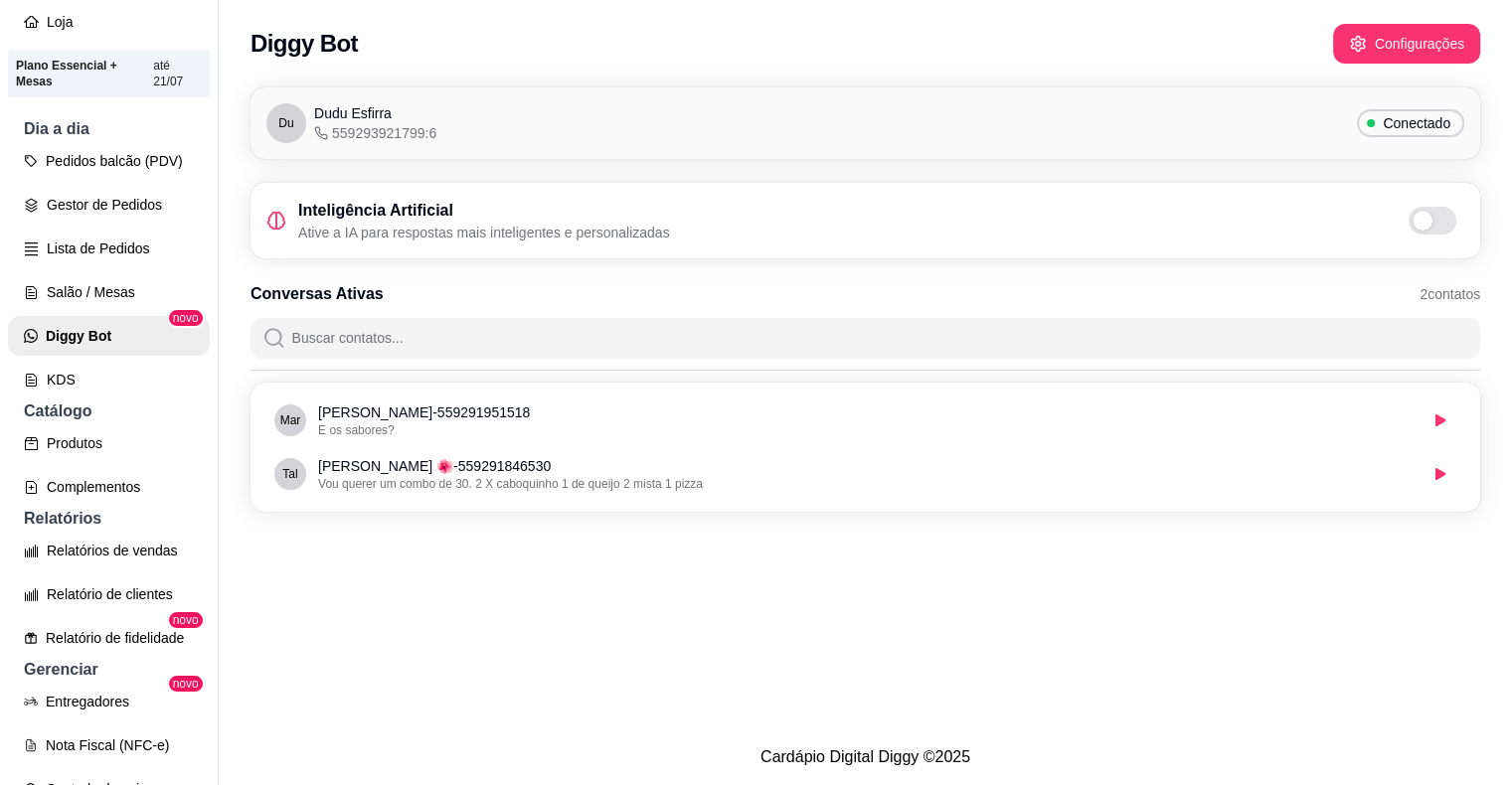 click on "Du Dudu Esfirra   559293921799:6 Conectado" at bounding box center [865, 123] 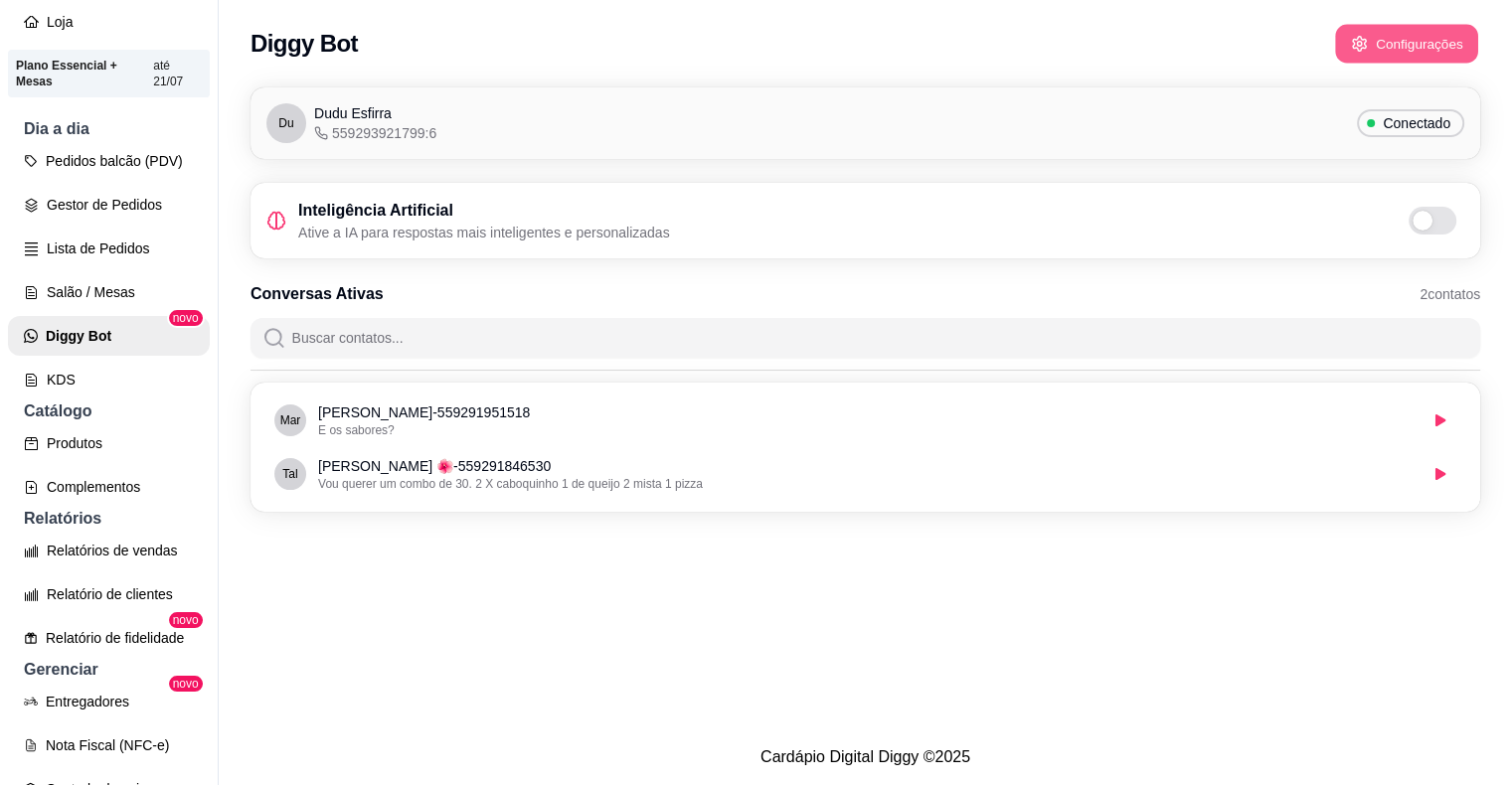 click on "Configurações" at bounding box center [1407, 44] 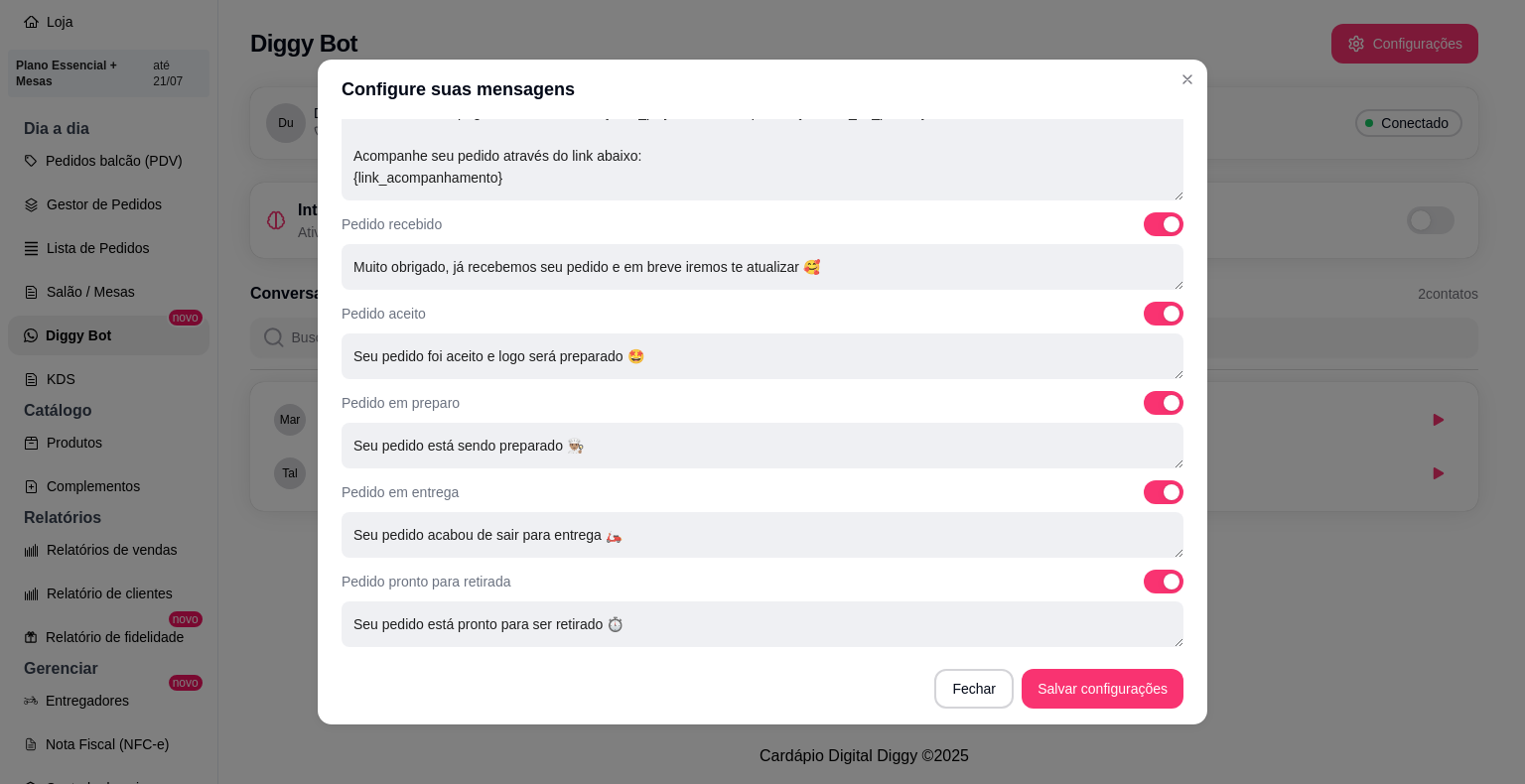 scroll, scrollTop: 616, scrollLeft: 0, axis: vertical 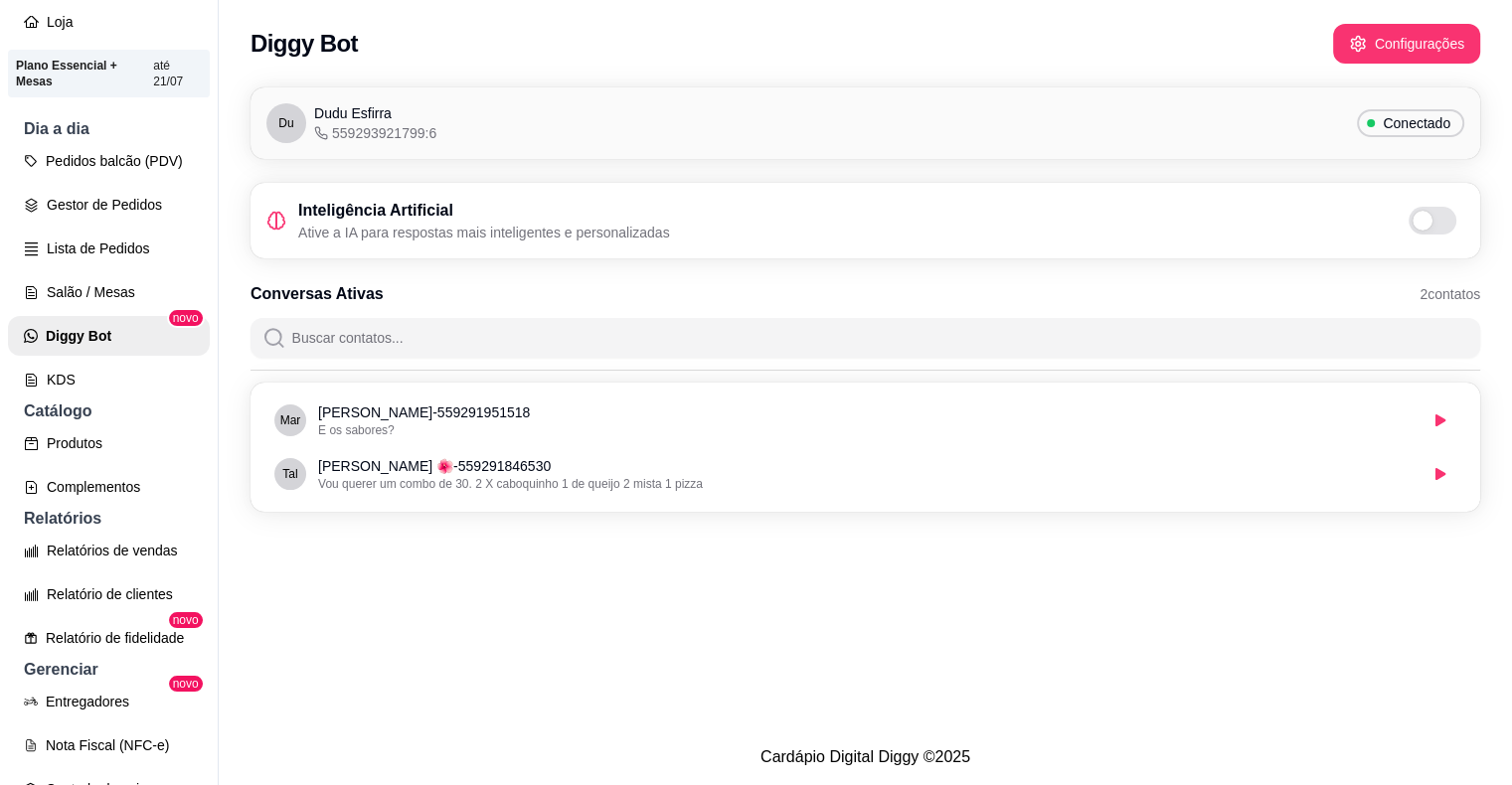 click on "Du Dudu Esfirra   559293921799:6 Conectado" at bounding box center (865, 123) 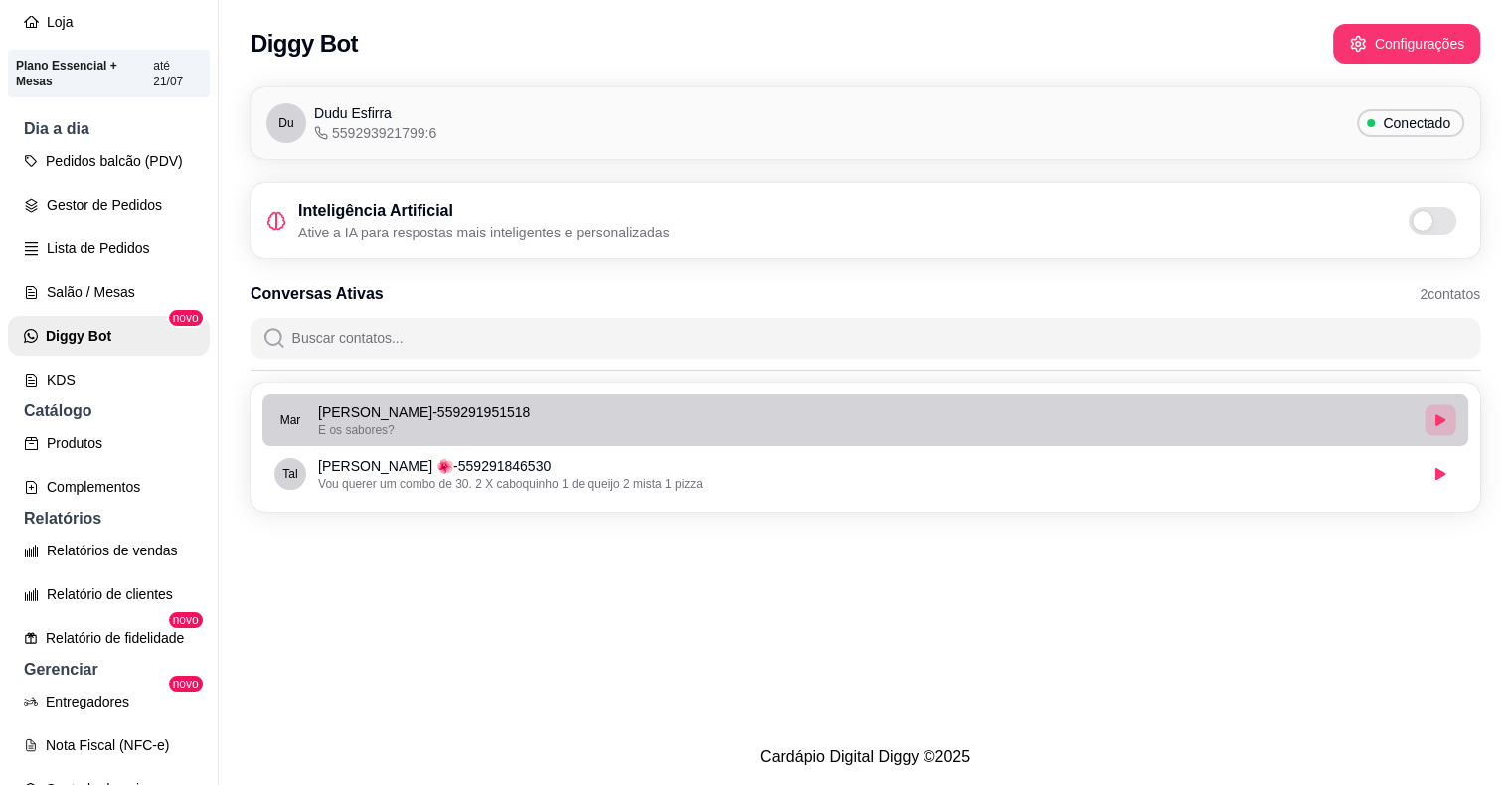 click at bounding box center (1439, 419) 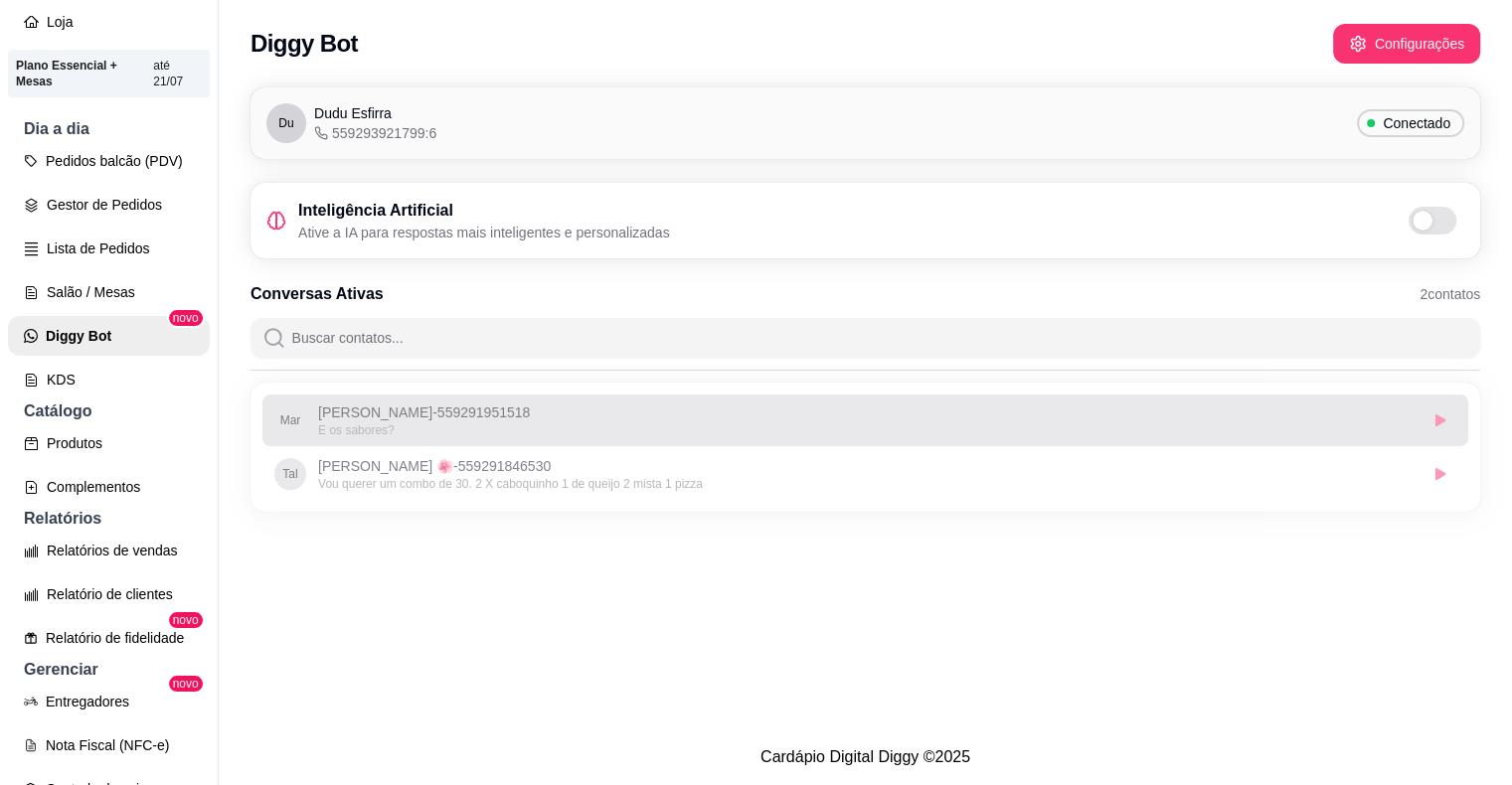 click on "E os sabores?" at bounding box center (867, 430) 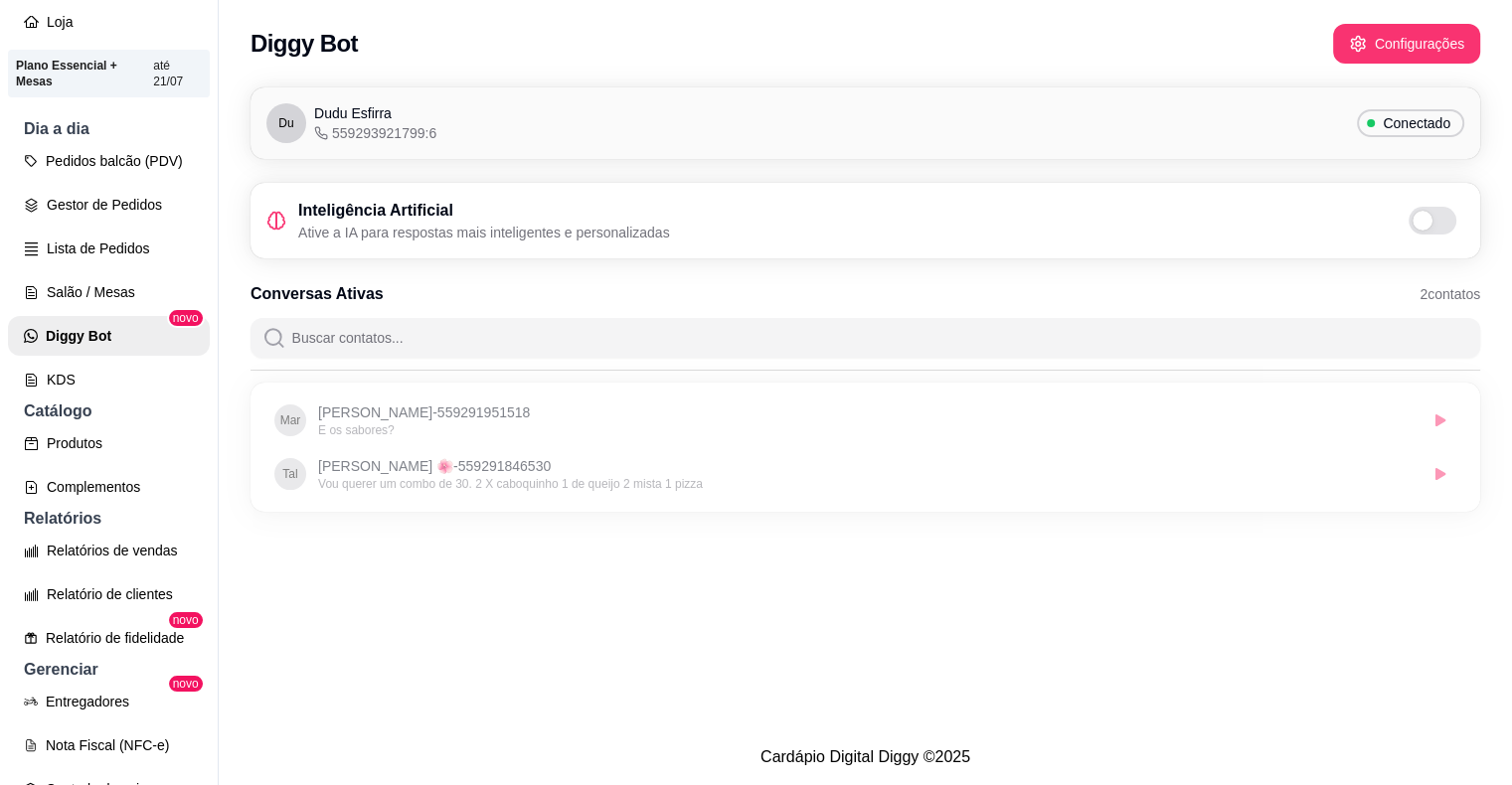 click on "Conectado" at bounding box center (1417, 123) 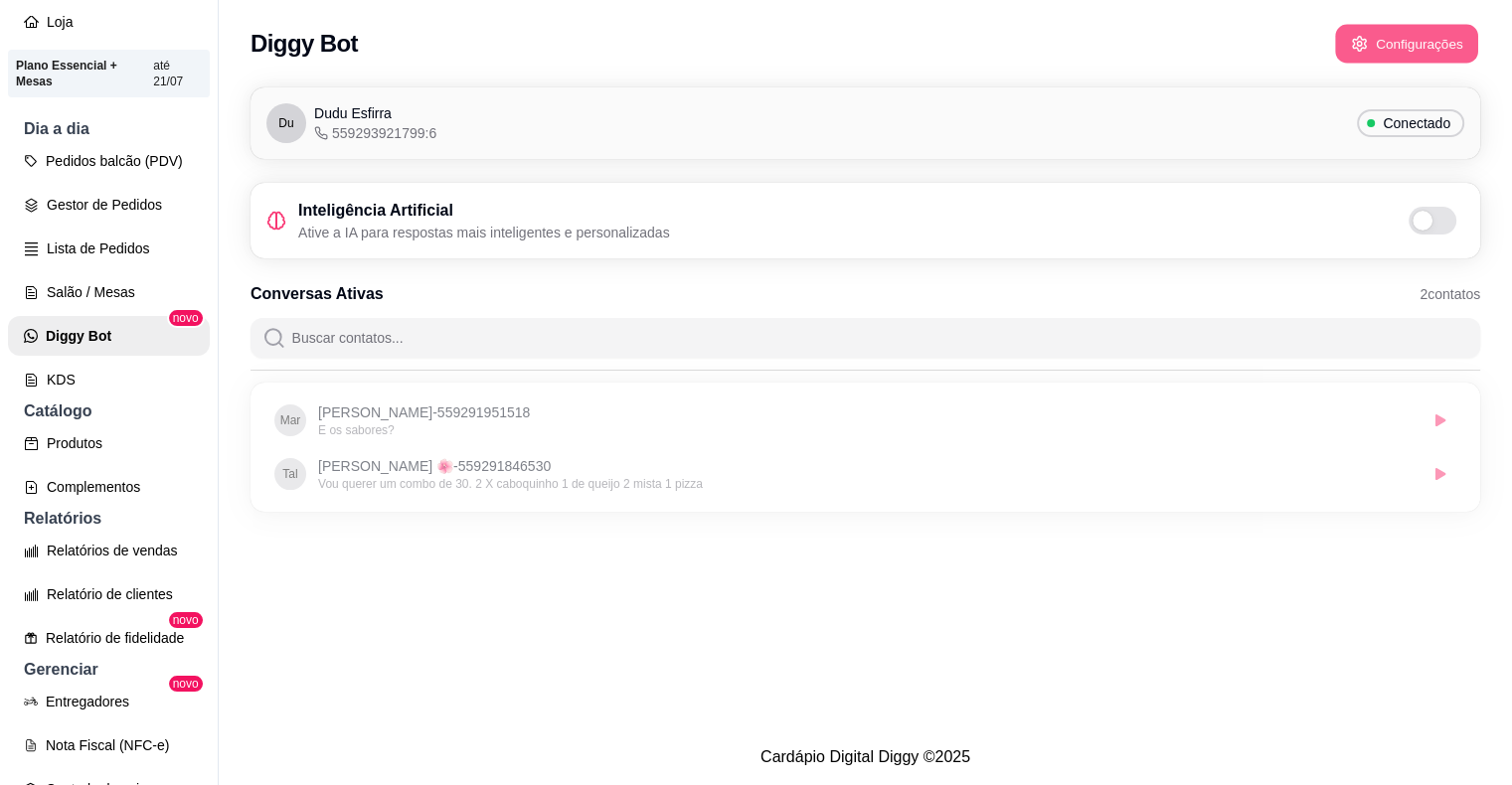 click on "Configurações" at bounding box center (1407, 44) 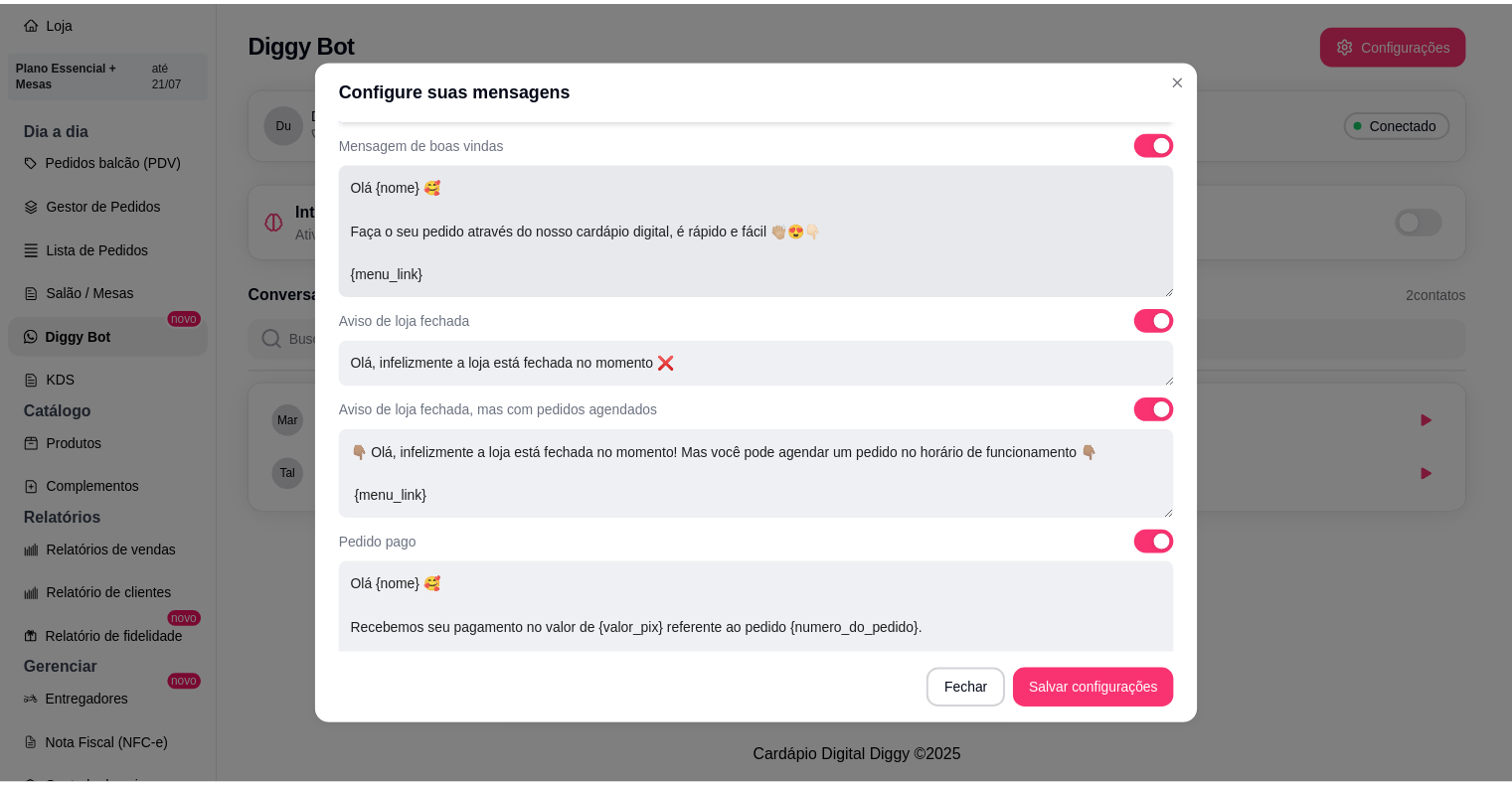 scroll, scrollTop: 0, scrollLeft: 0, axis: both 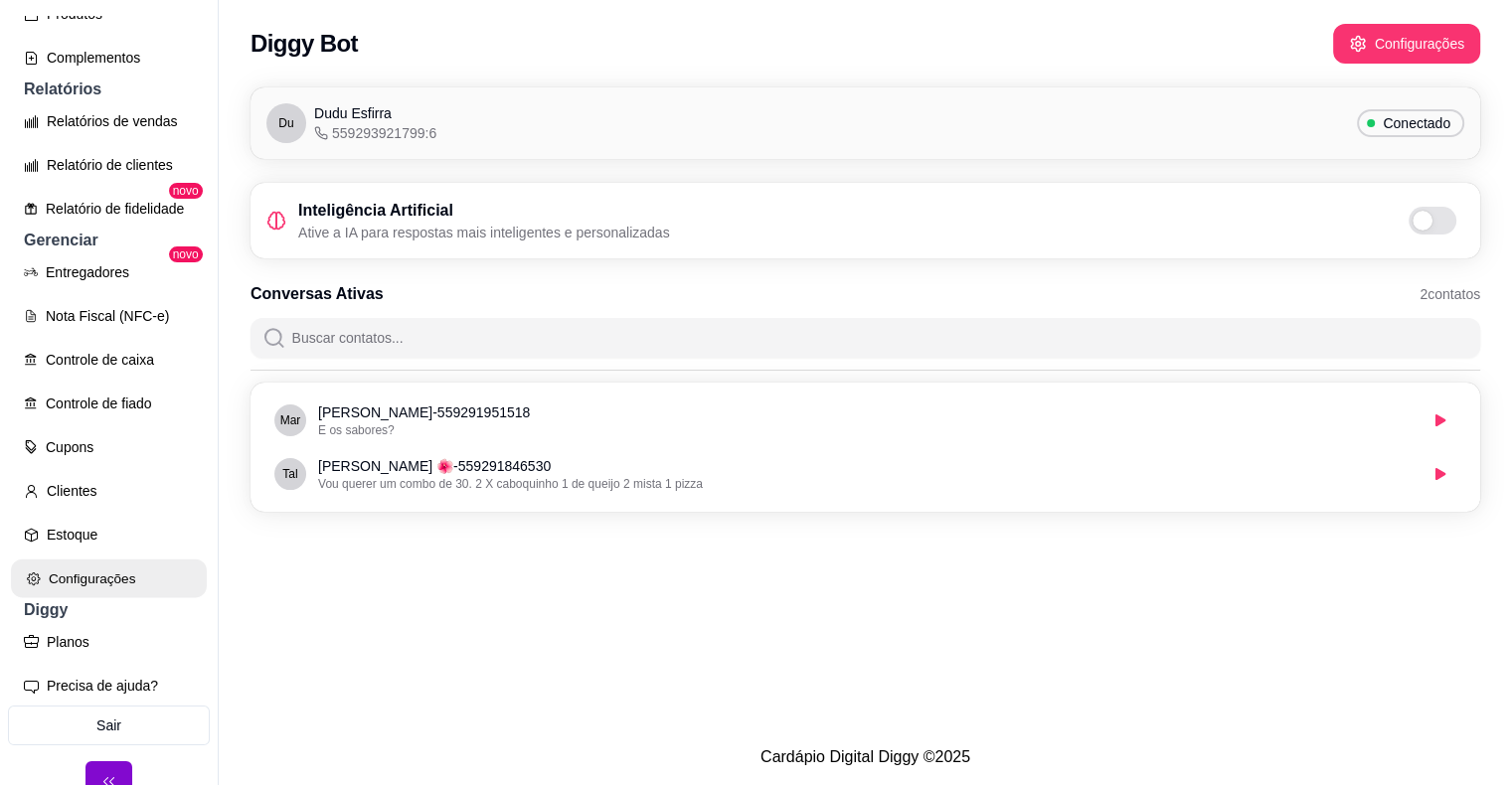 click on "Configurações" at bounding box center [108, 578] 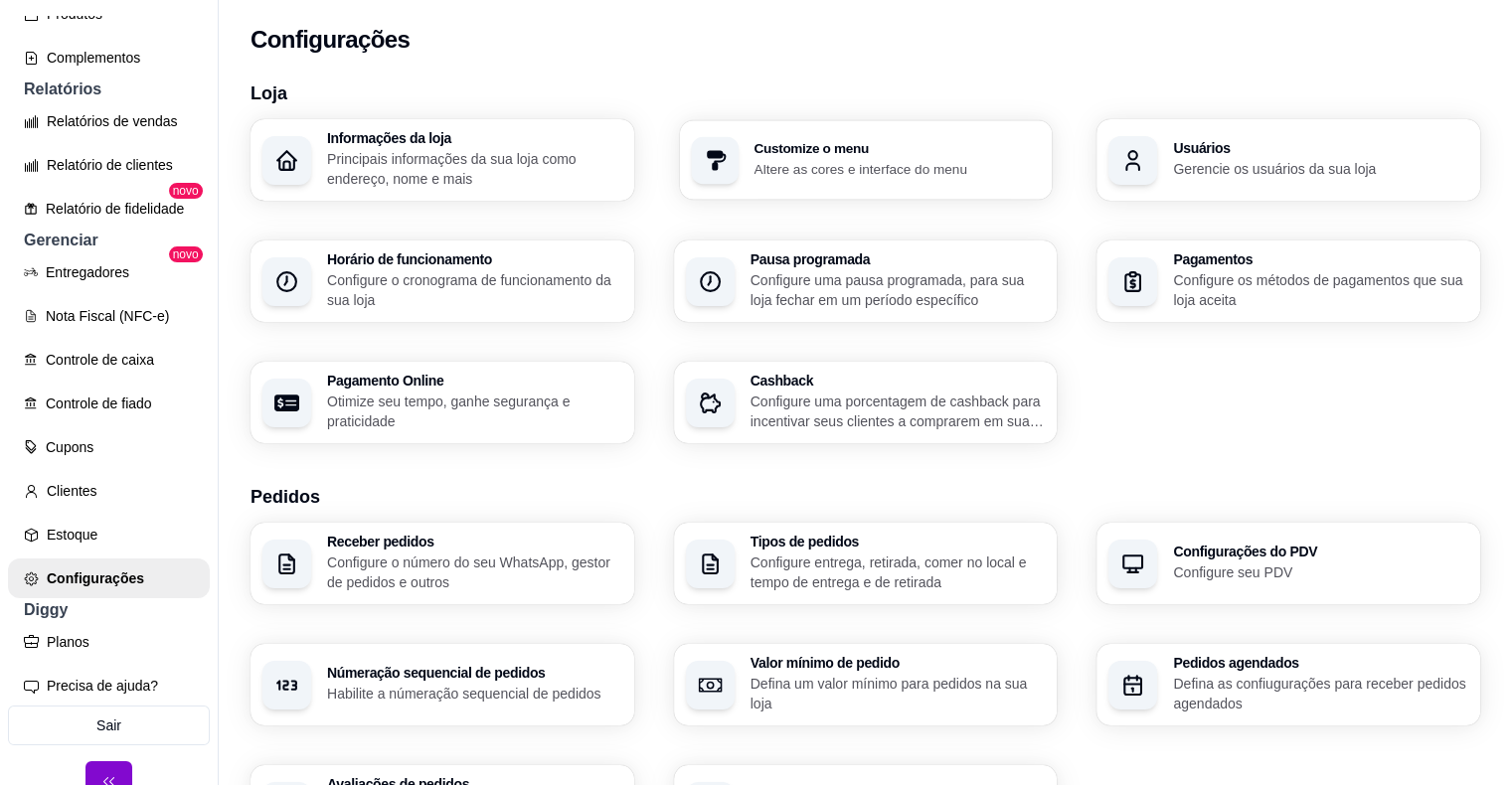 click on "Customize o menu Altere as cores e interface do menu" at bounding box center [865, 160] 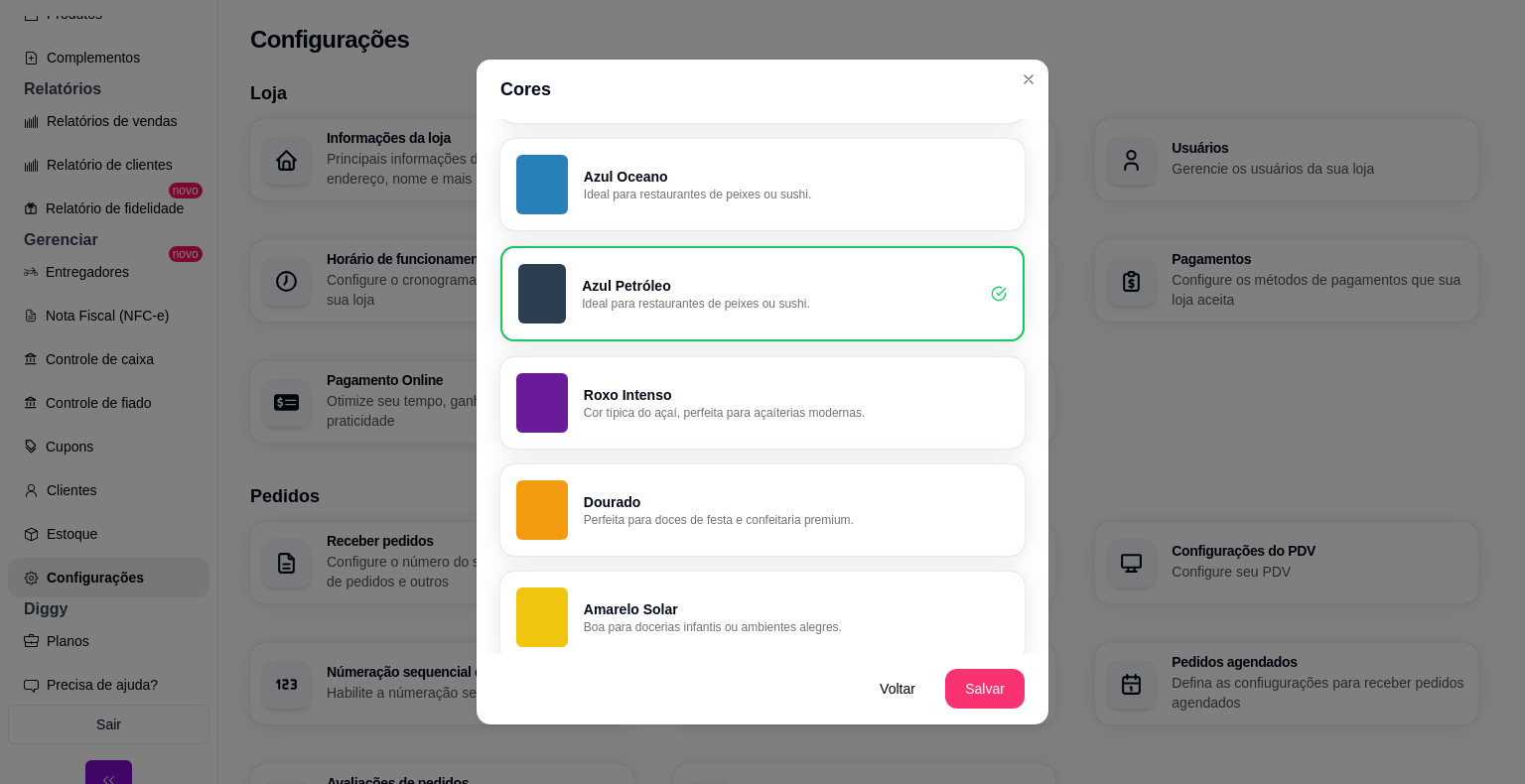 scroll, scrollTop: 1358, scrollLeft: 0, axis: vertical 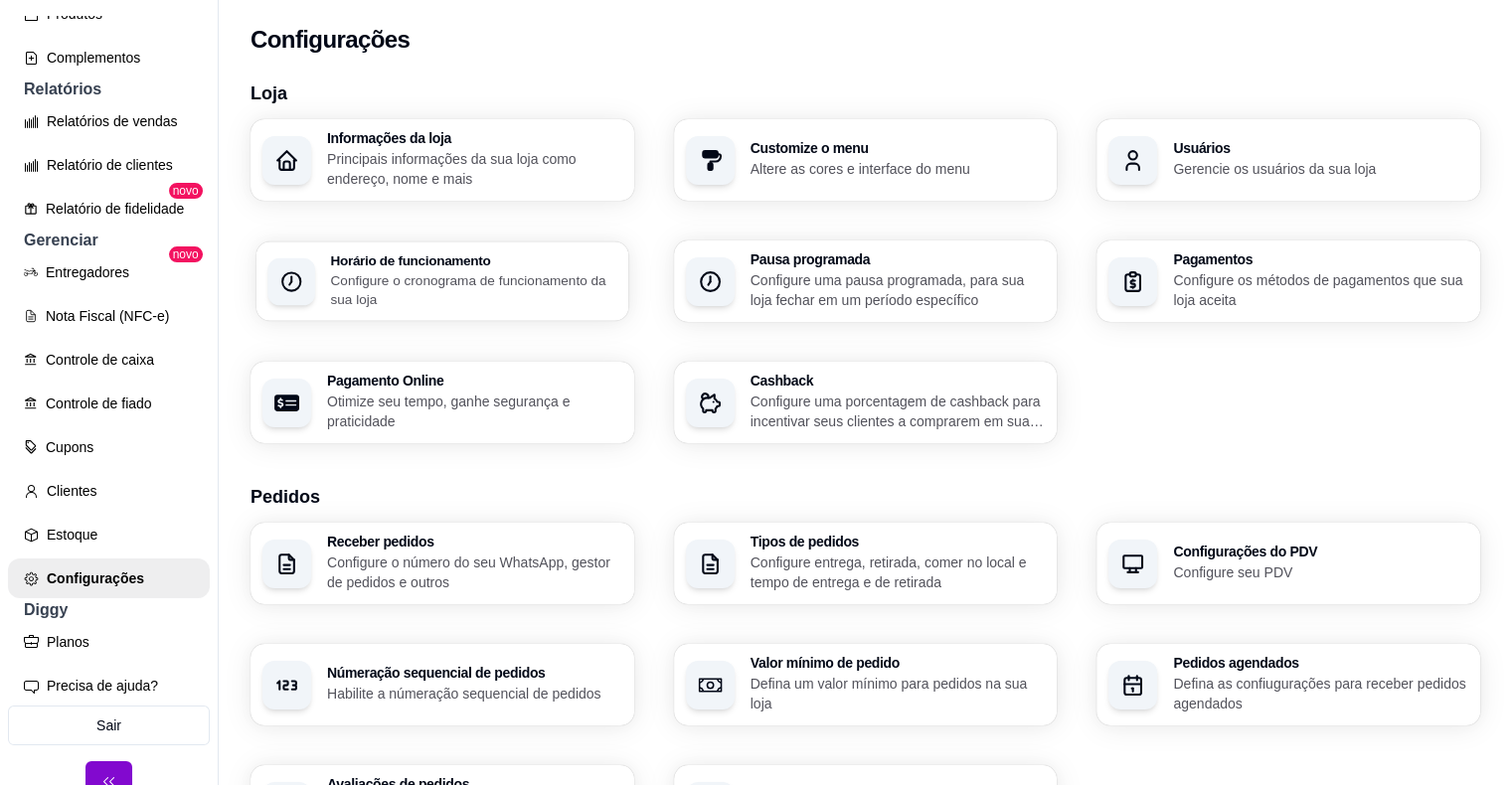 click on "Horário de funcionamento" at bounding box center (473, 260) 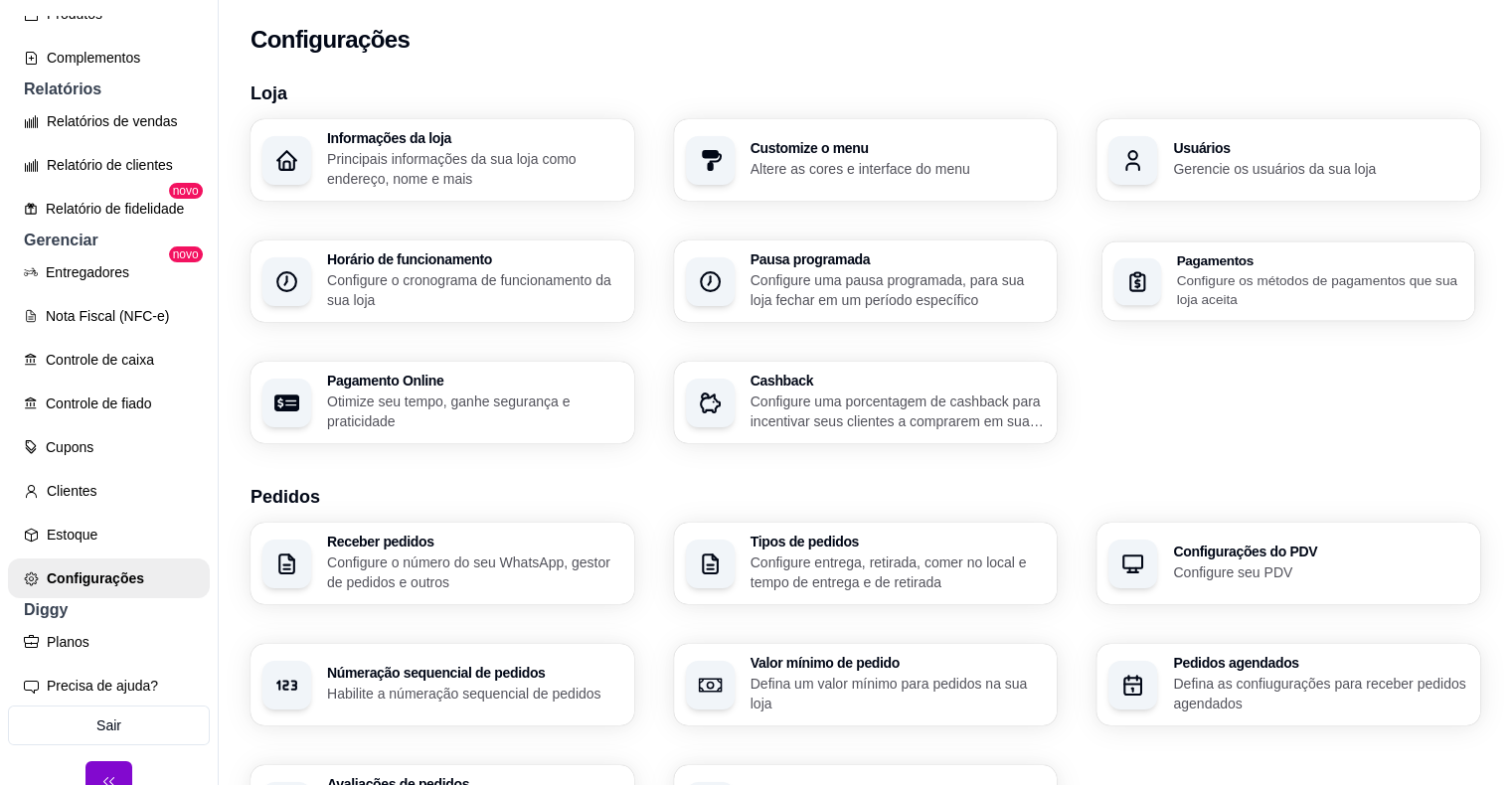 click on "Pagamentos" at bounding box center (1320, 260) 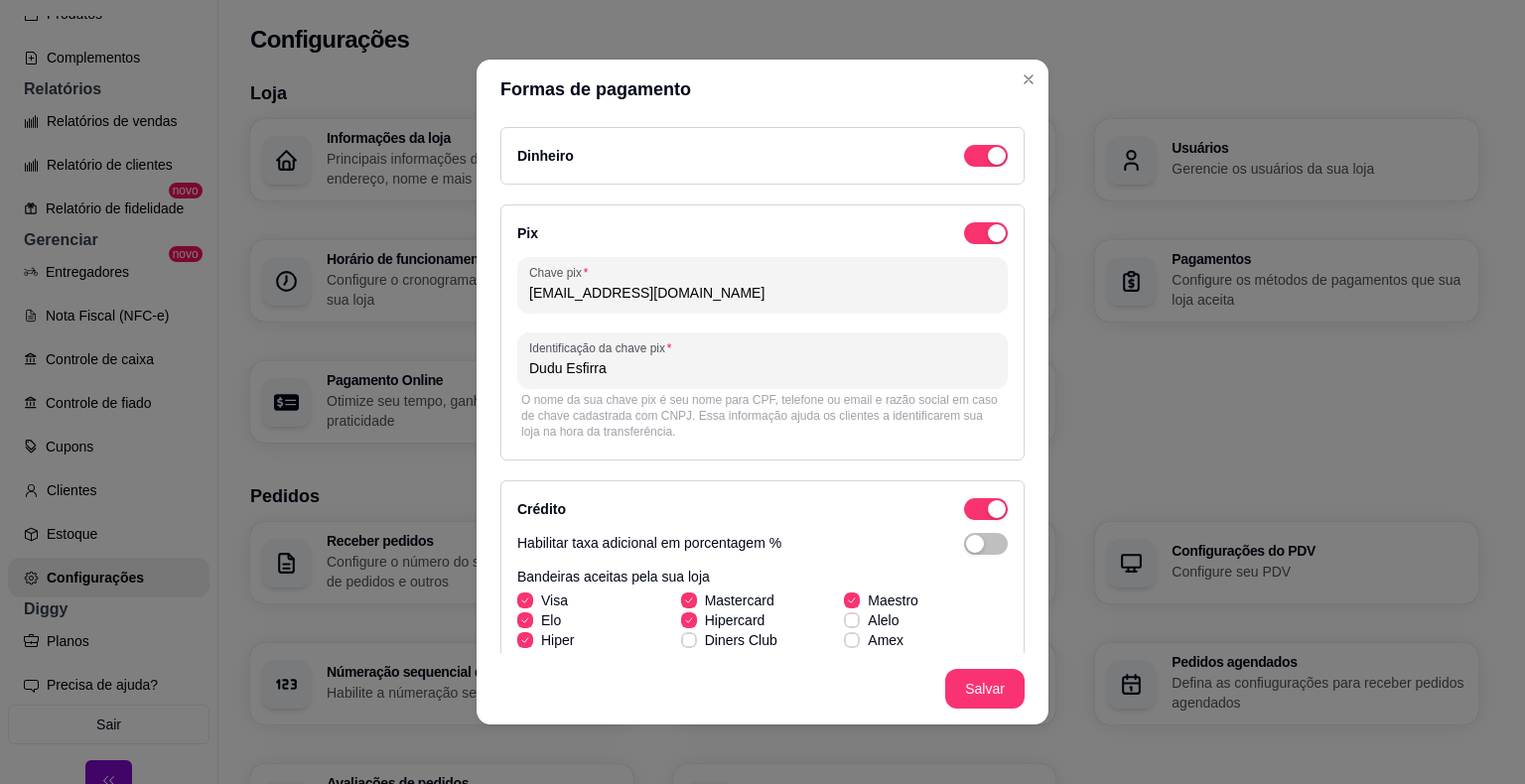 scroll, scrollTop: 483, scrollLeft: 0, axis: vertical 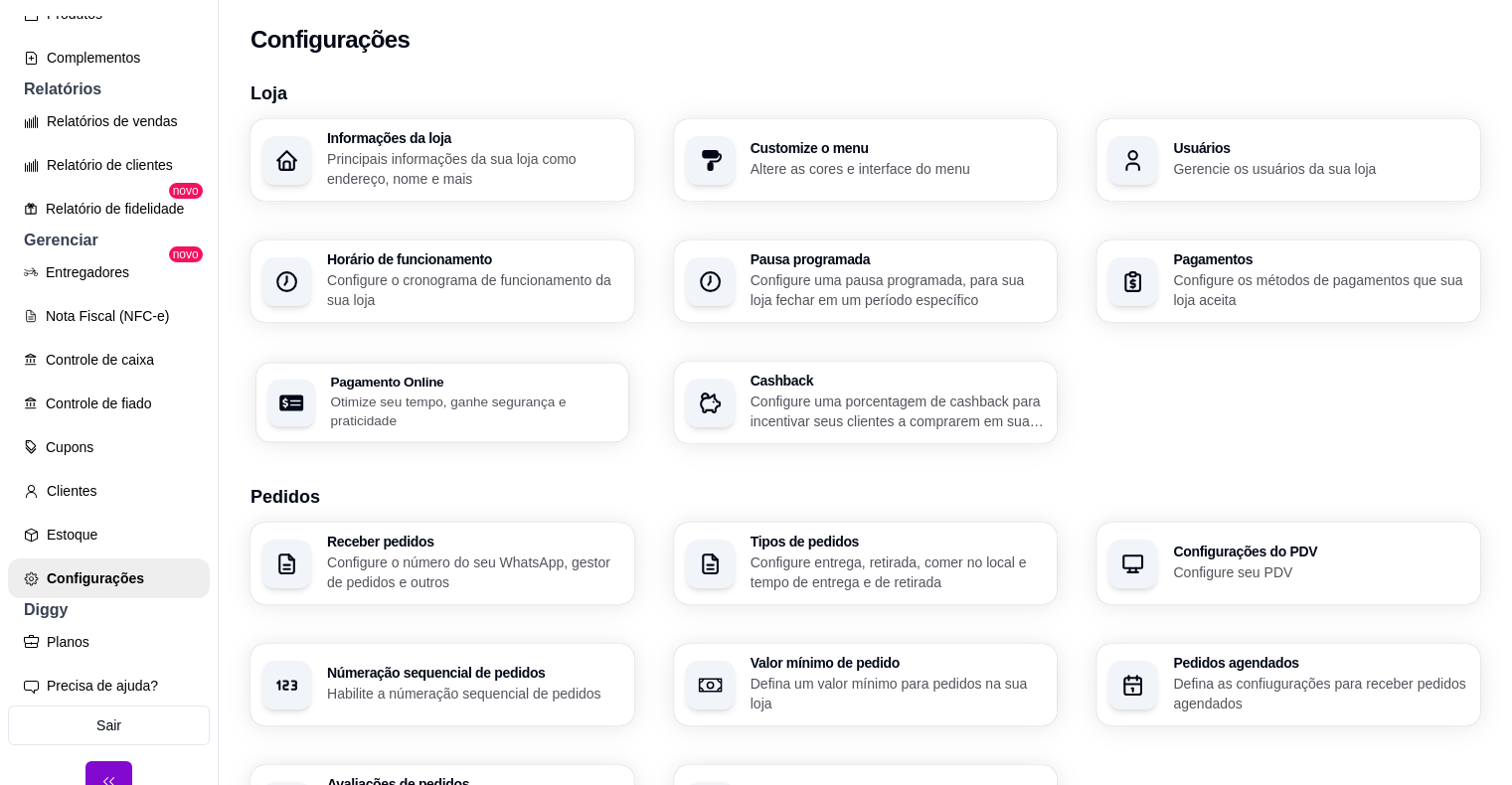 click on "Pagamento Online" at bounding box center (473, 382) 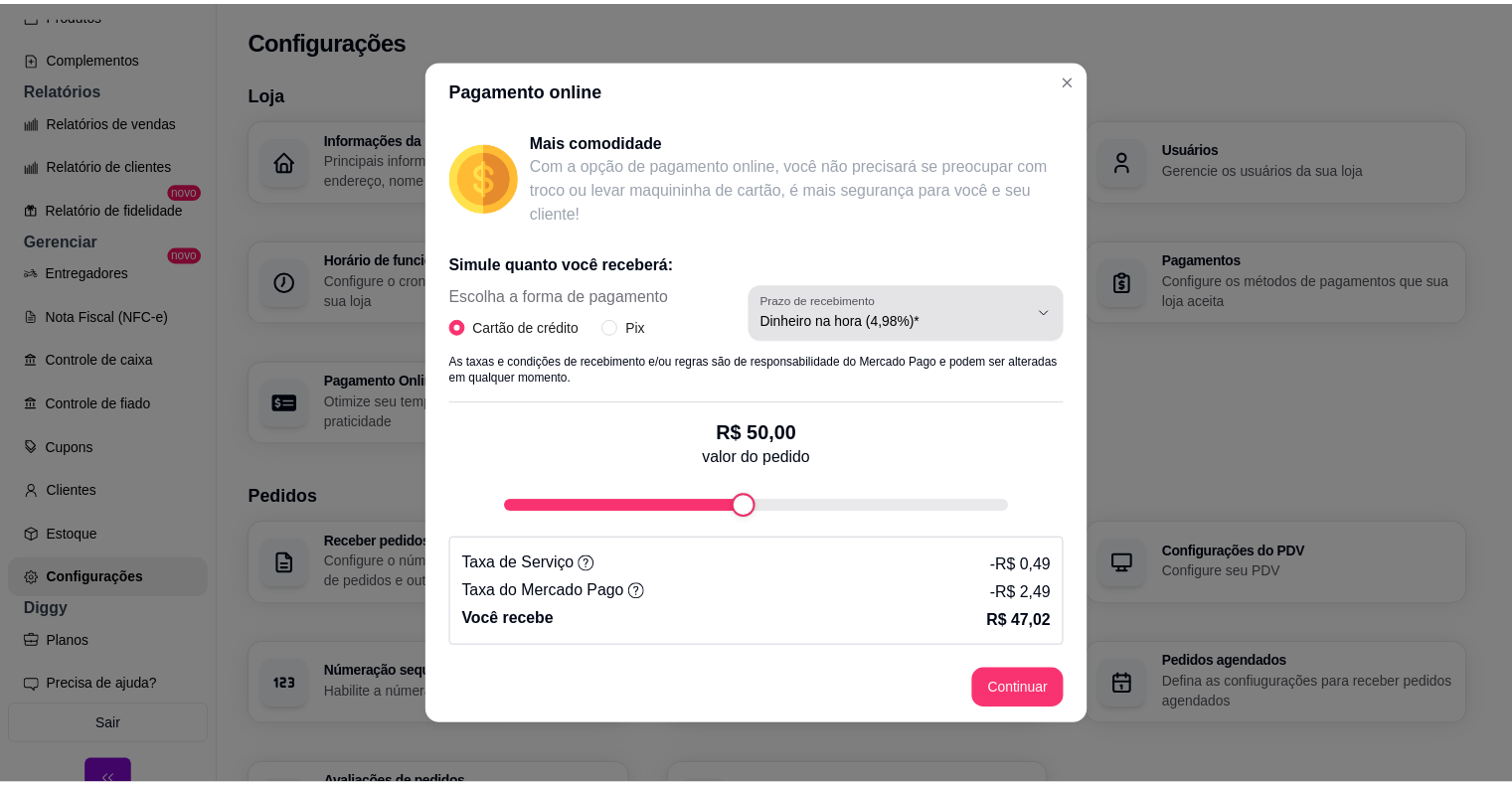 scroll, scrollTop: 0, scrollLeft: 0, axis: both 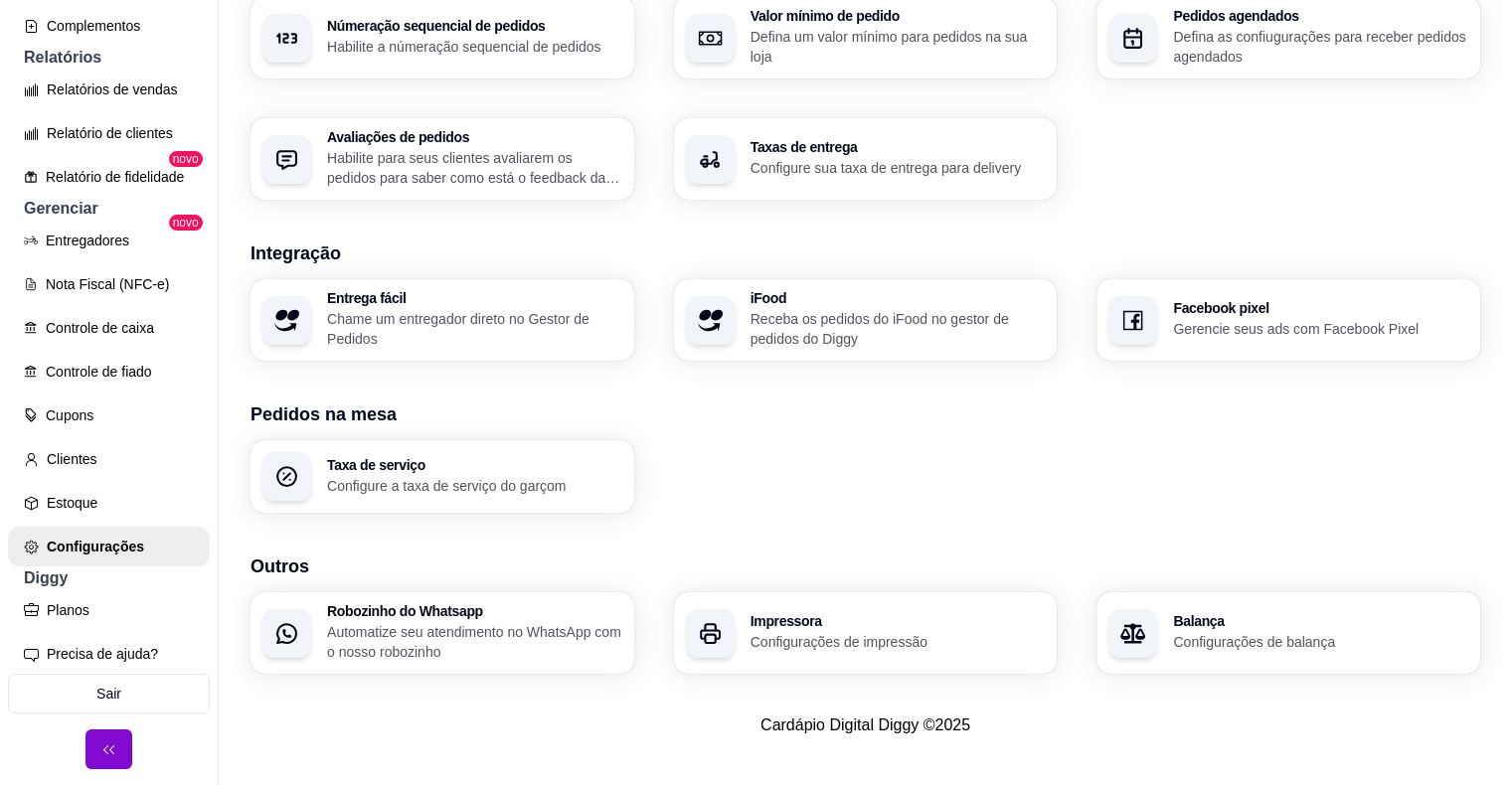 click on "Automatize seu atendimento no WhatsApp com o nosso robozinho" at bounding box center (474, 642) 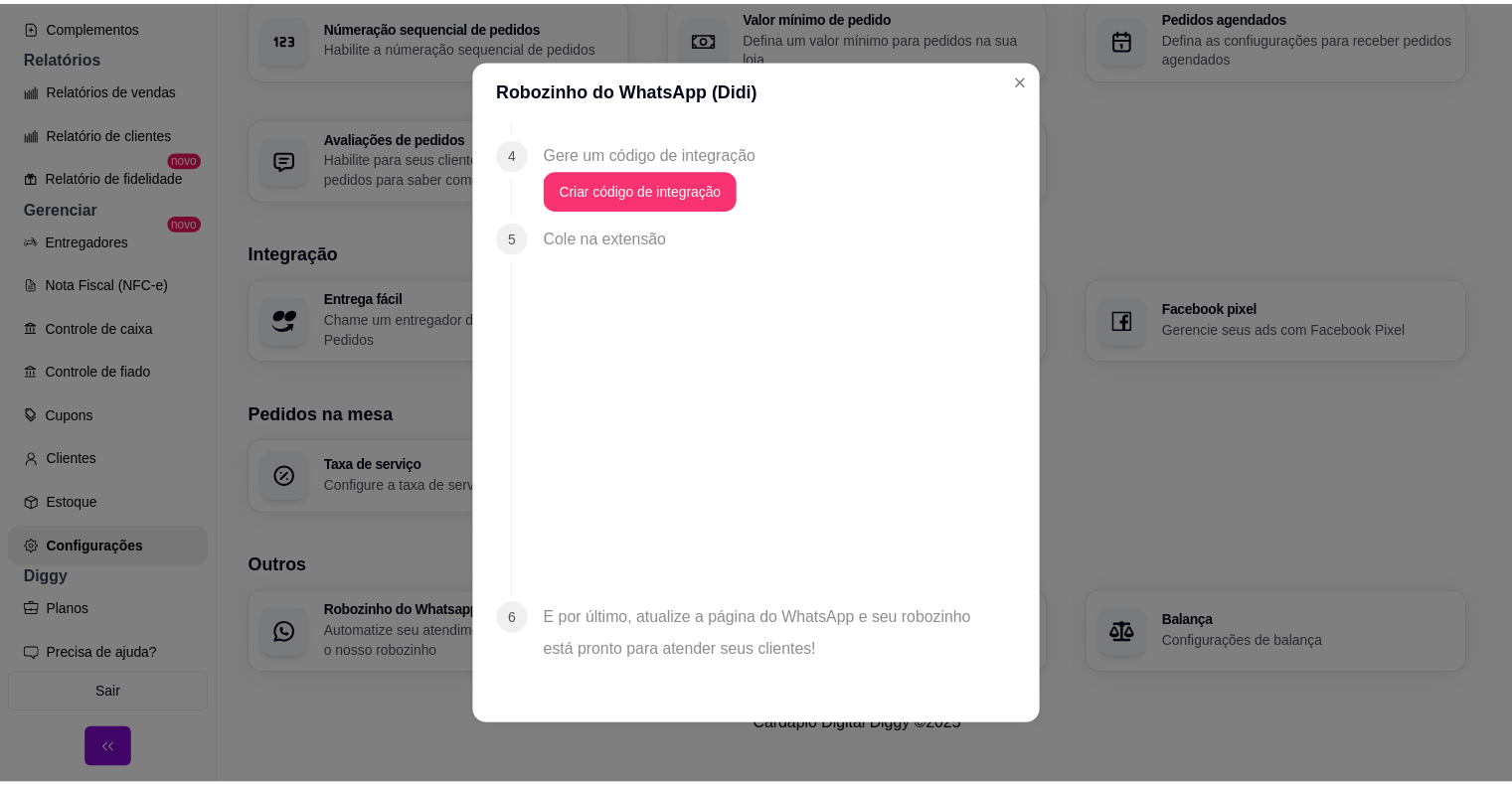 scroll, scrollTop: 1953, scrollLeft: 0, axis: vertical 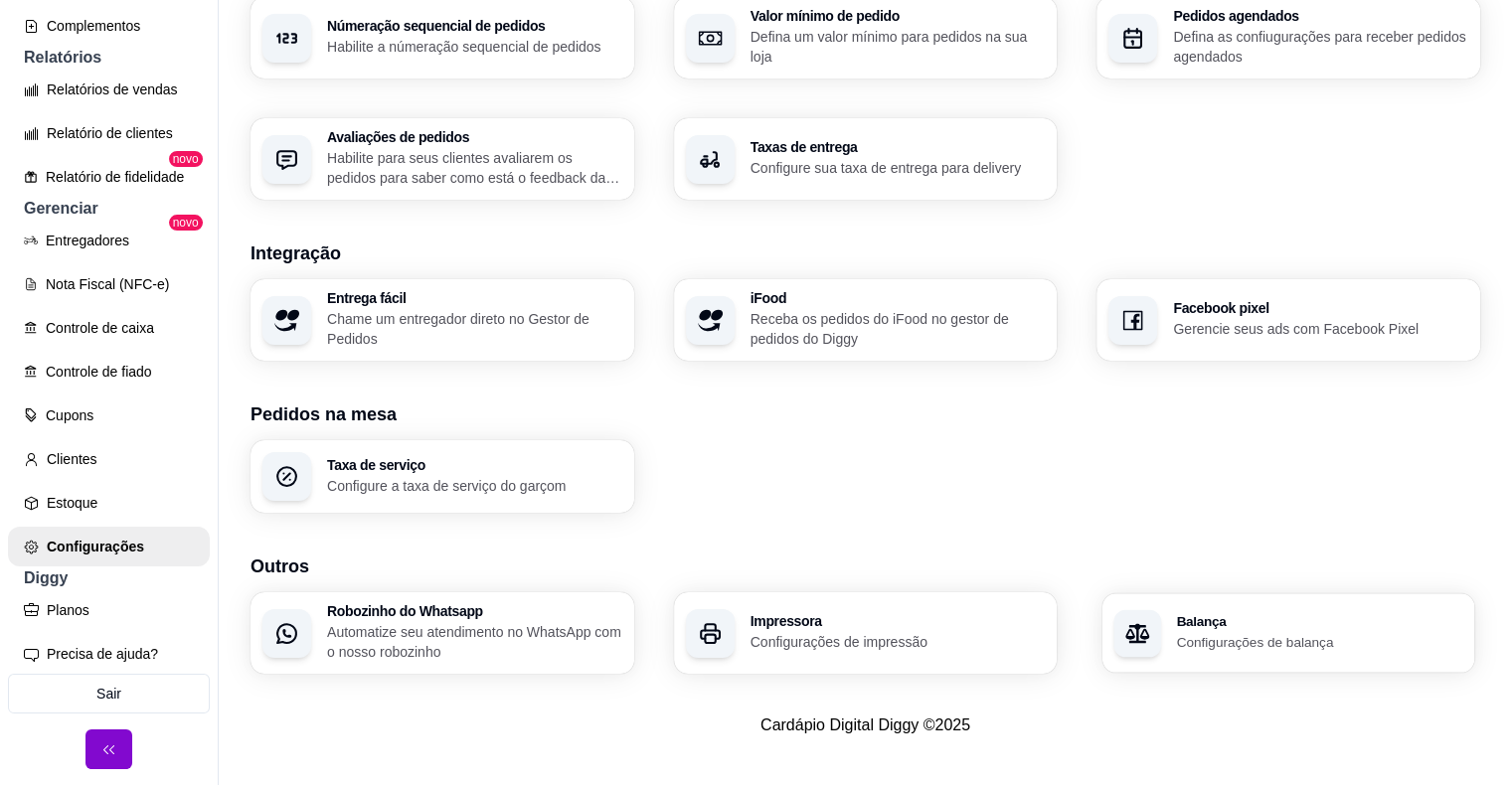 click 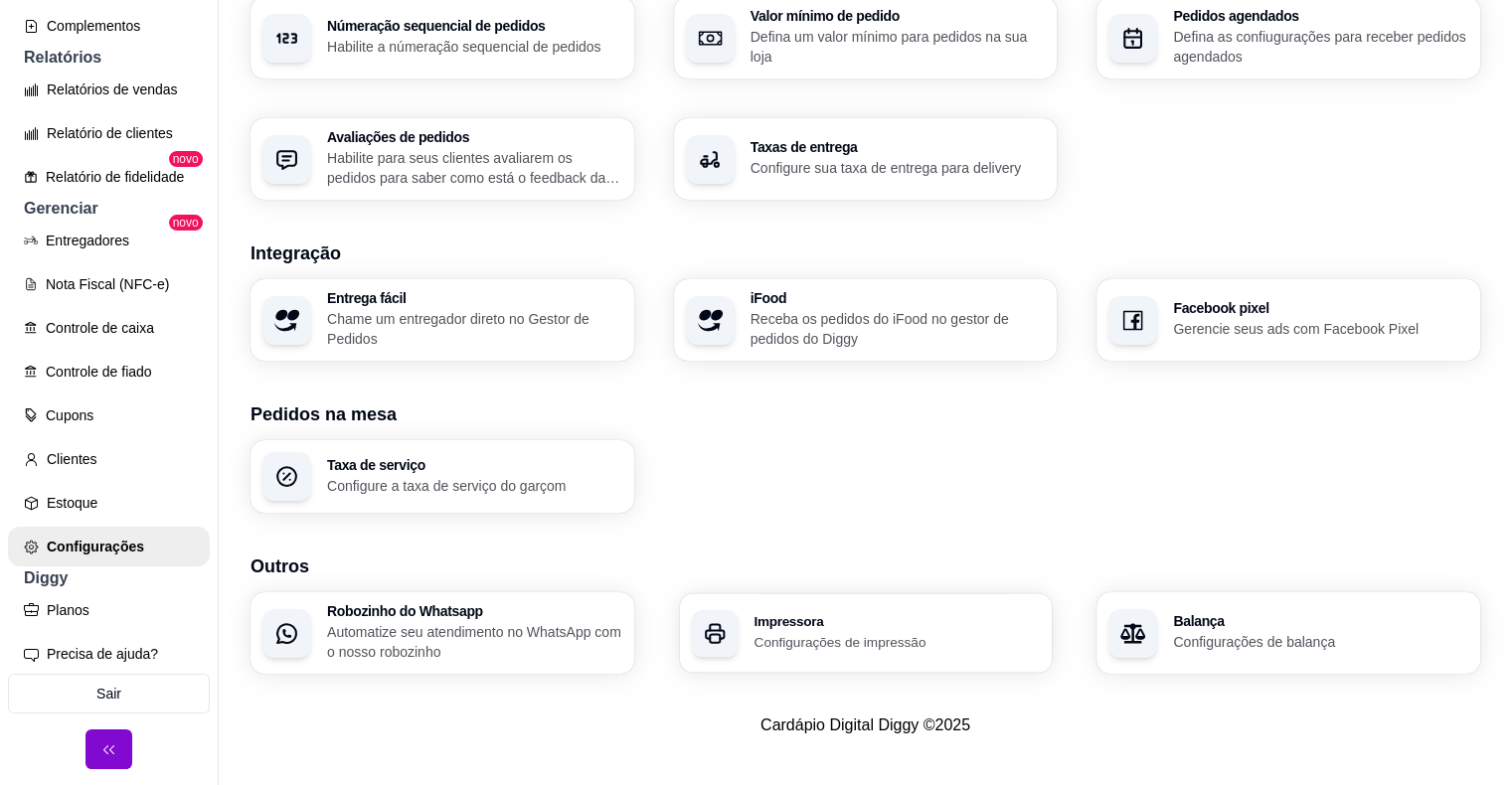click on "Impressora Configurações de impressão" at bounding box center [865, 633] 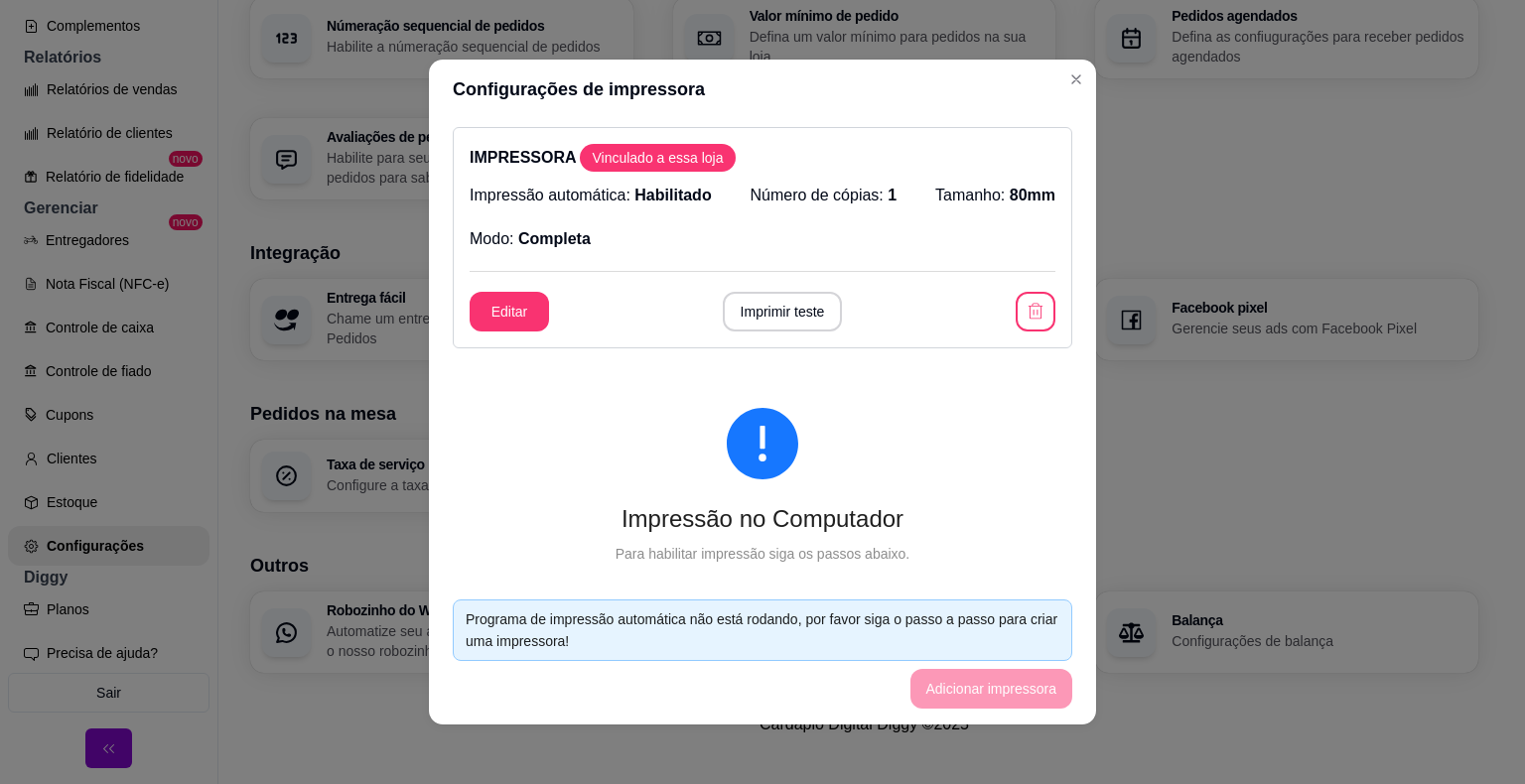 click on "Configurações de impressora" at bounding box center (762, 89) 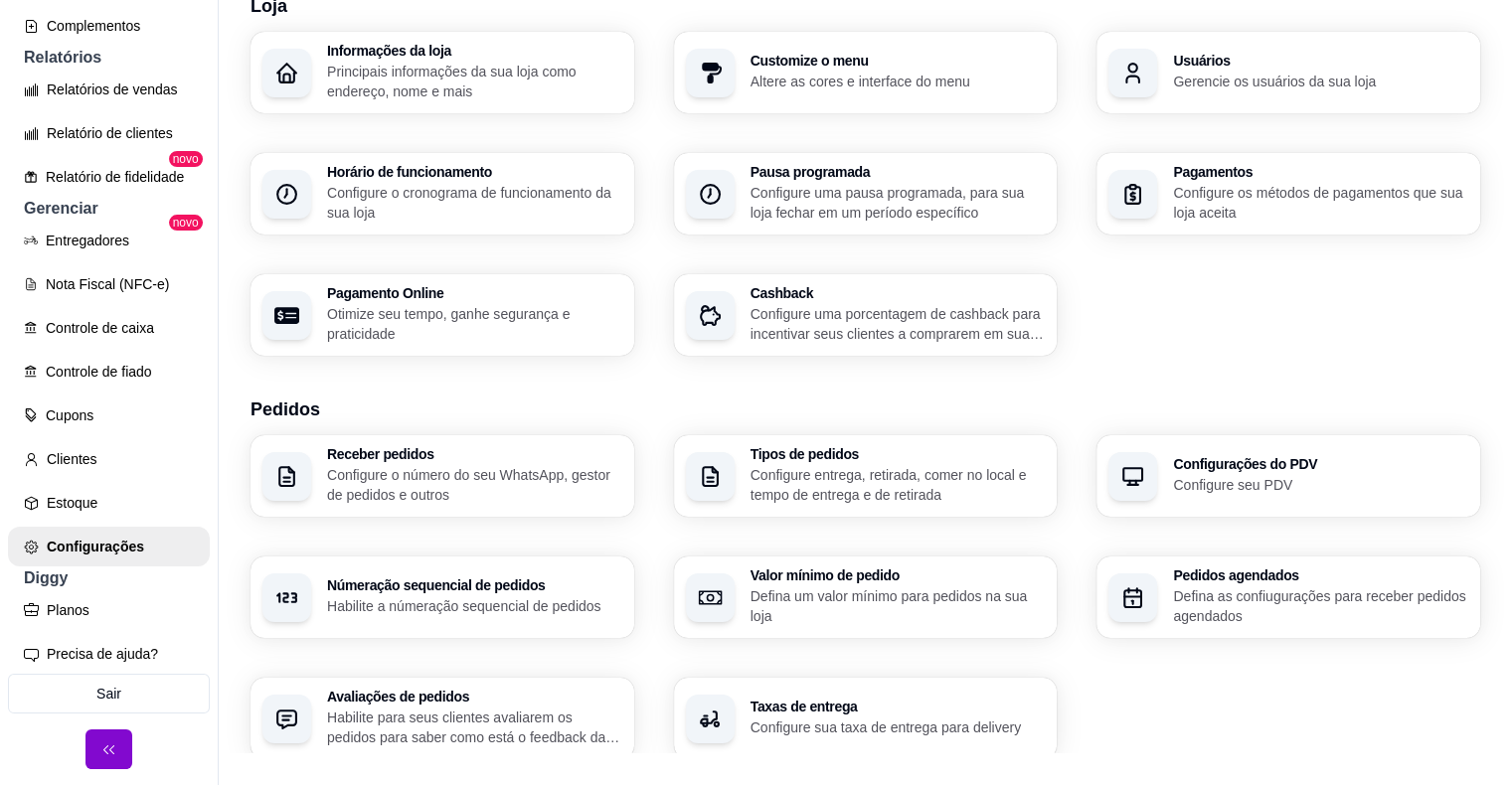 scroll, scrollTop: 0, scrollLeft: 0, axis: both 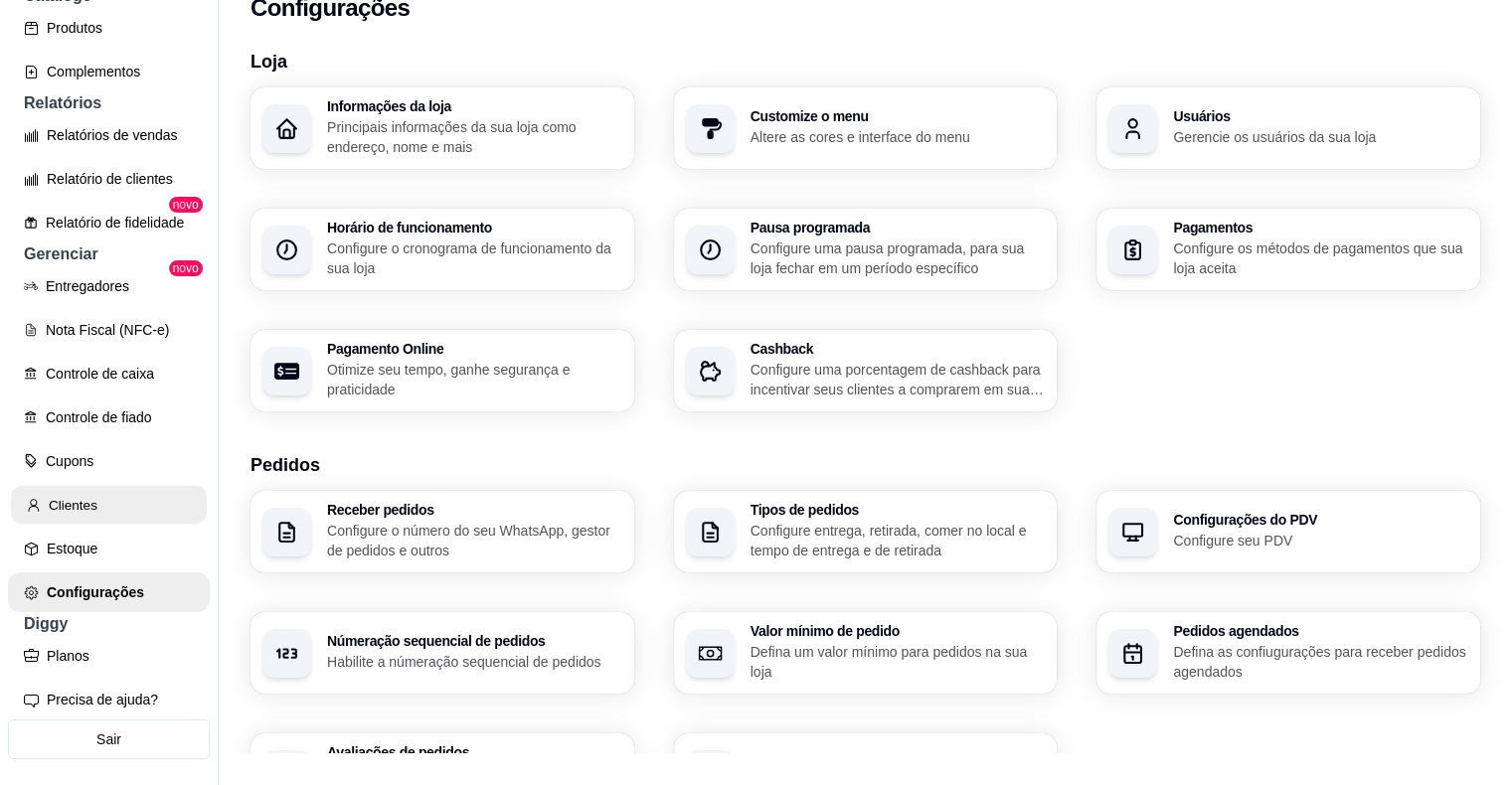 click on "Clientes" at bounding box center (108, 505) 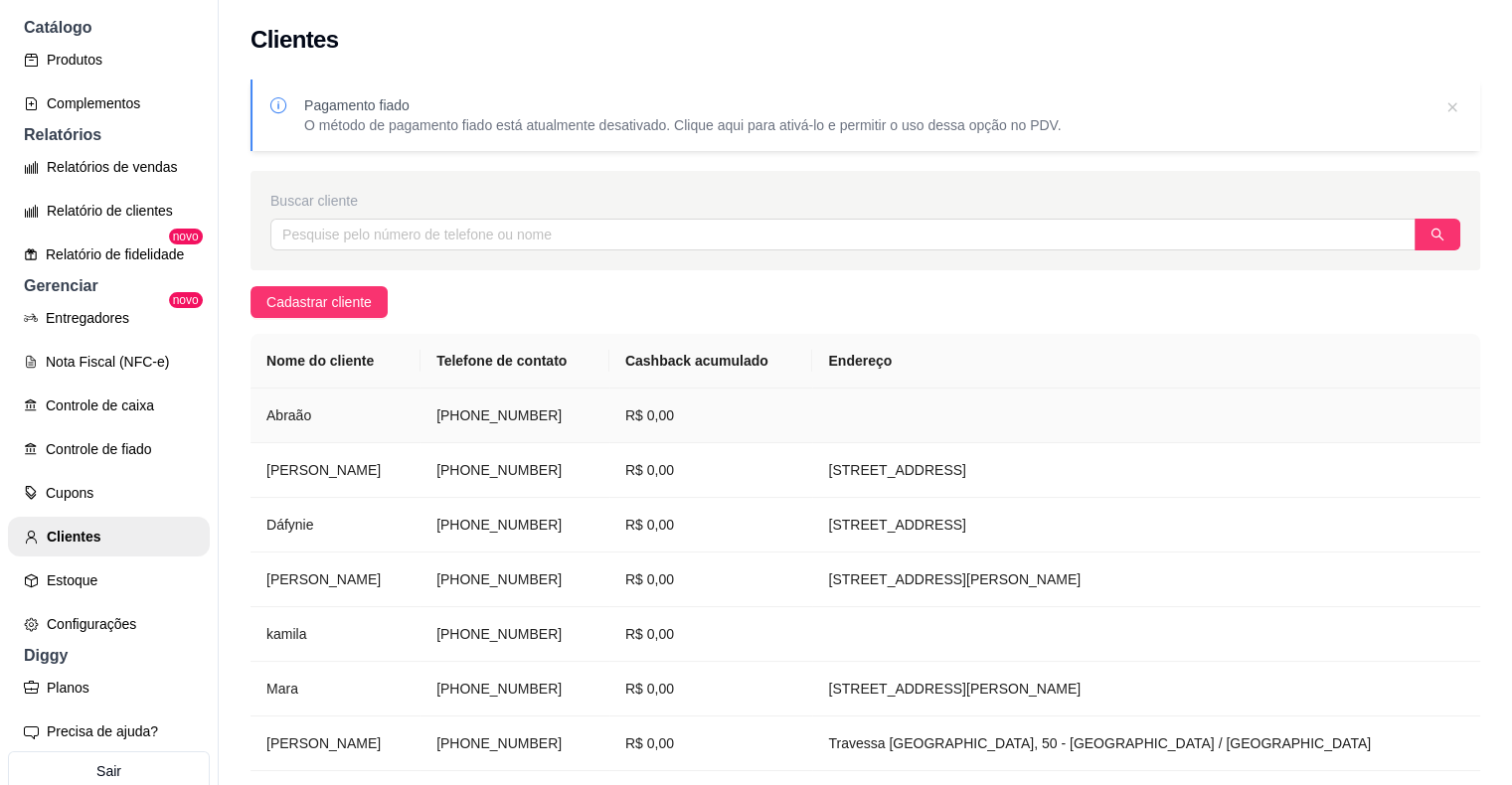 click on "Abraão" at bounding box center [335, 415] 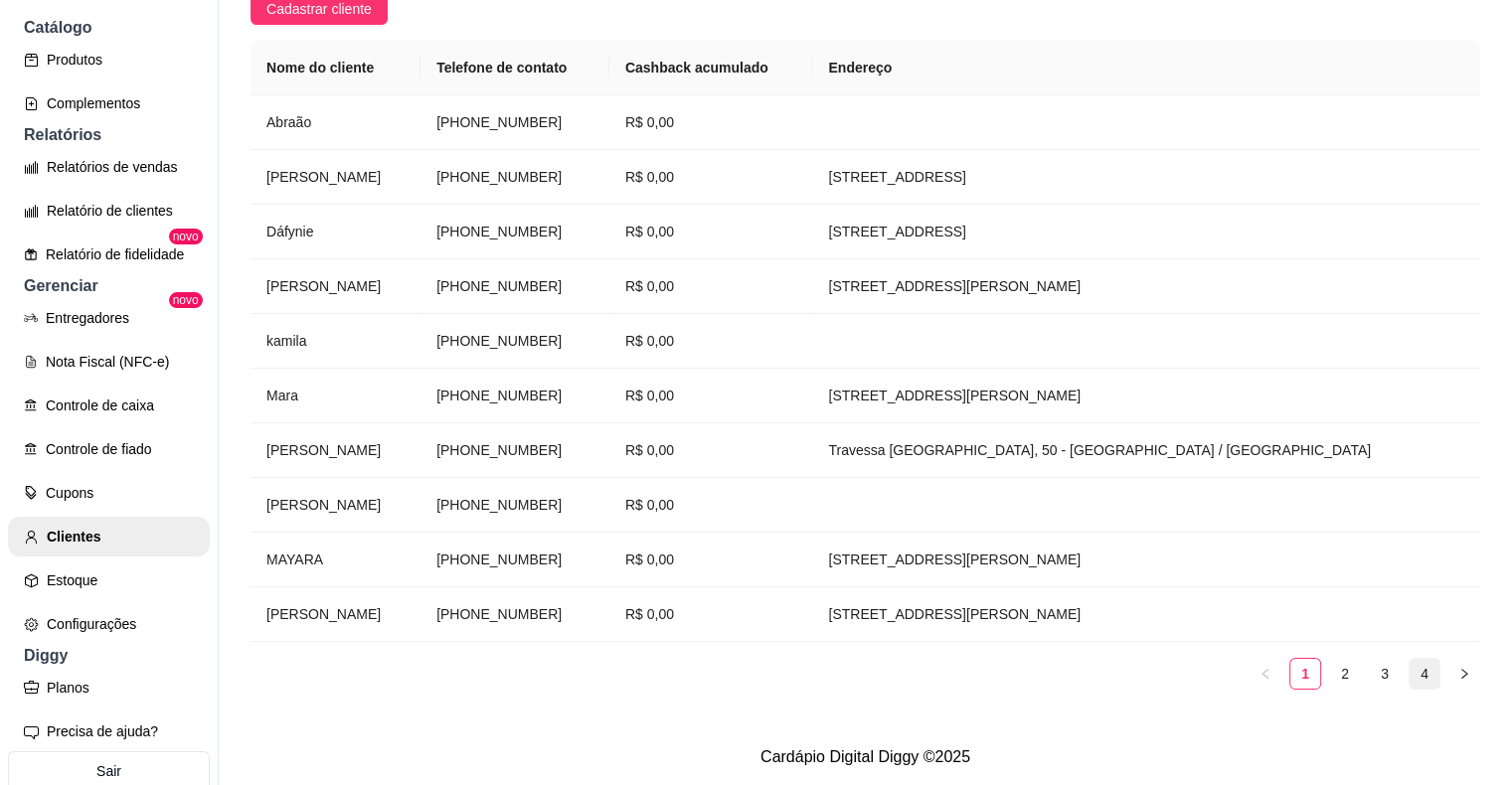 click on "4" at bounding box center [1425, 674] 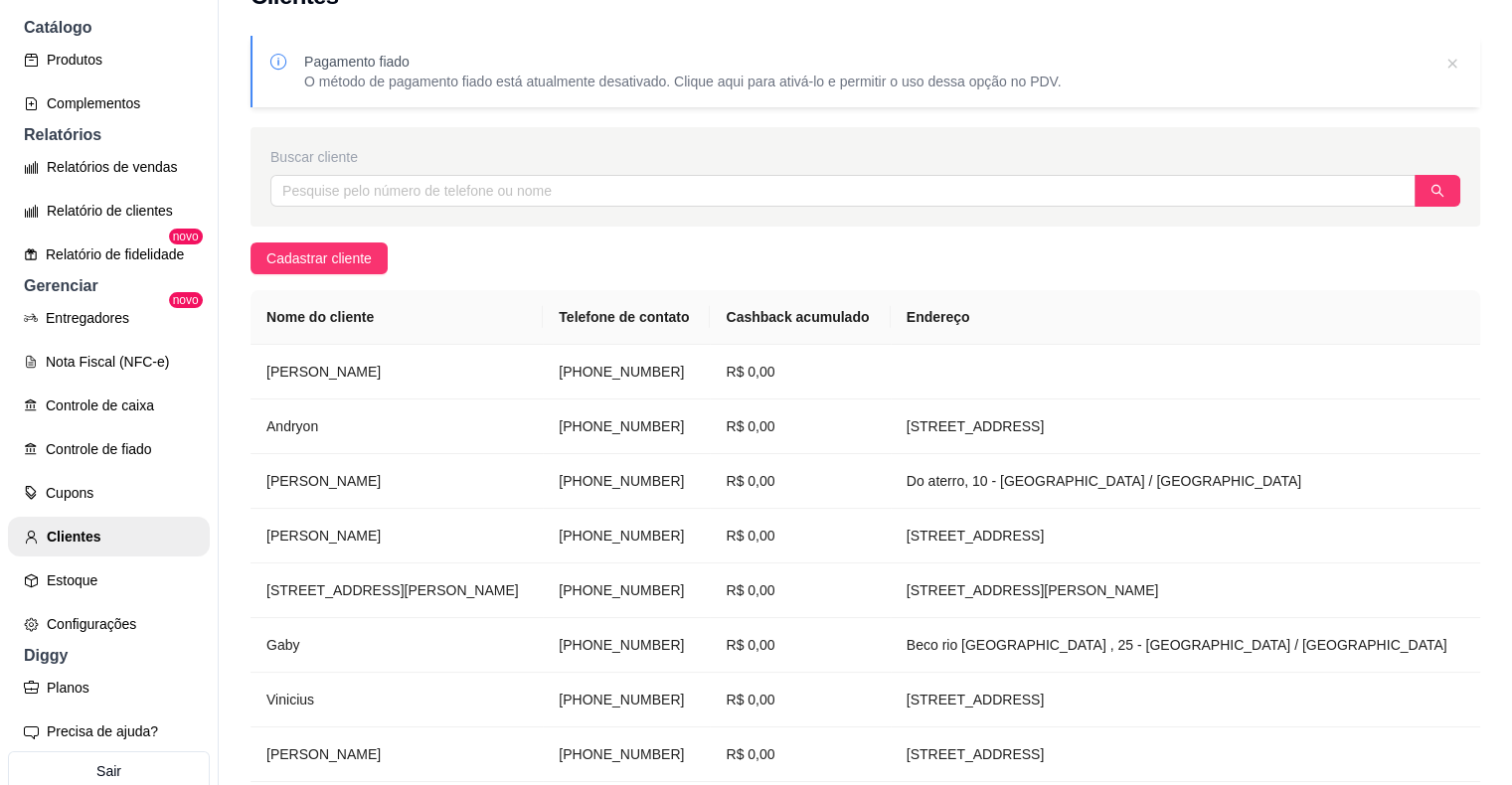 scroll, scrollTop: 0, scrollLeft: 0, axis: both 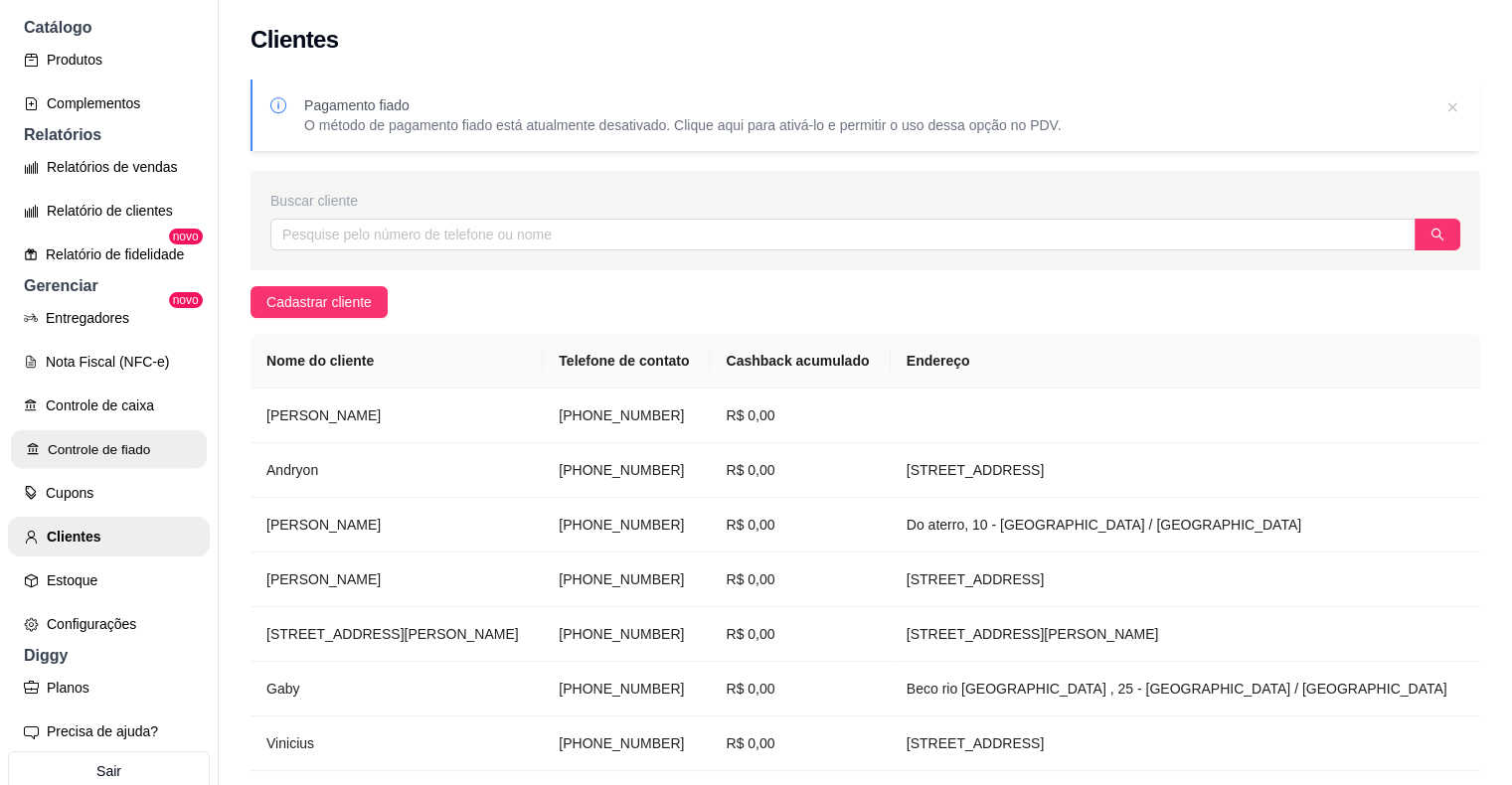 click on "Controle de fiado" at bounding box center [108, 449] 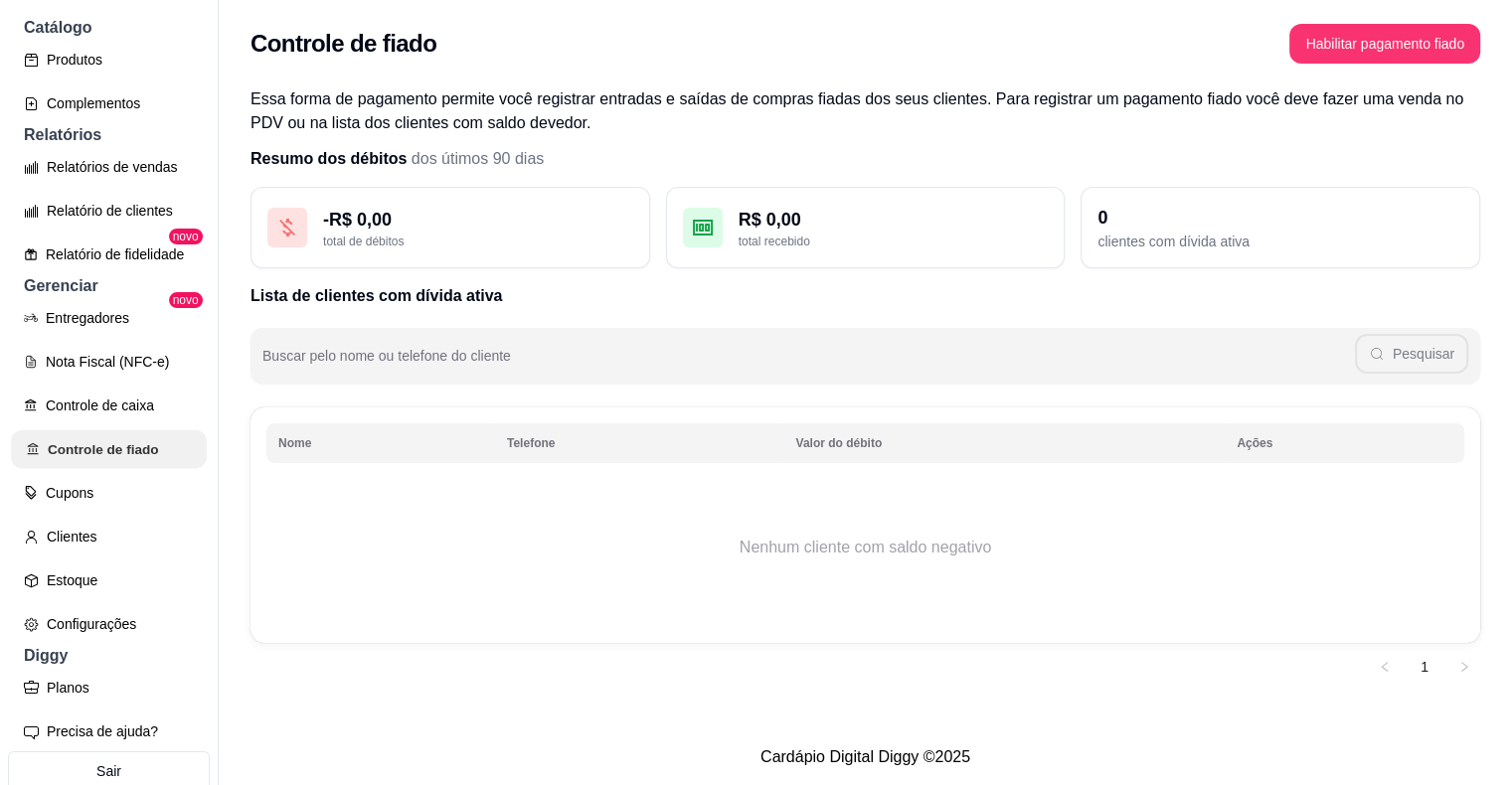 click on "Controle de fiado" at bounding box center (108, 449) 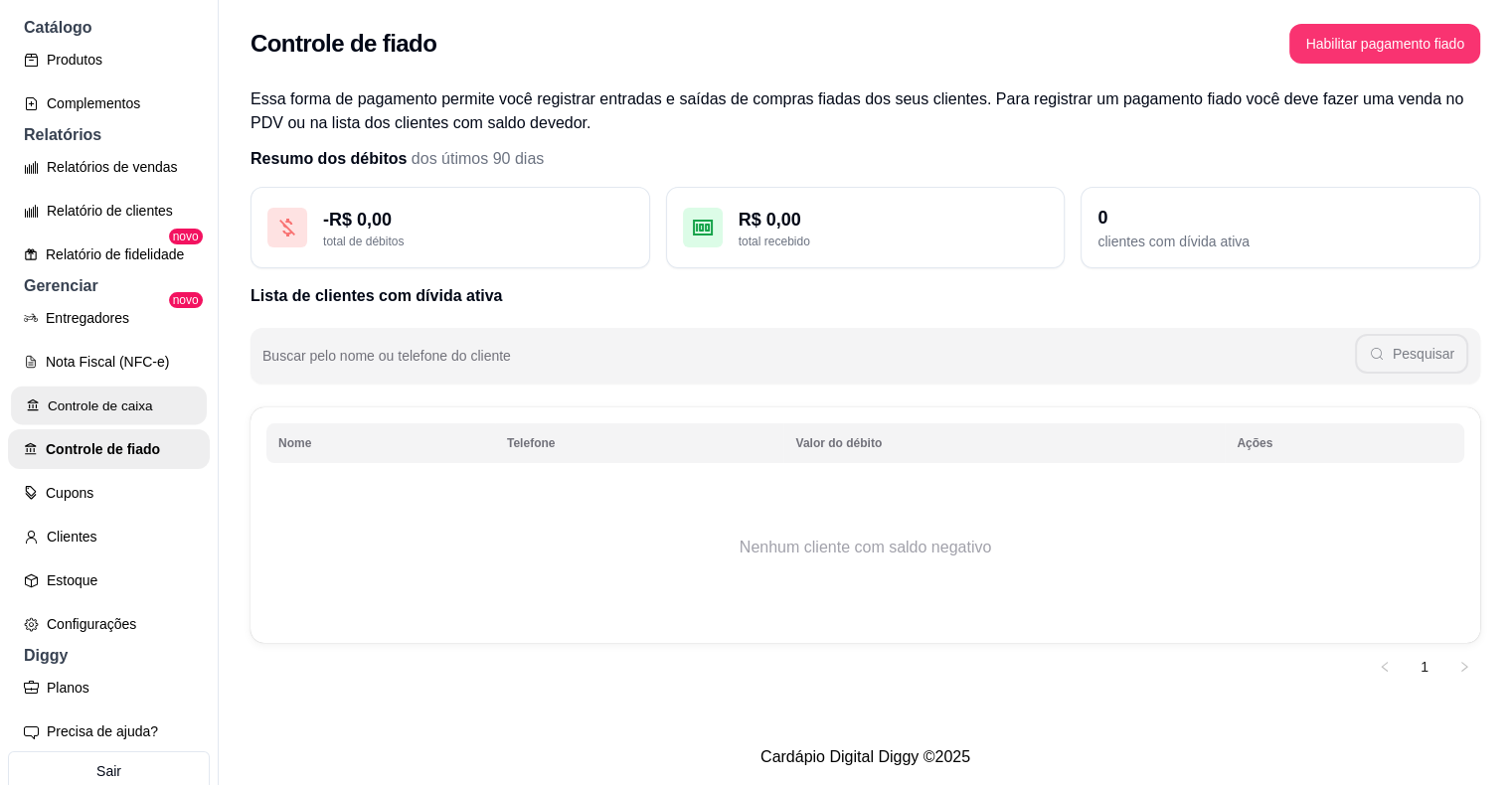 click on "Controle de caixa" at bounding box center [108, 405] 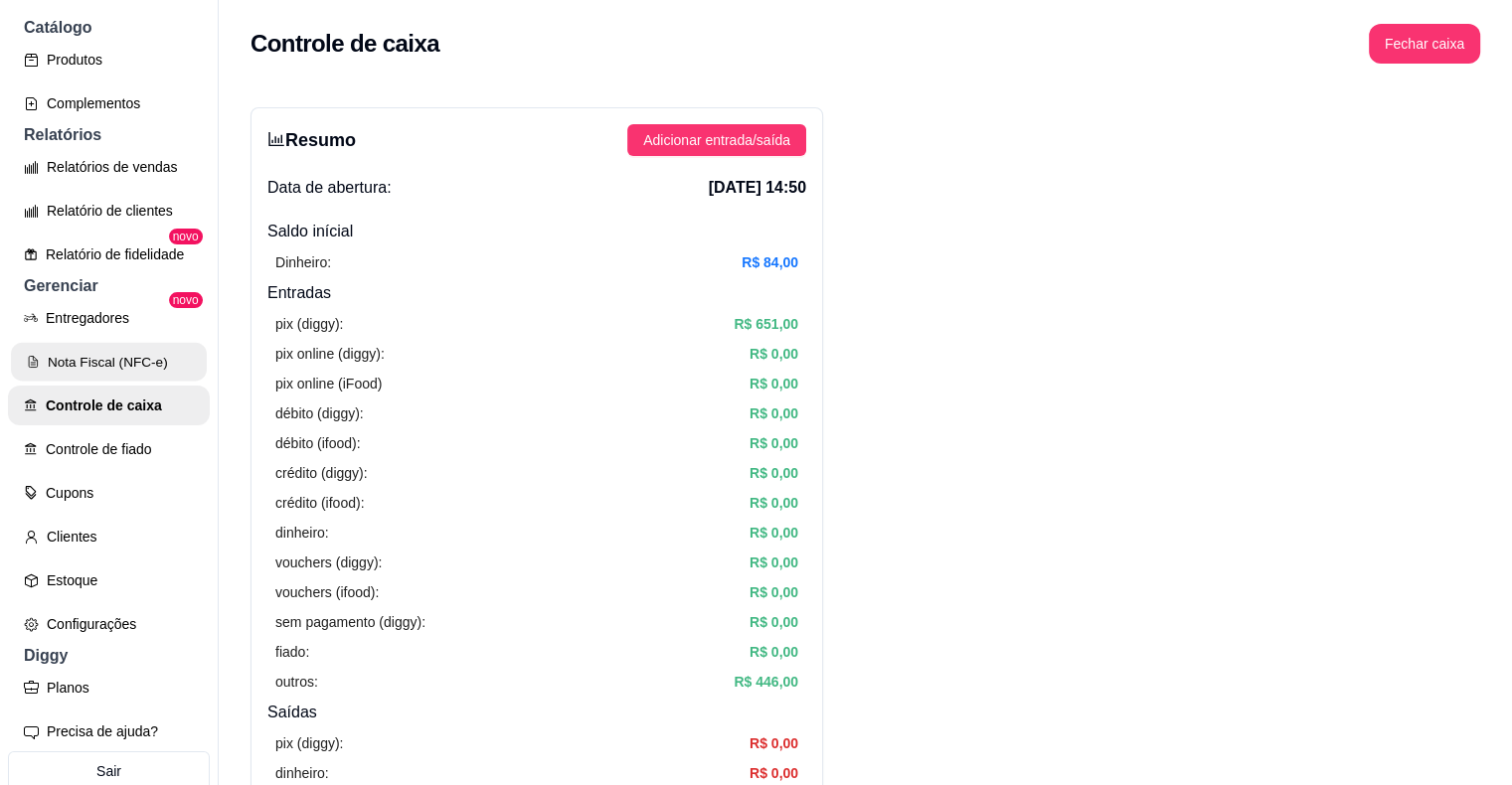 click on "Nota Fiscal (NFC-e)" at bounding box center [108, 362] 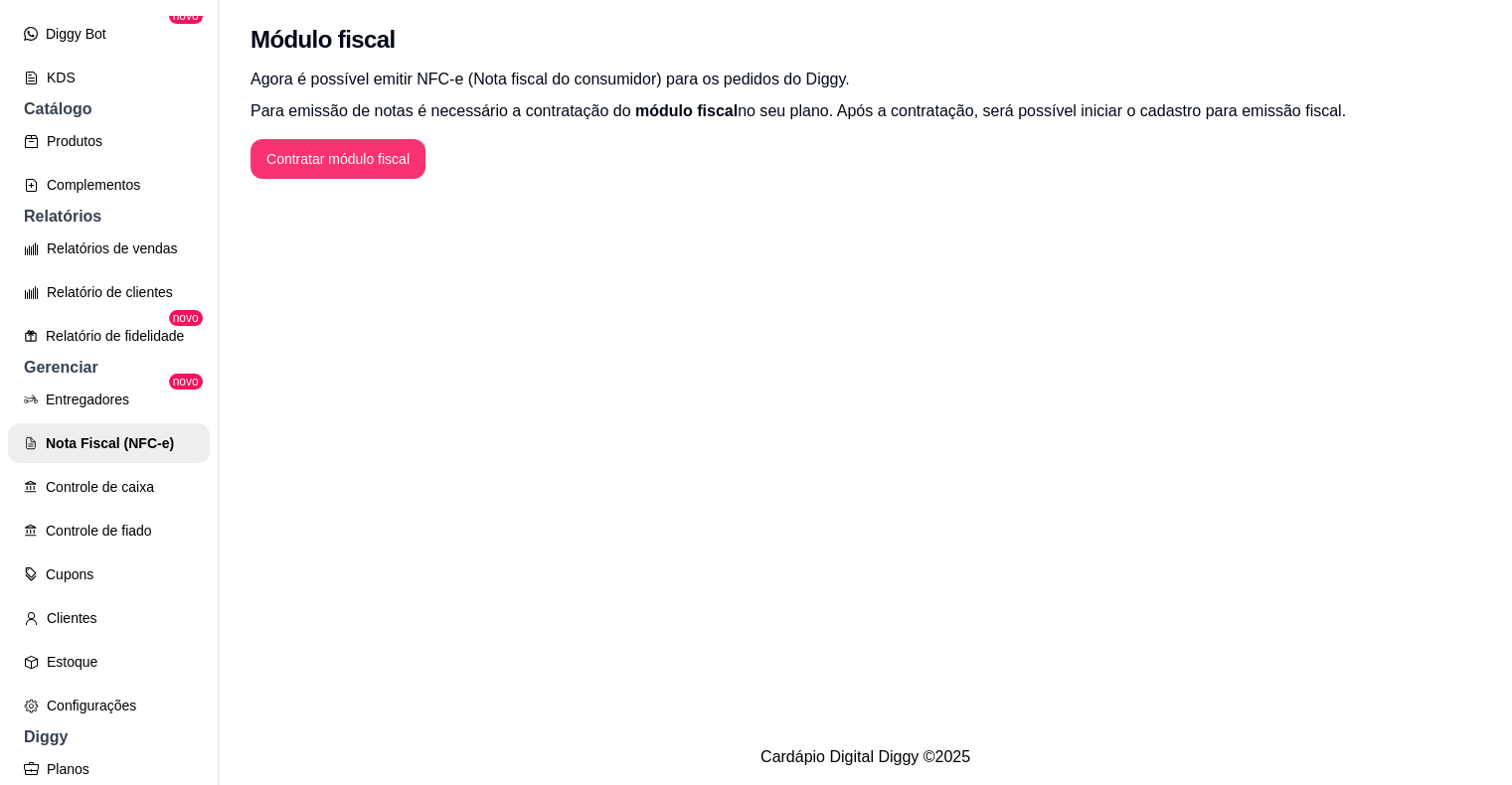 scroll, scrollTop: 439, scrollLeft: 0, axis: vertical 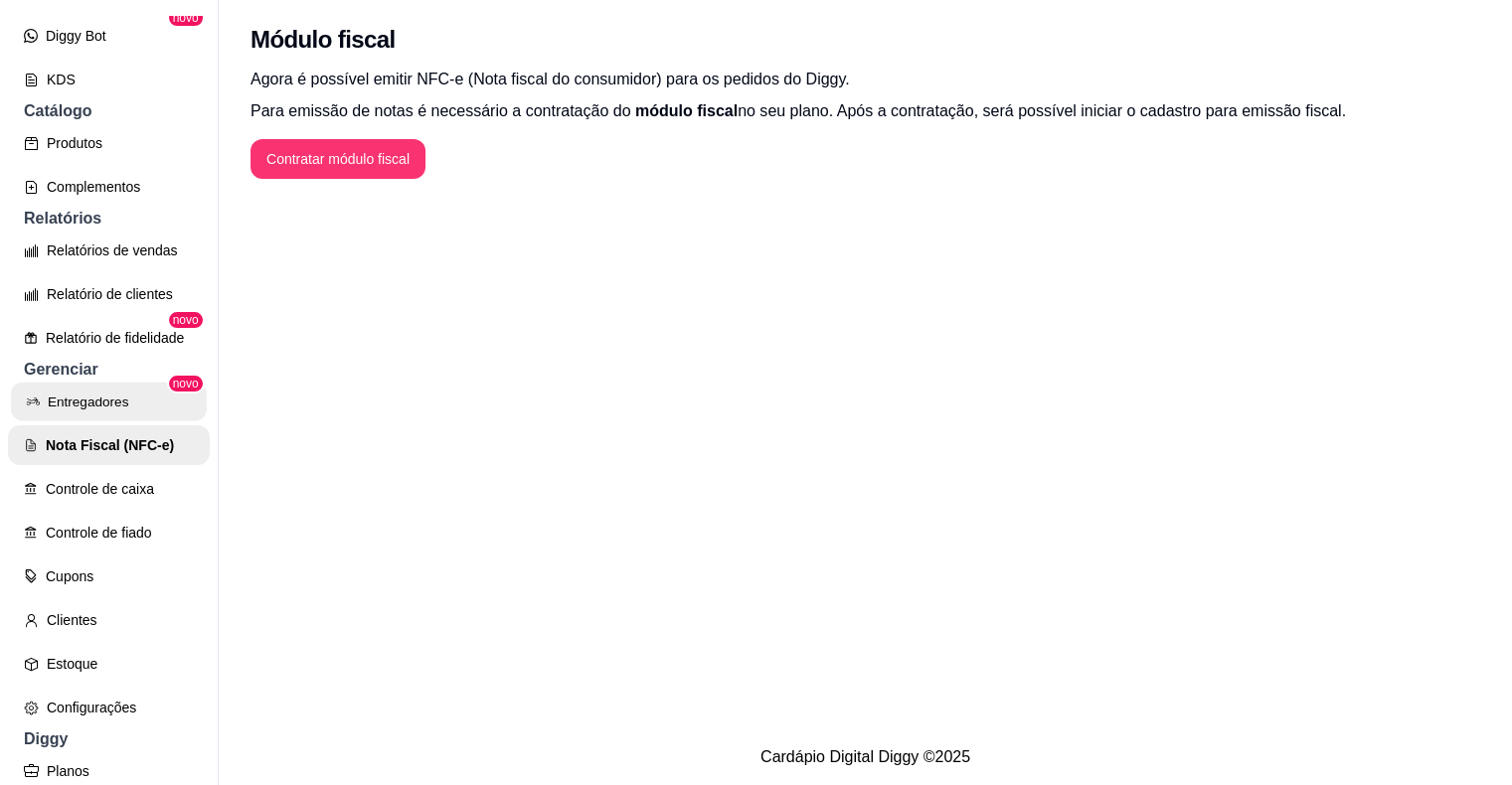 click on "Entregadores" at bounding box center (108, 401) 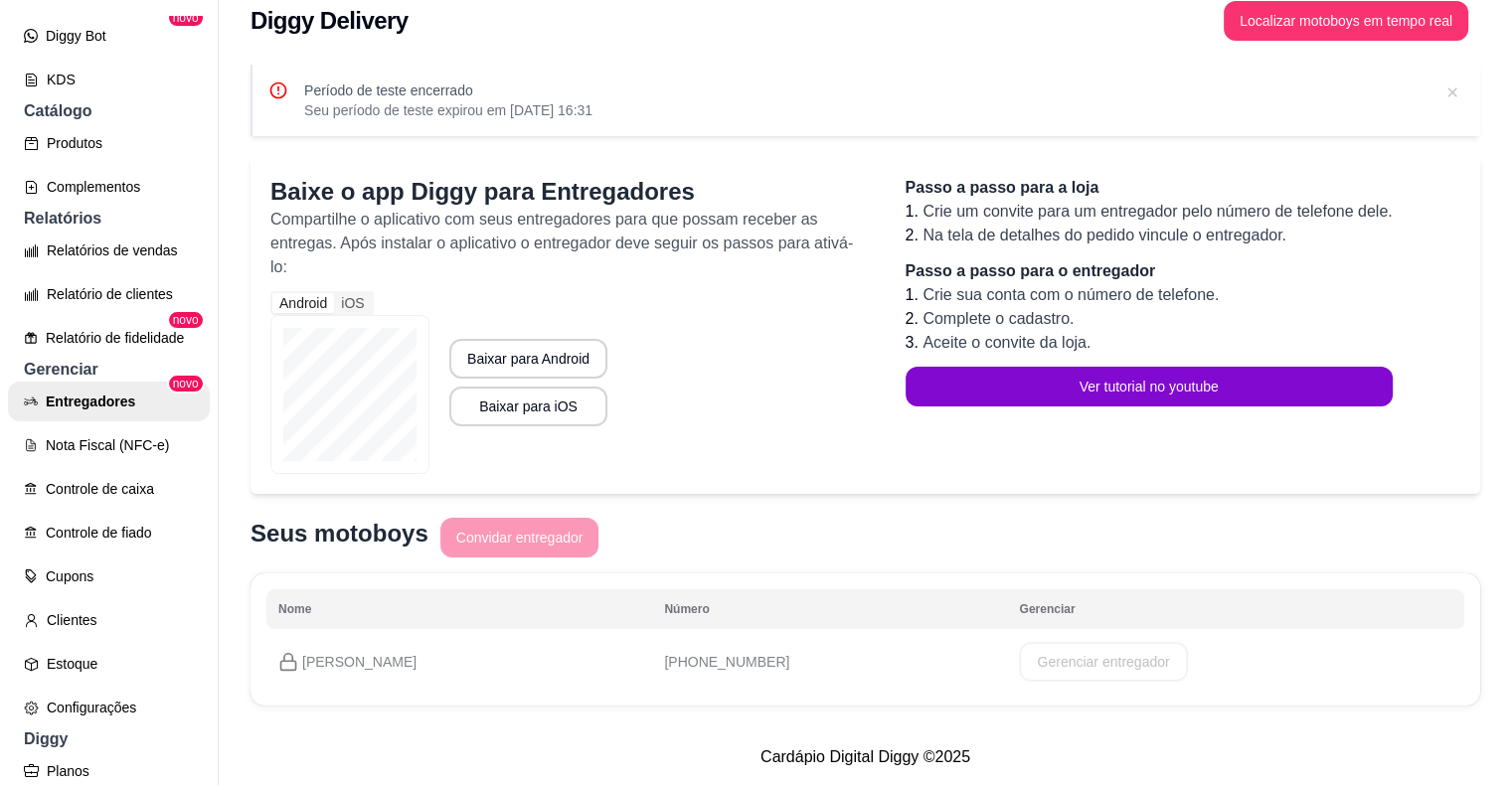 scroll, scrollTop: 0, scrollLeft: 0, axis: both 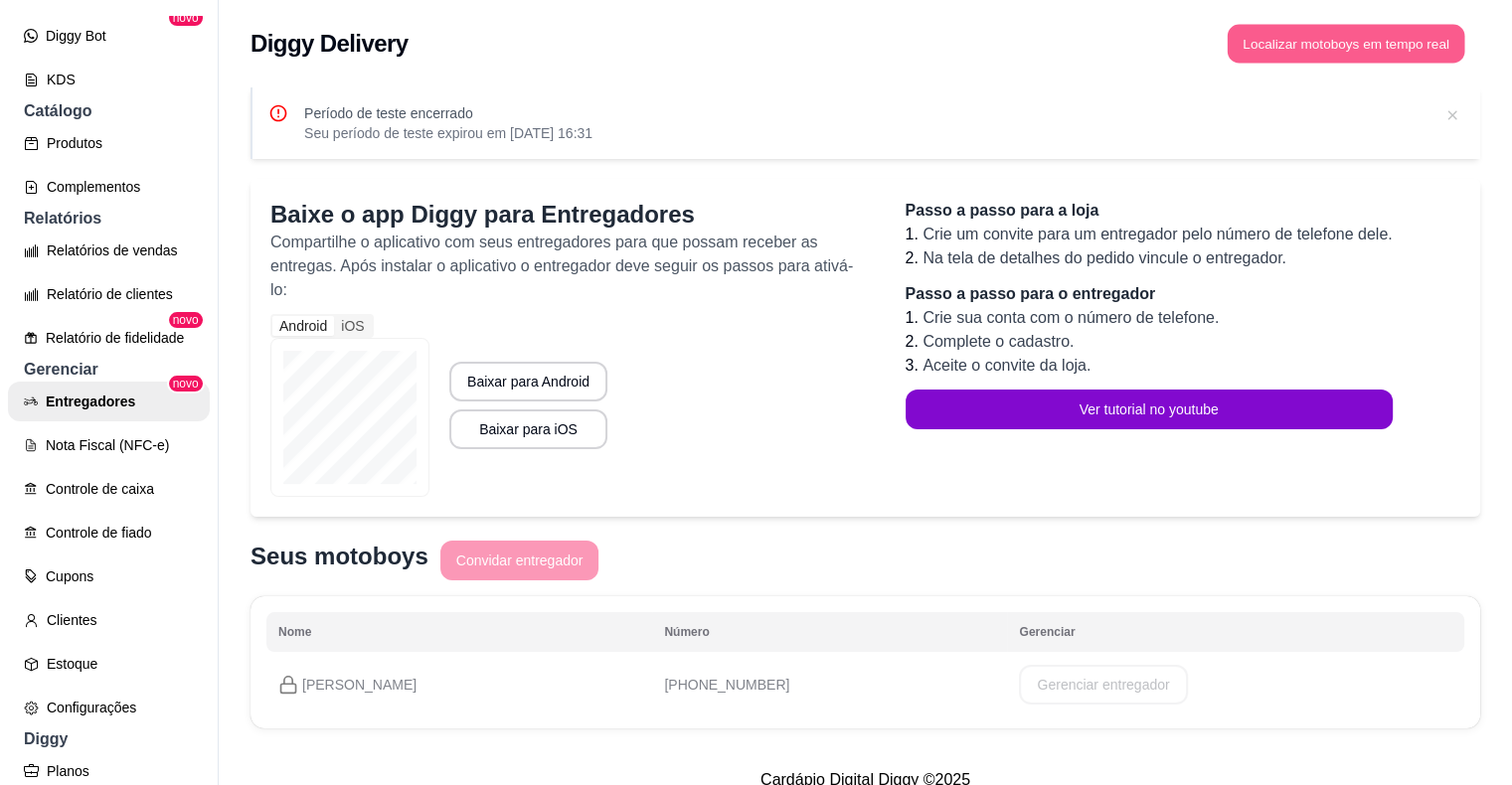 click on "Localizar motoboys em tempo real" at bounding box center [1346, 44] 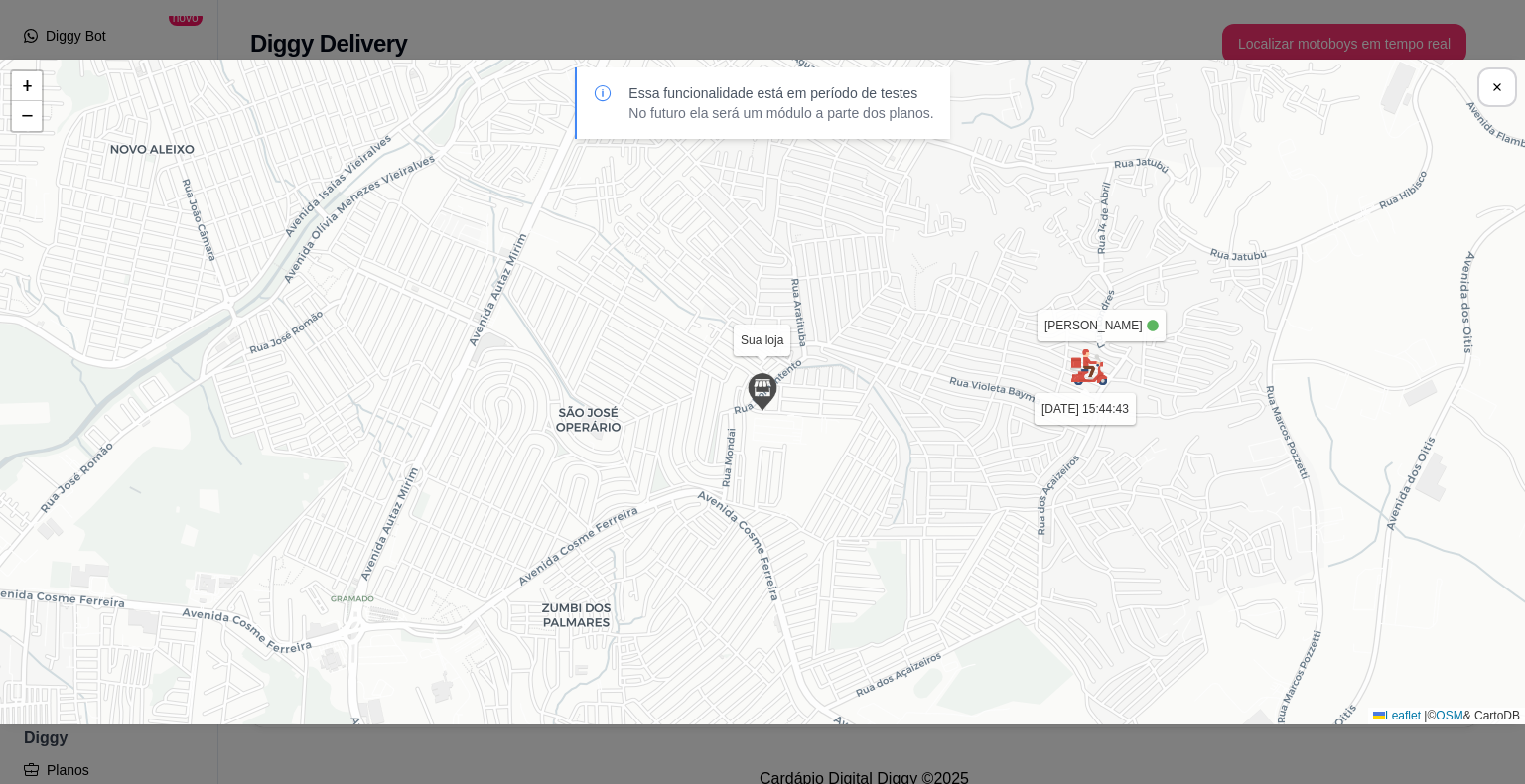 click on "Sua loja [PERSON_NAME]   [DATE] 15:44:43 + −  Leaflet   |  ©  OSM  & CartoDB" at bounding box center [762, 392] 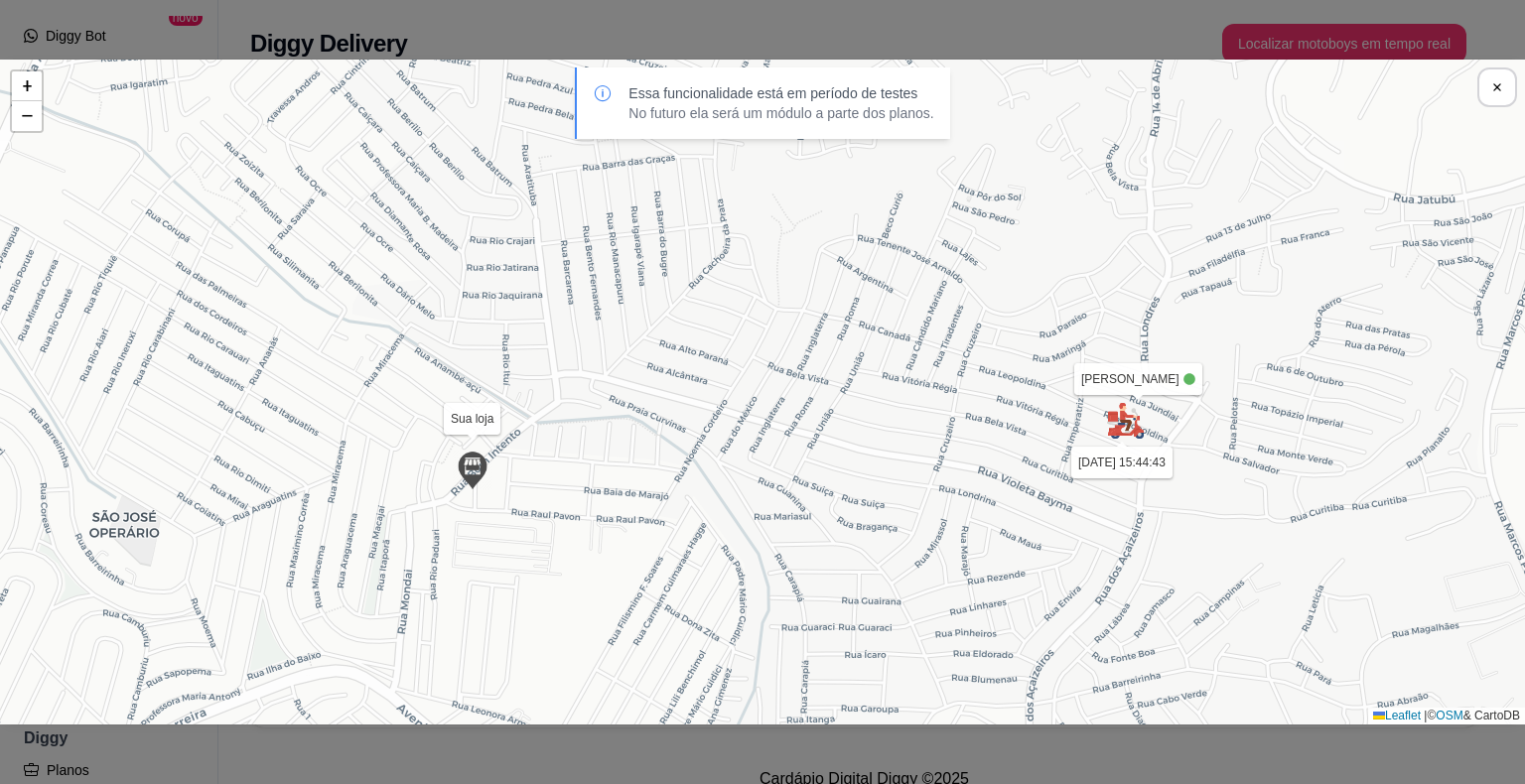 drag, startPoint x: 1128, startPoint y: 343, endPoint x: 1128, endPoint y: 376, distance: 33 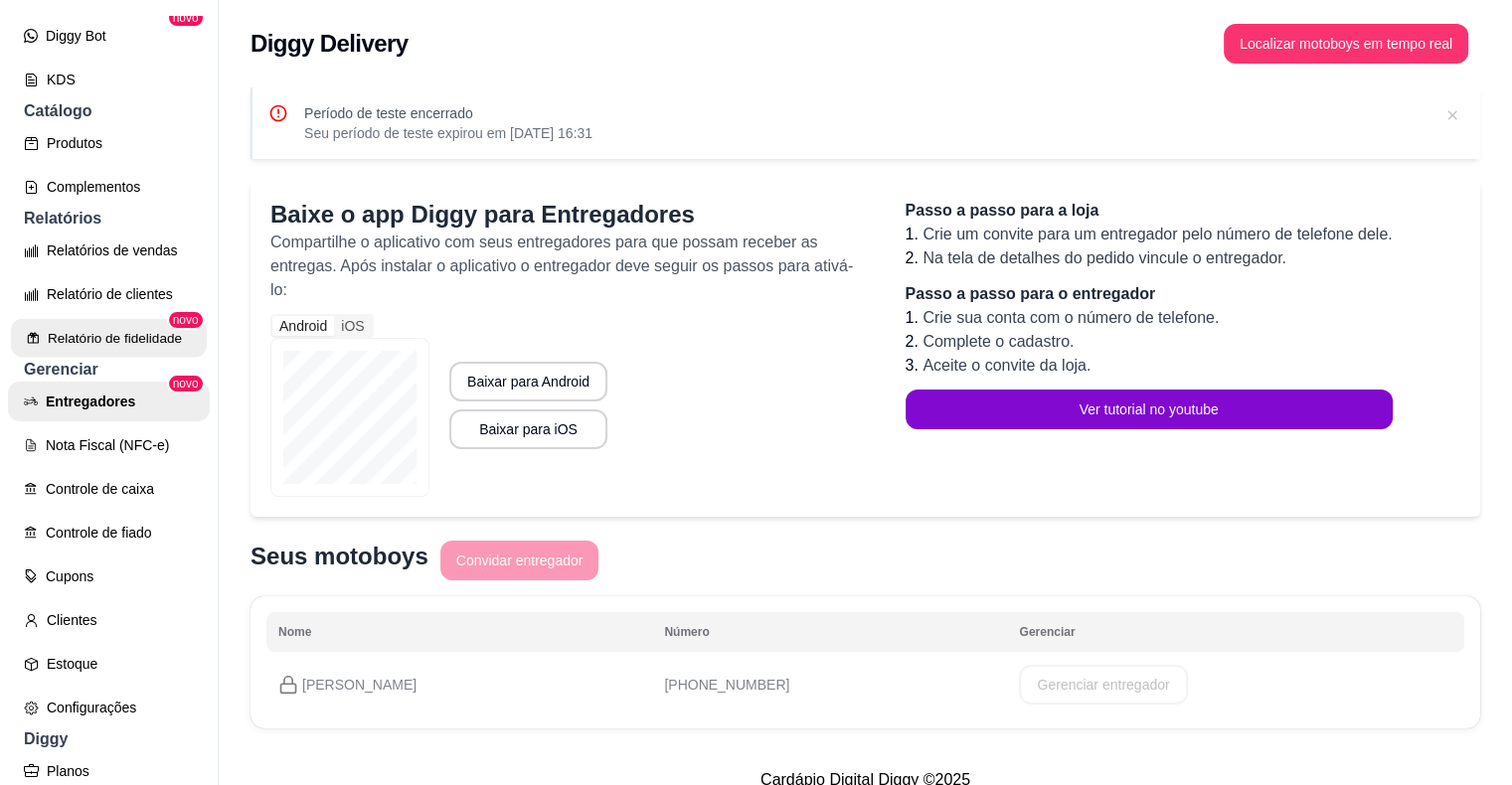 click on "Relatório de fidelidade" at bounding box center [108, 338] 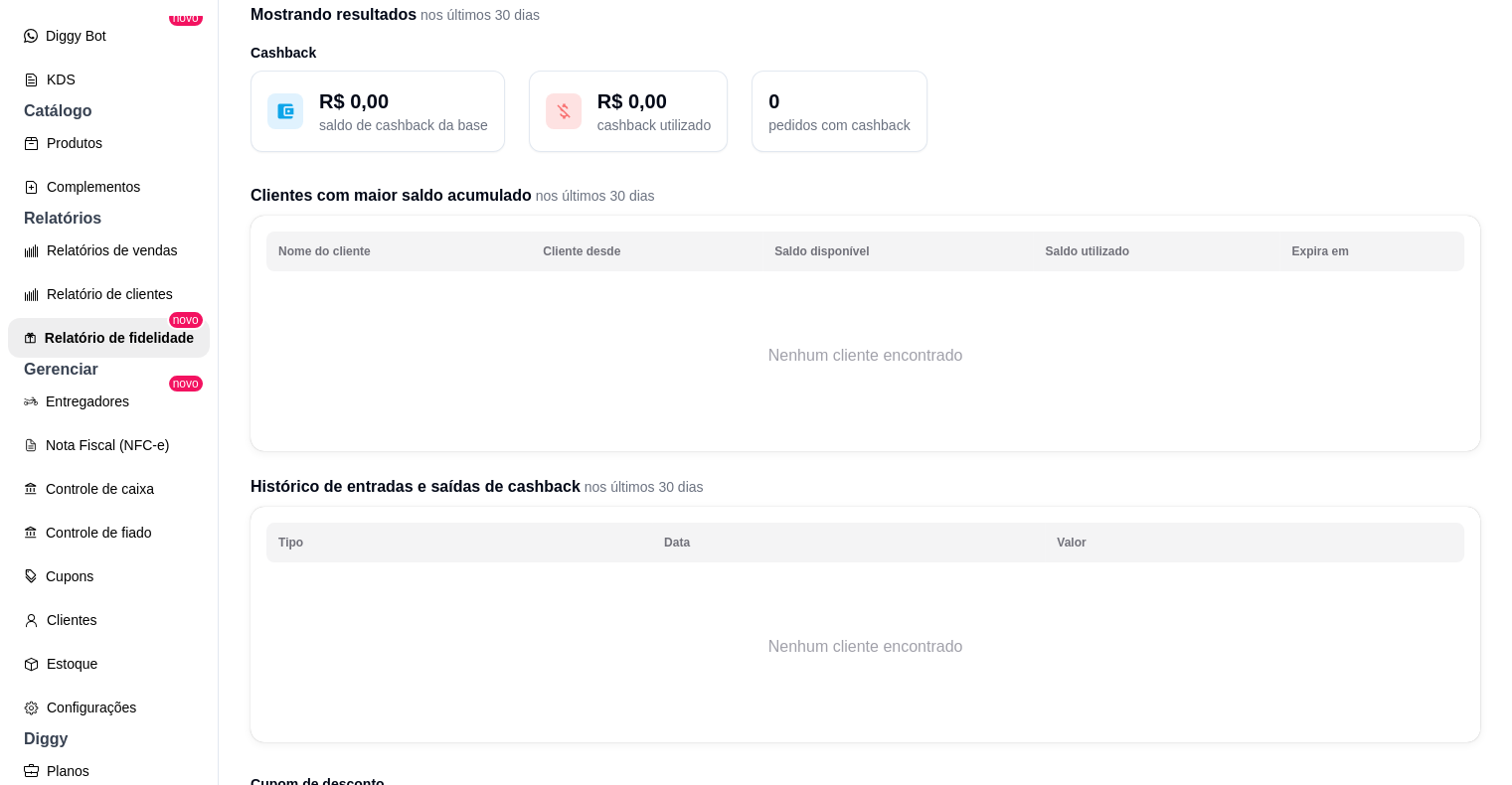 scroll, scrollTop: 76, scrollLeft: 0, axis: vertical 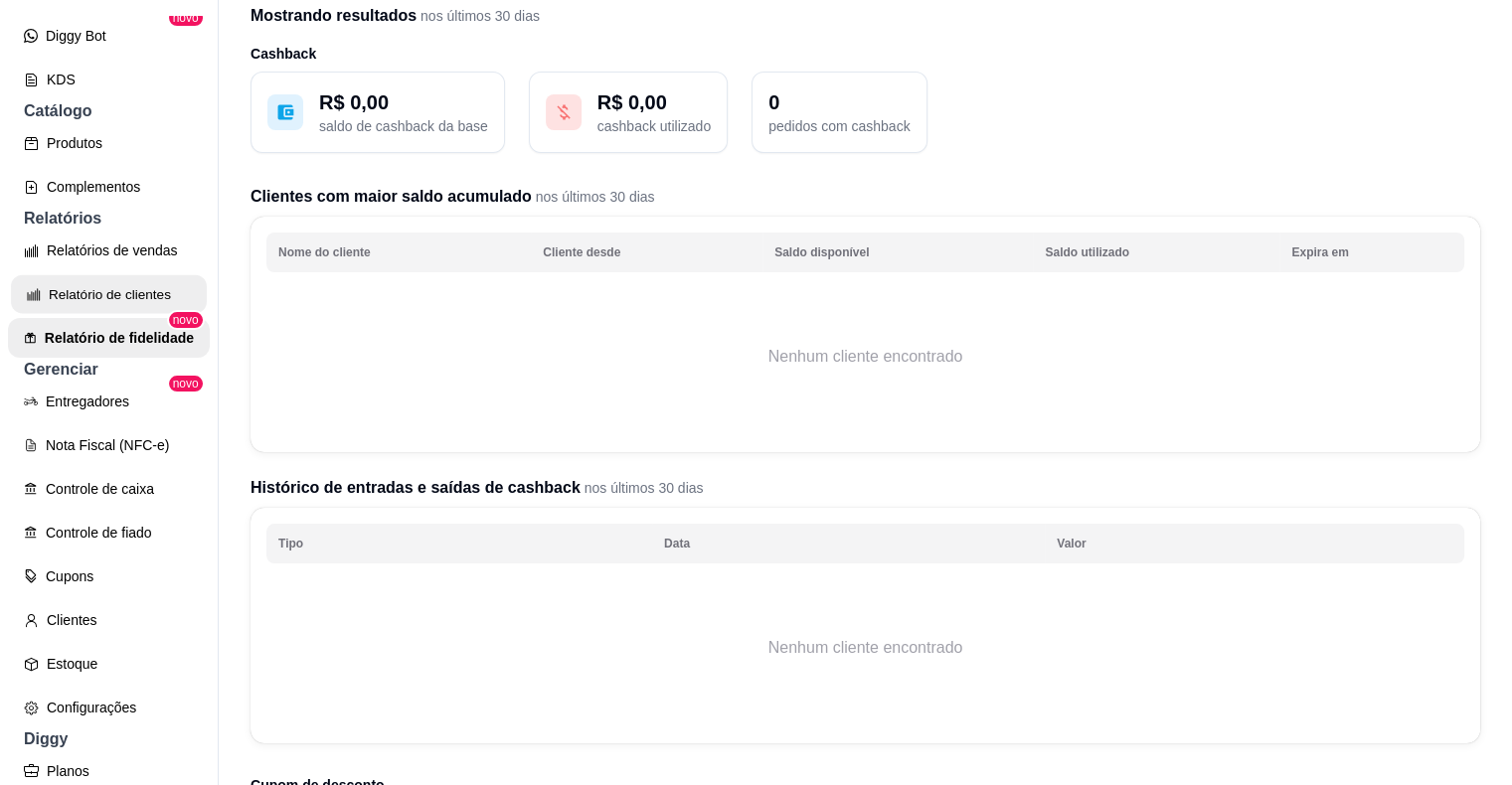 click on "Relatório de clientes" at bounding box center (108, 294) 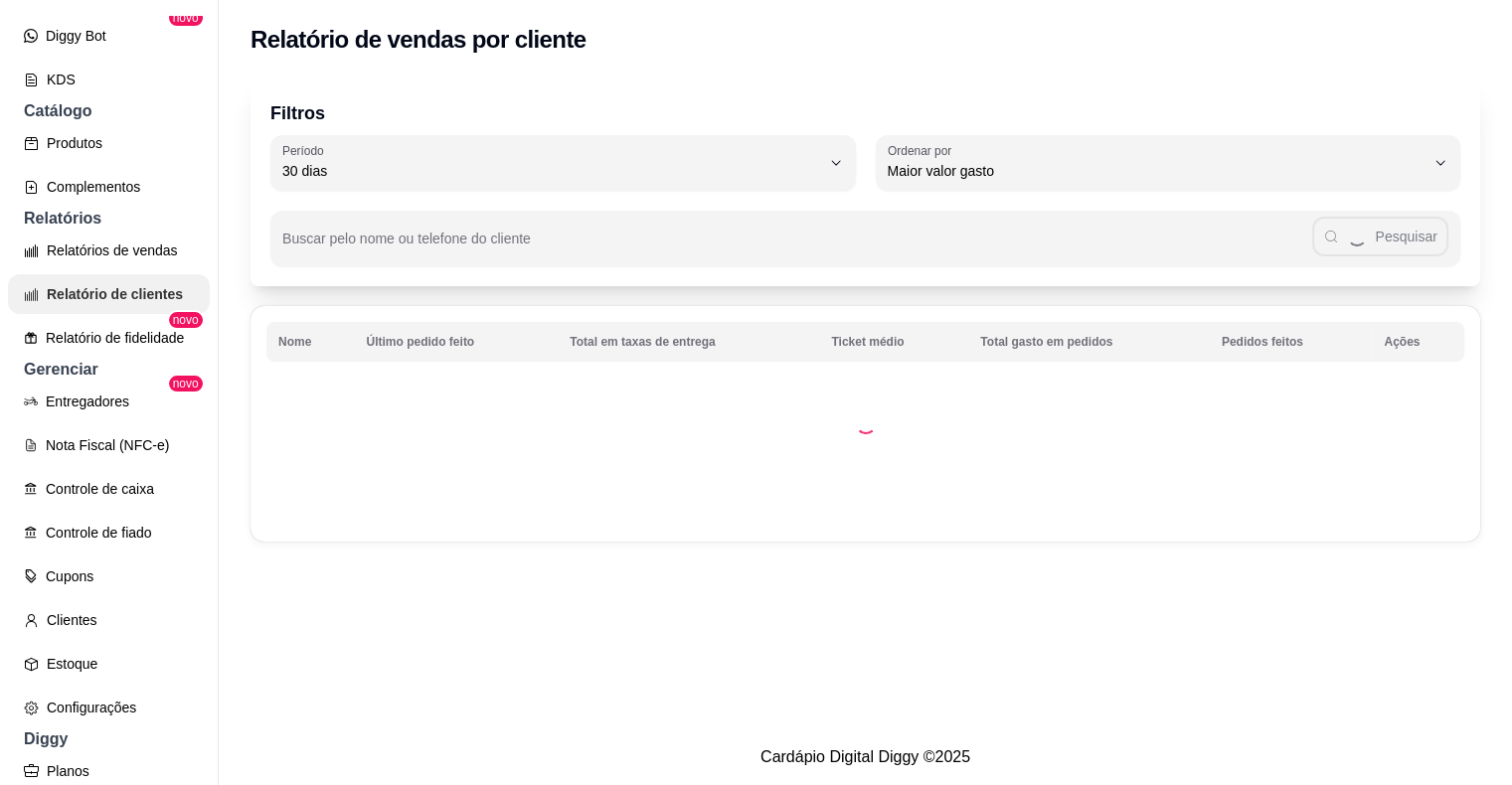 scroll, scrollTop: 0, scrollLeft: 0, axis: both 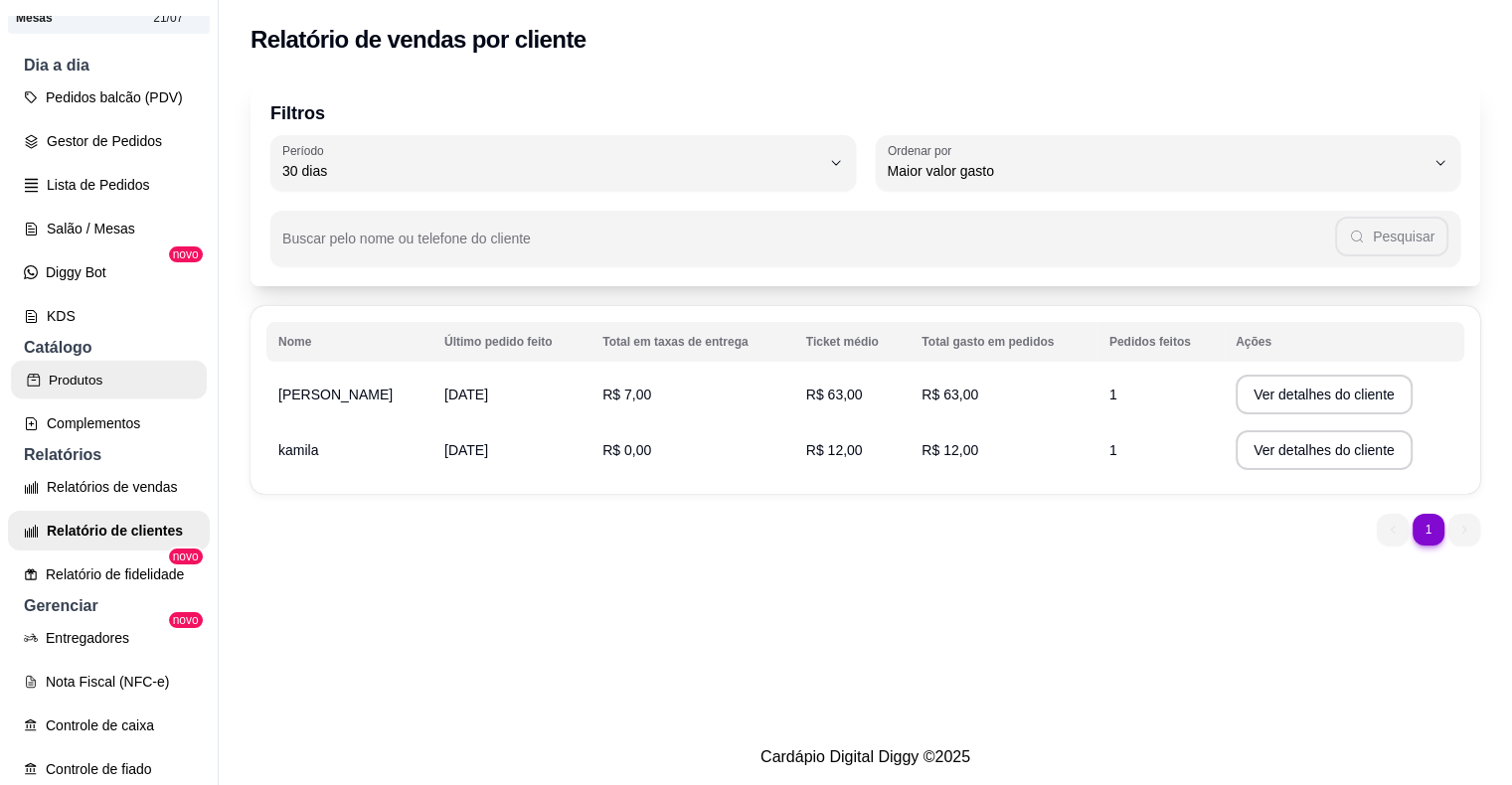 click on "Produtos" at bounding box center (108, 380) 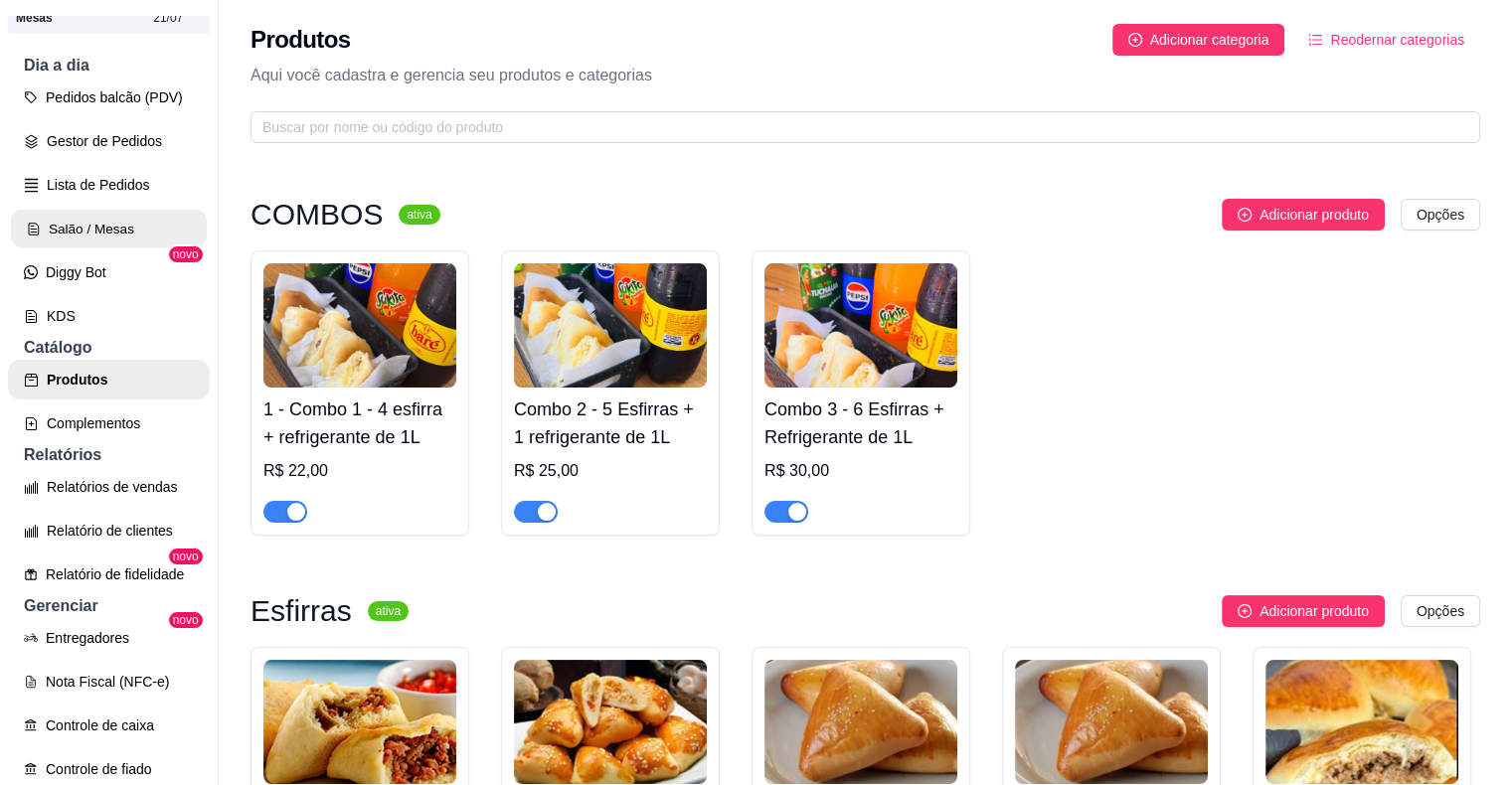 click on "Salão / Mesas" at bounding box center [108, 229] 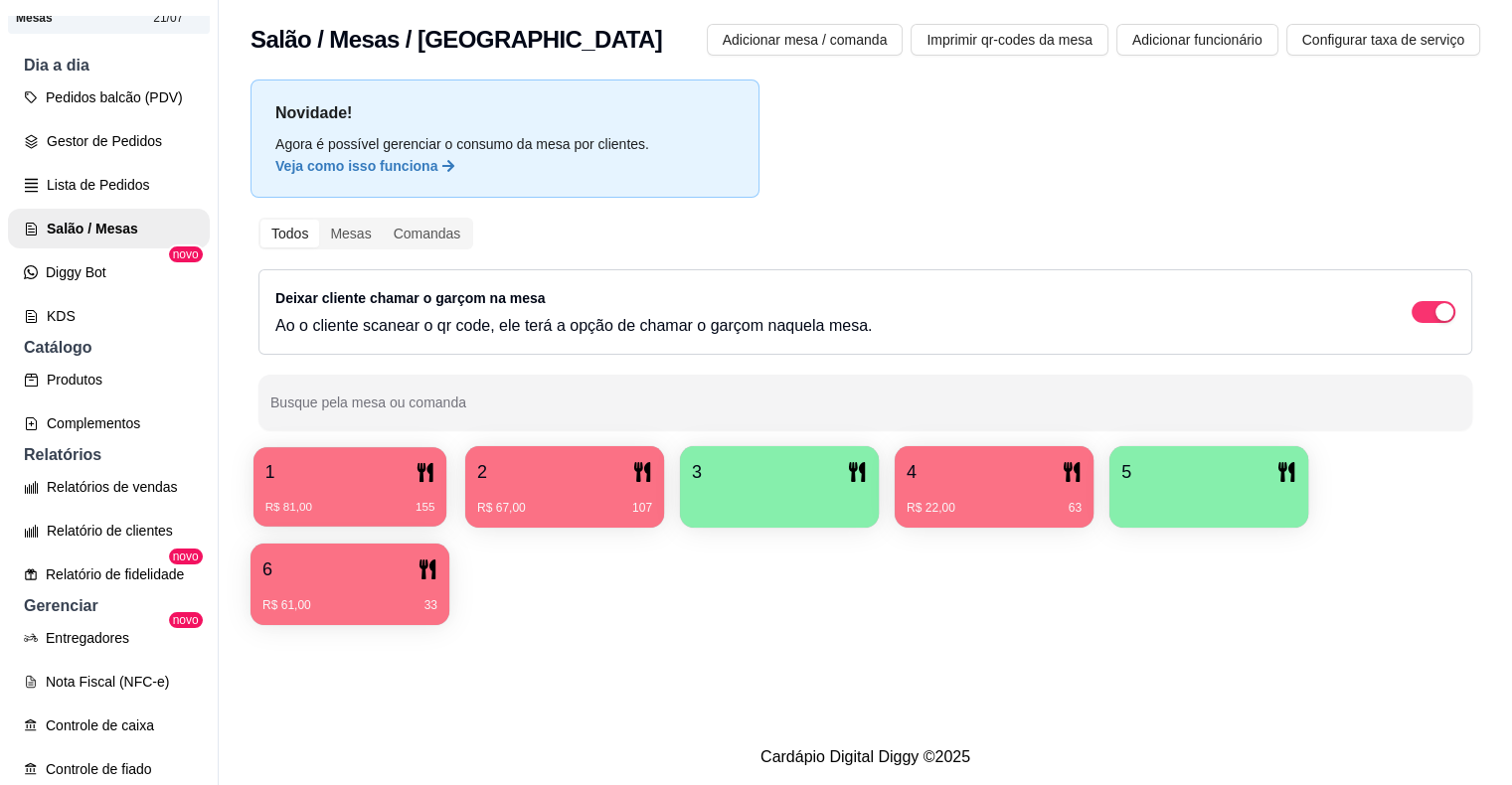 click on "R$ 81,00 155" at bounding box center [350, 500] 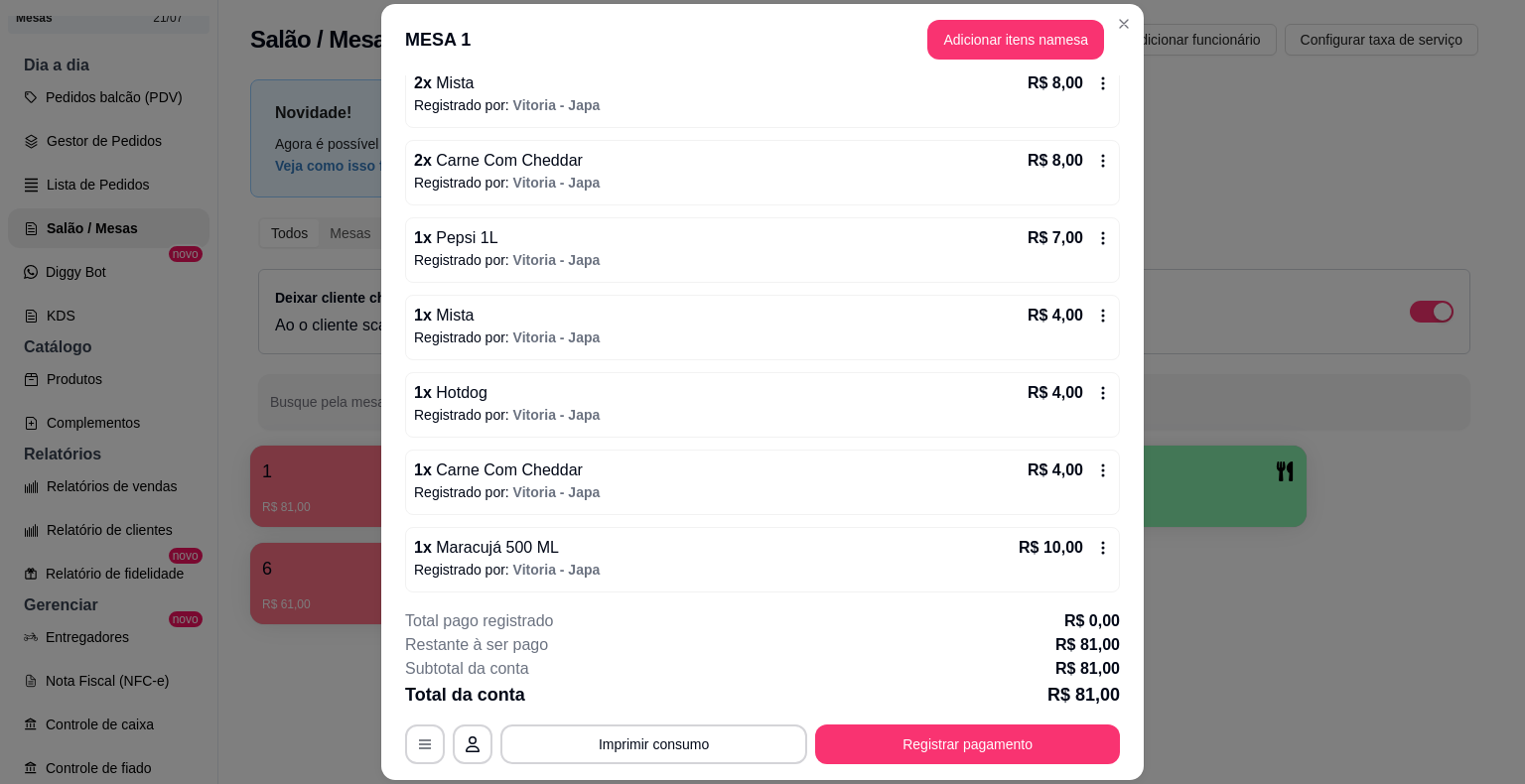 scroll, scrollTop: 742, scrollLeft: 0, axis: vertical 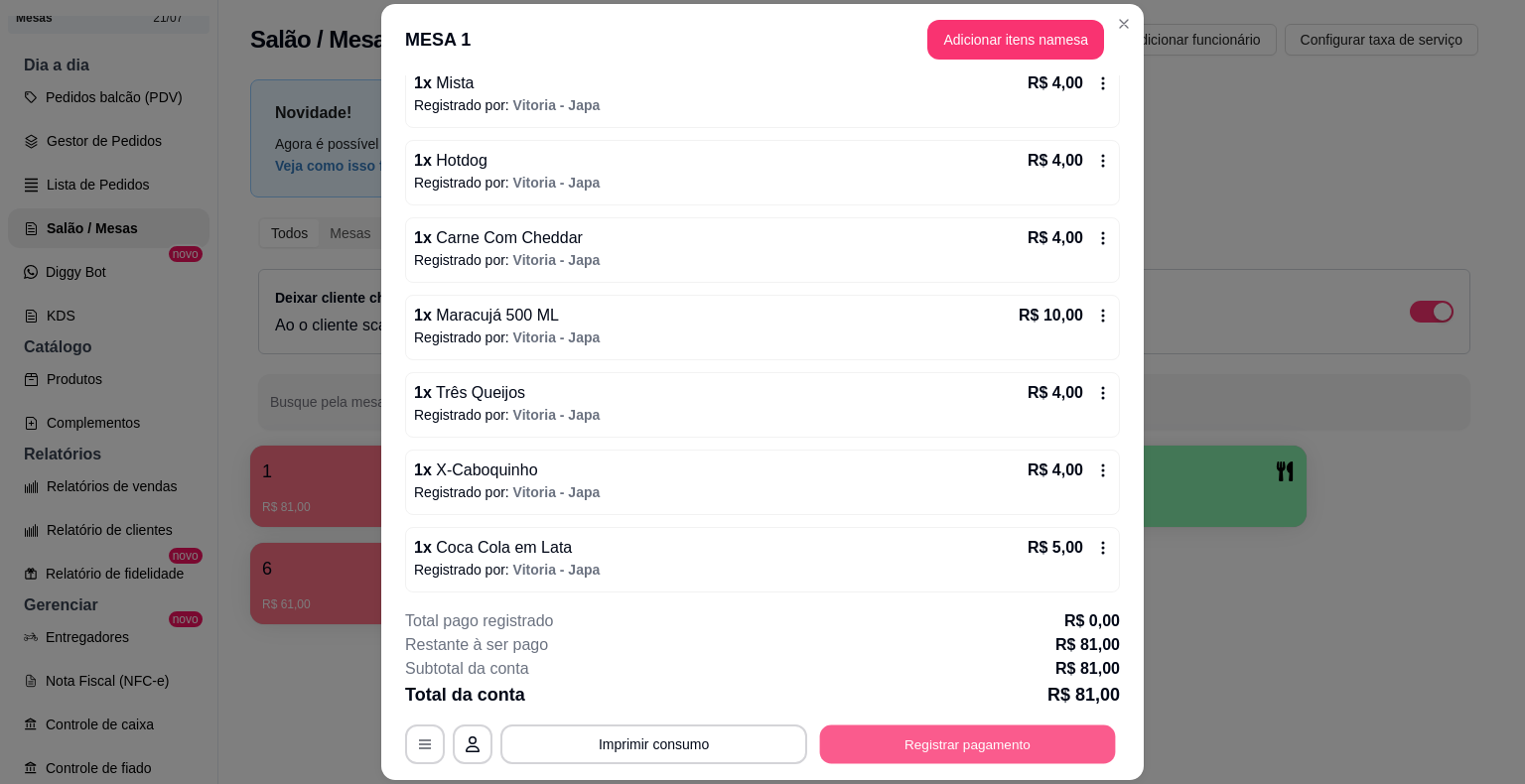 click on "Registrar pagamento" at bounding box center [968, 744] 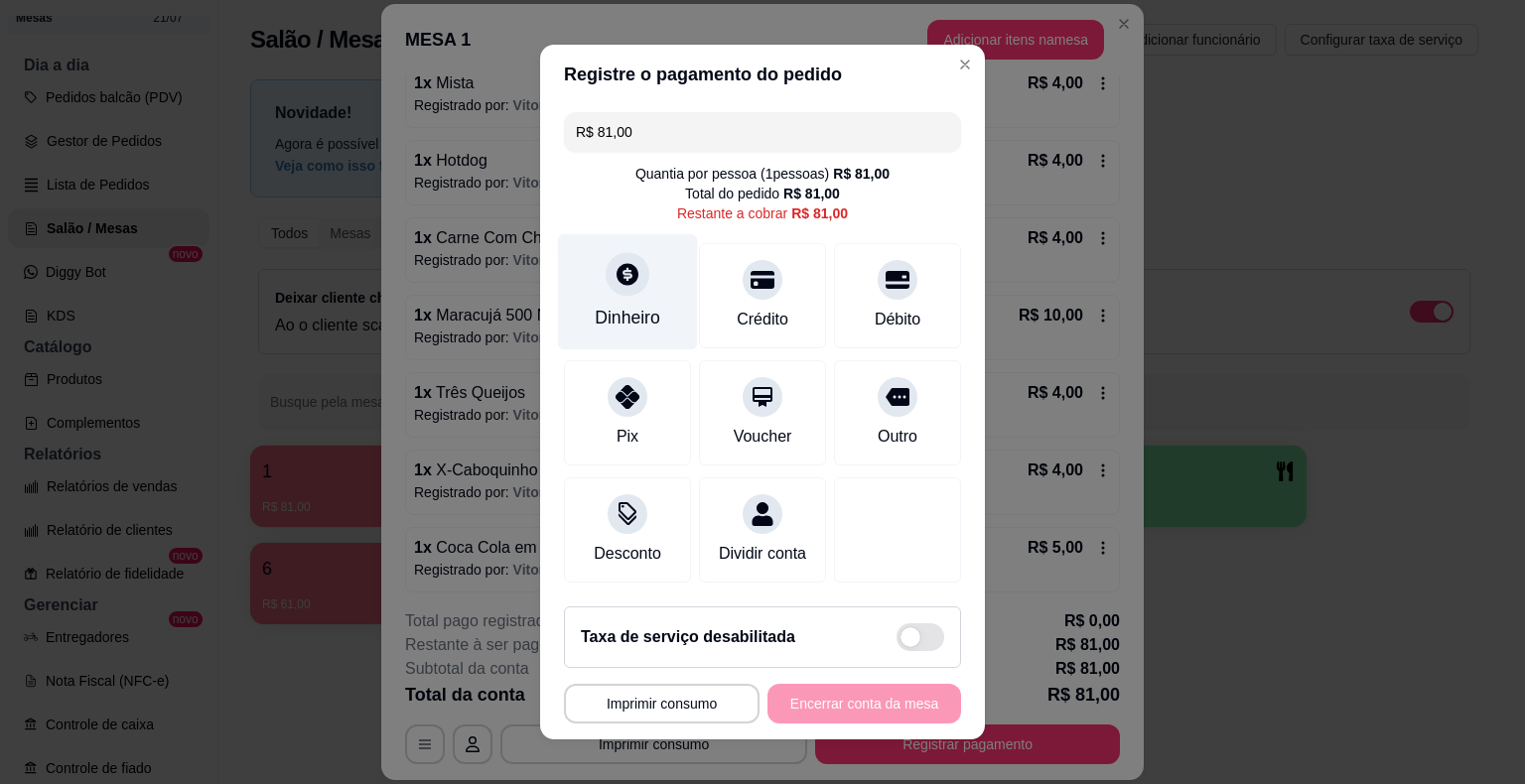 click 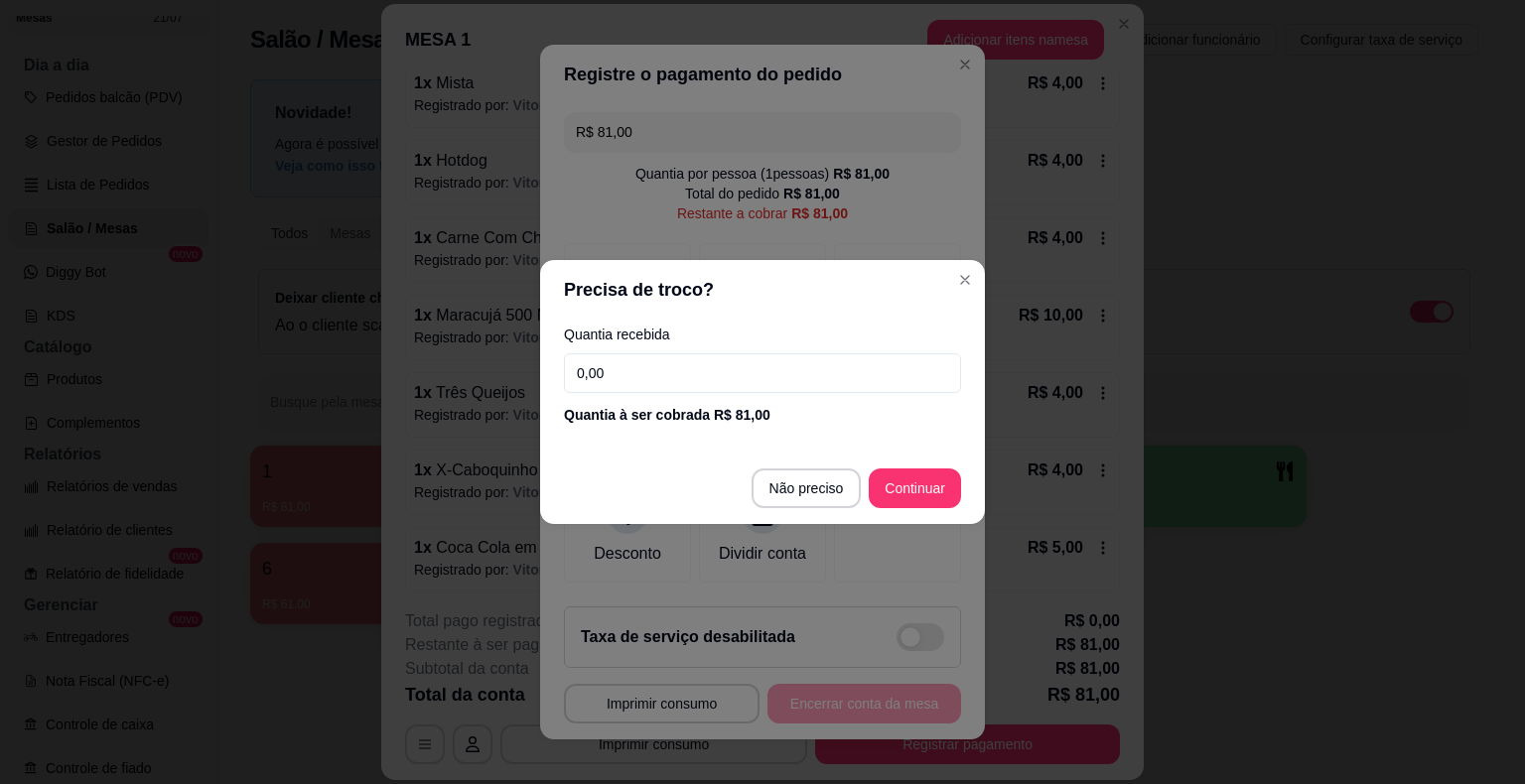 click on "Não preciso Continuar" at bounding box center [762, 488] 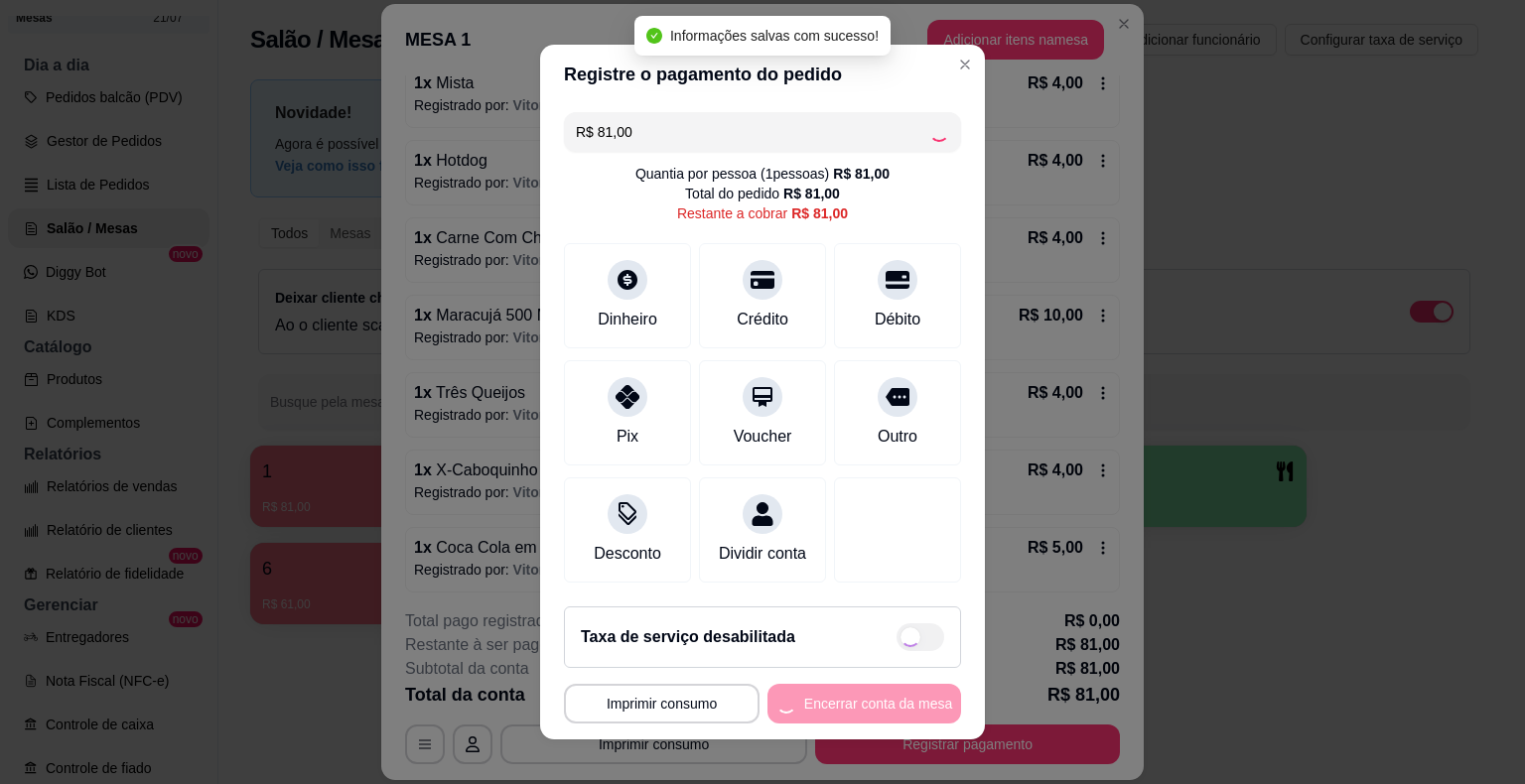 type on "R$ 0,00" 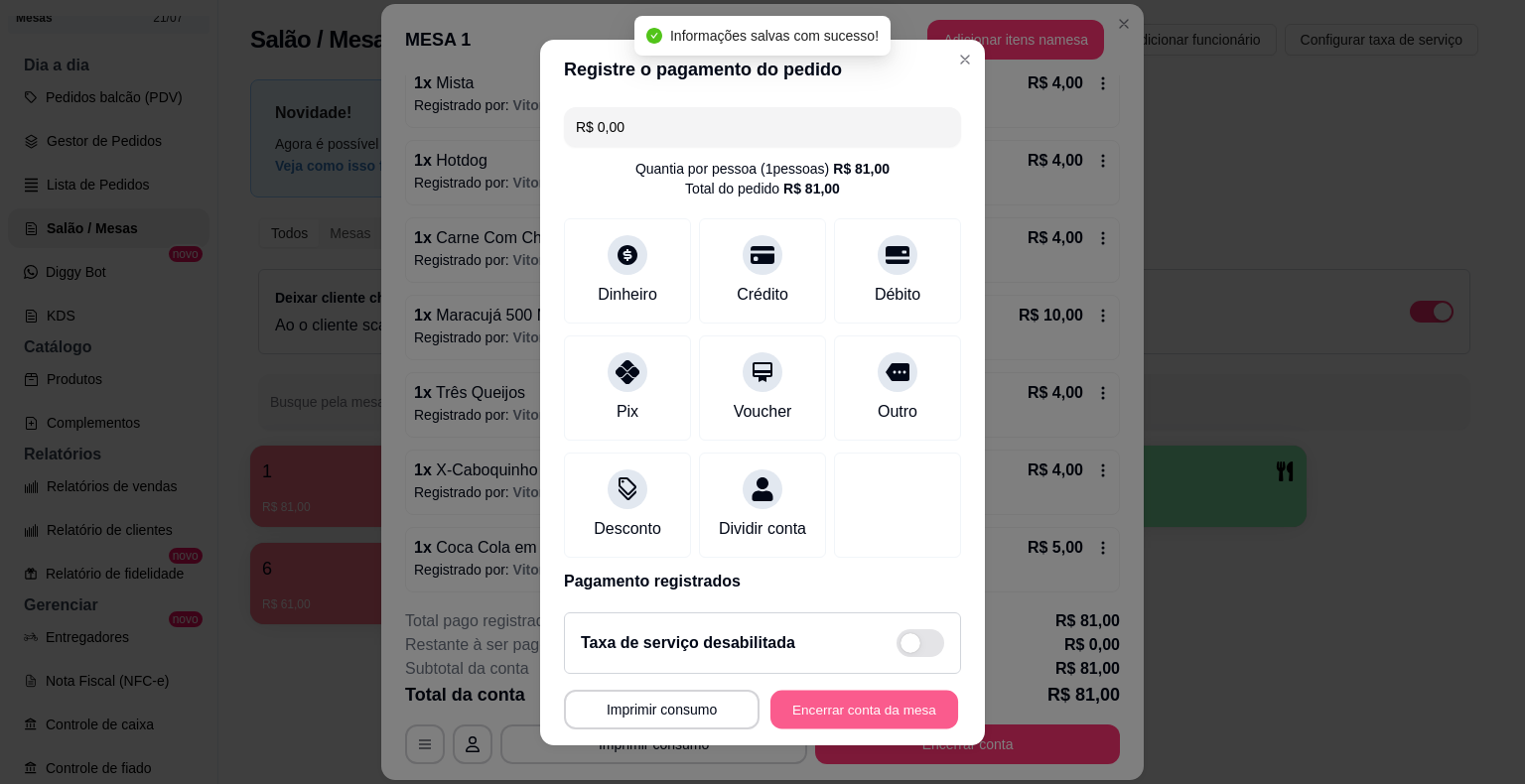 click on "Encerrar conta da mesa" at bounding box center [864, 709] 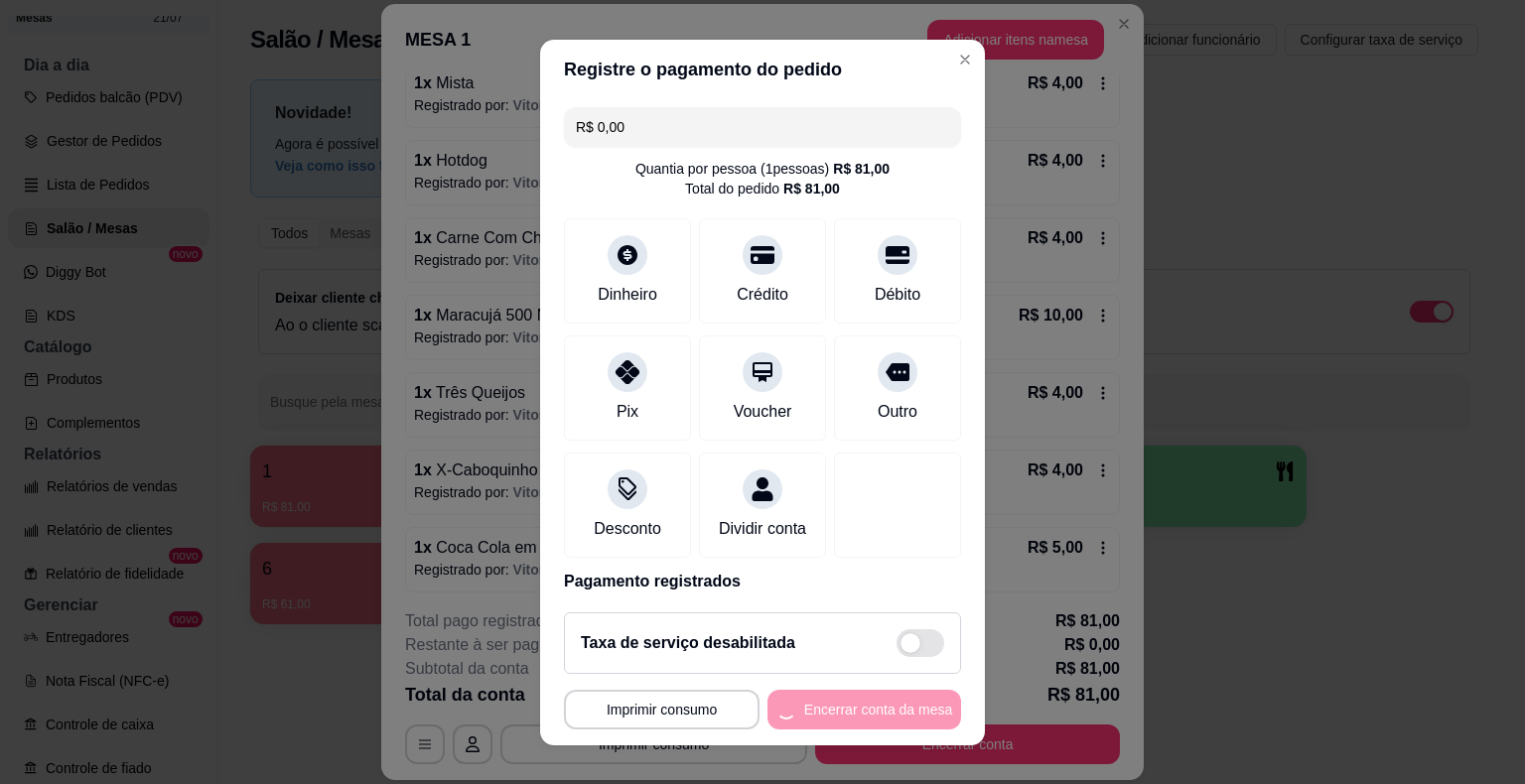 scroll, scrollTop: 0, scrollLeft: 0, axis: both 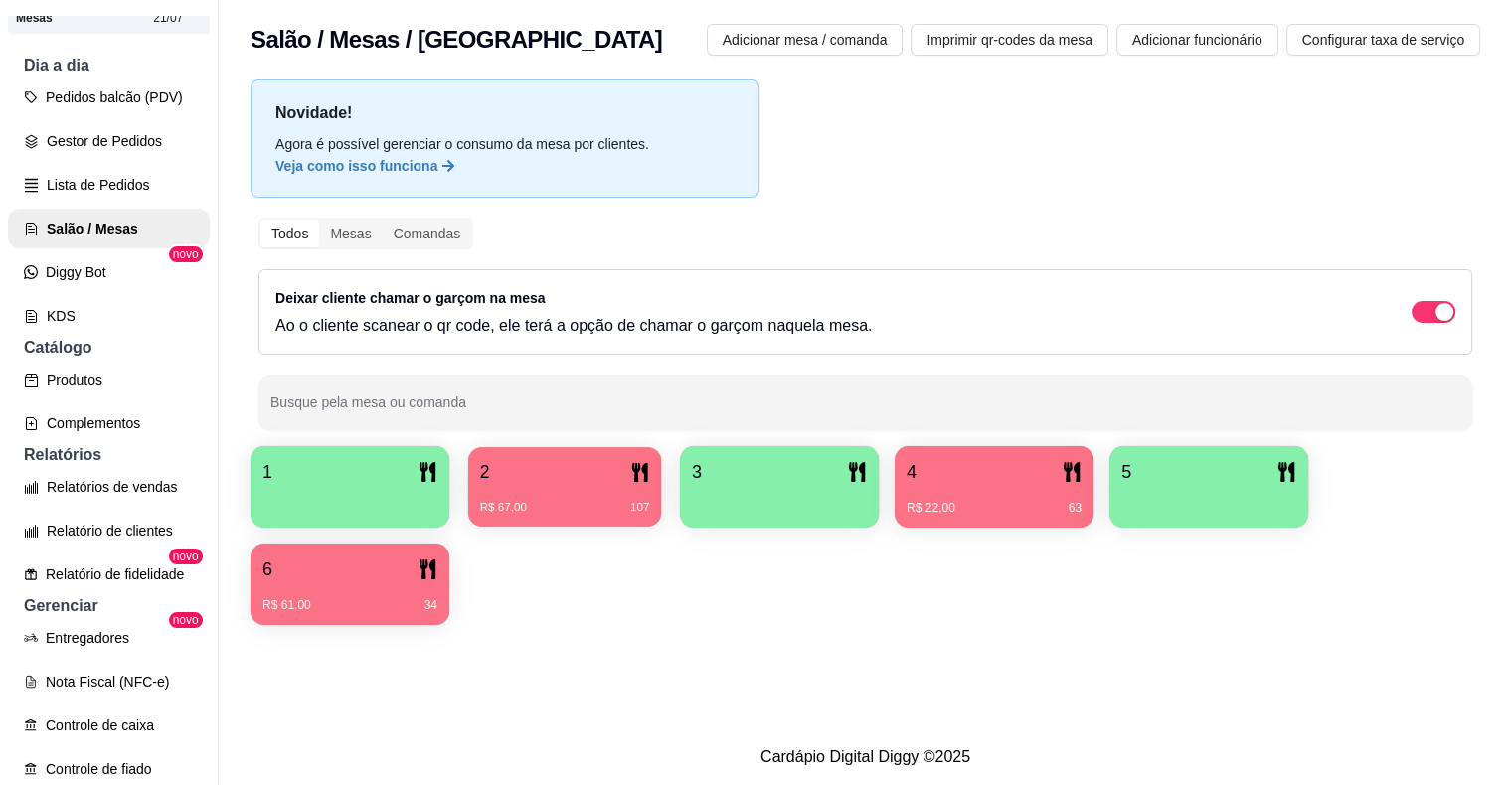 click on "2 R$ 67,00 107" at bounding box center (565, 487) 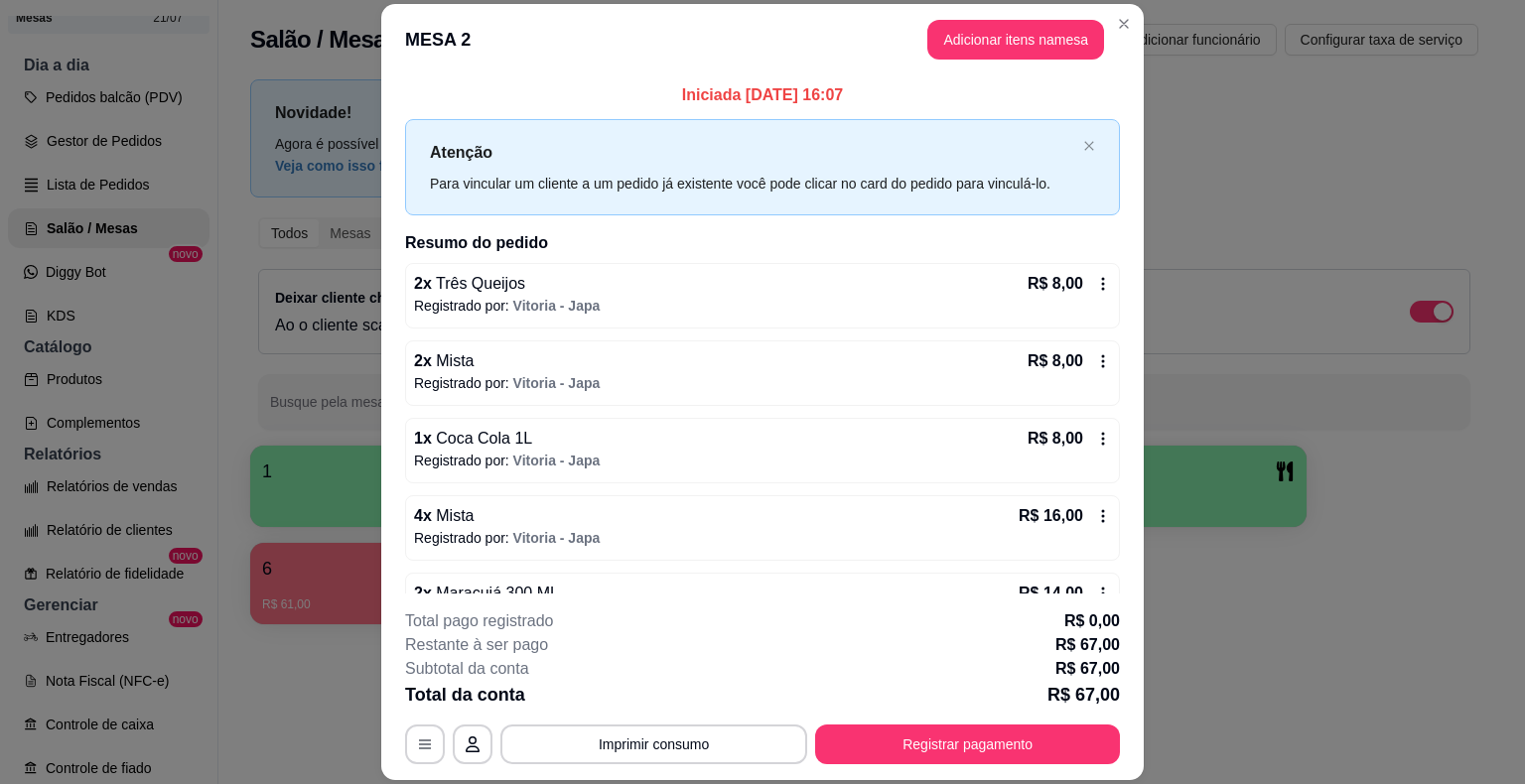 scroll, scrollTop: 281, scrollLeft: 0, axis: vertical 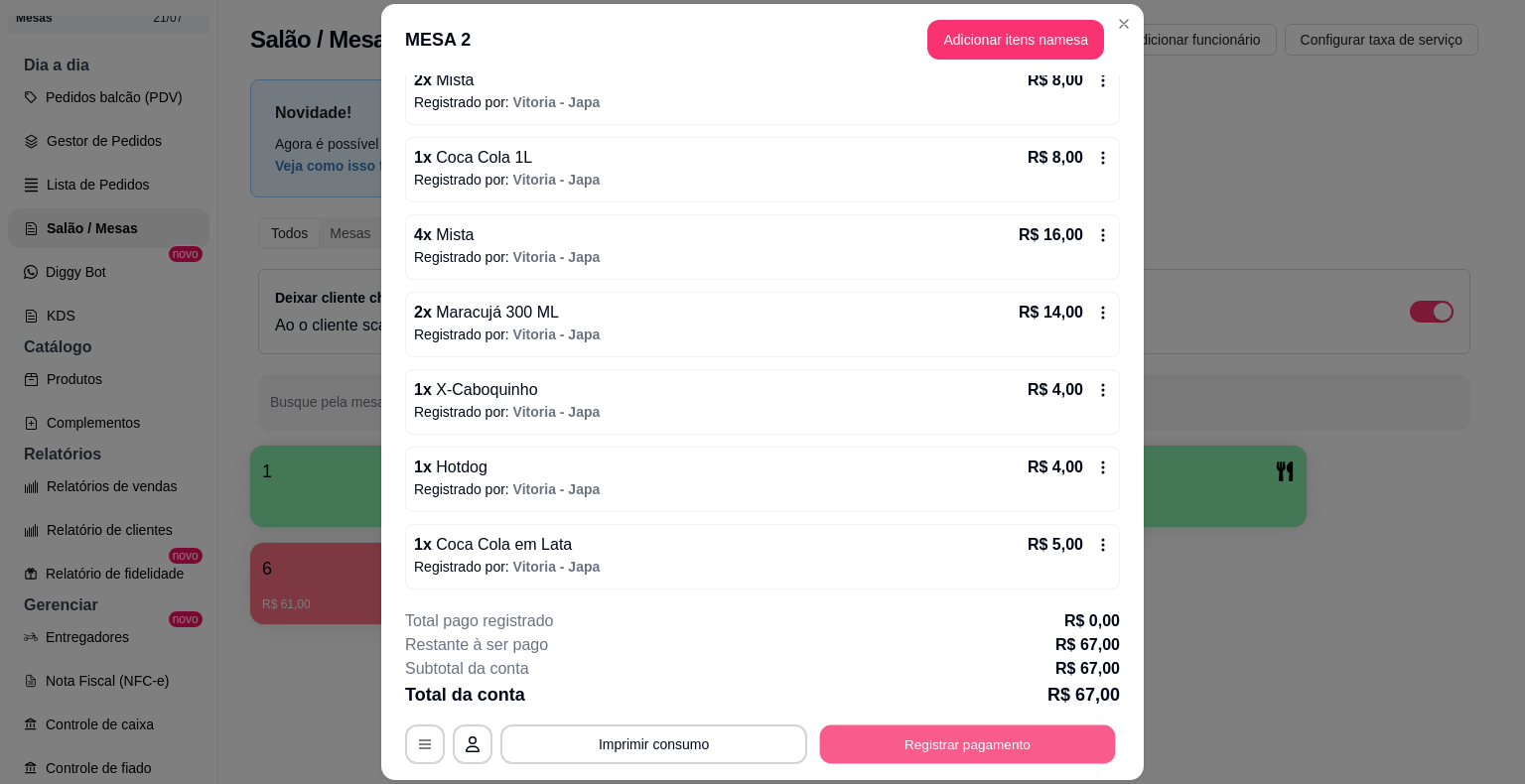 click on "Registrar pagamento" at bounding box center (968, 744) 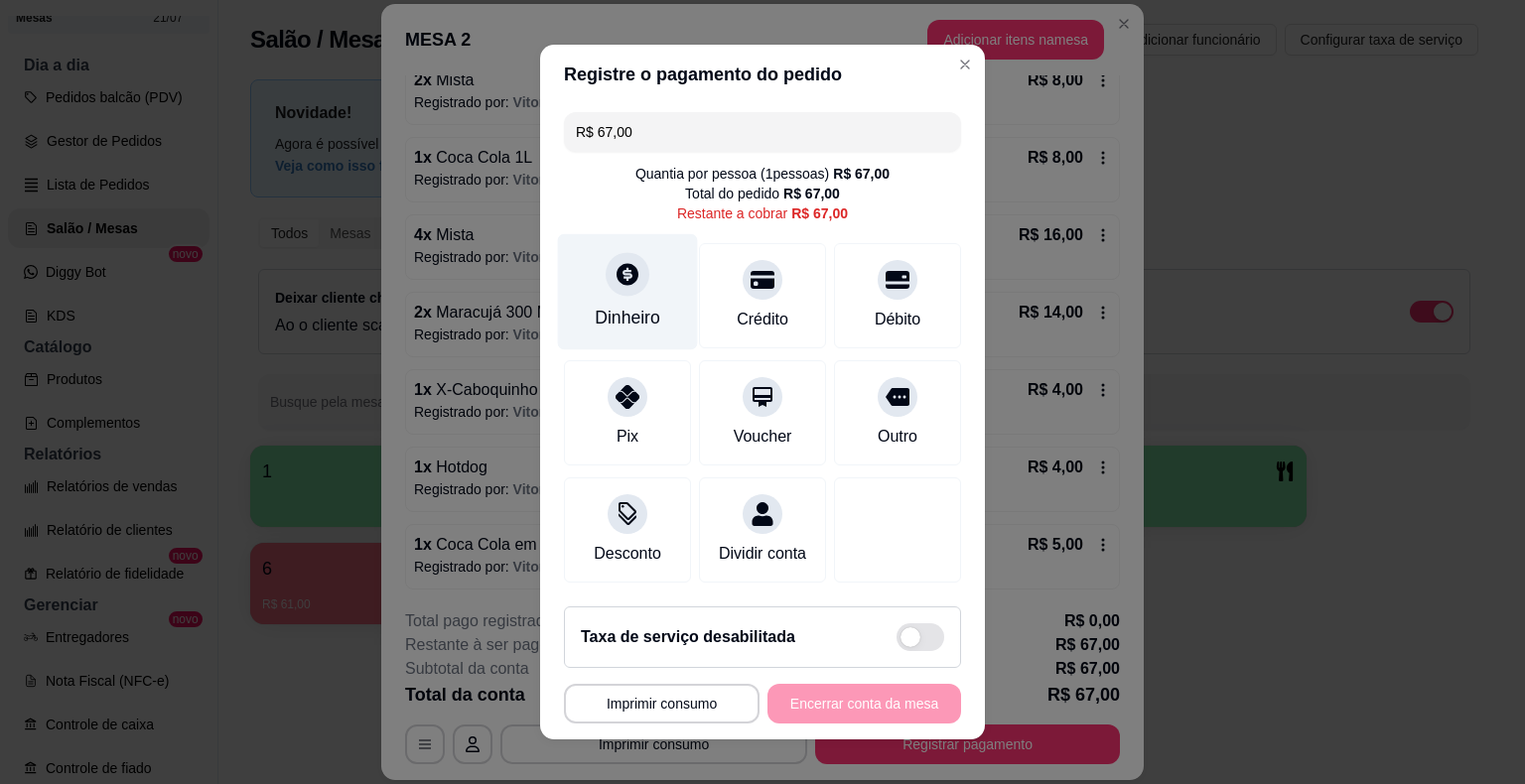 click on "Dinheiro" at bounding box center (627, 292) 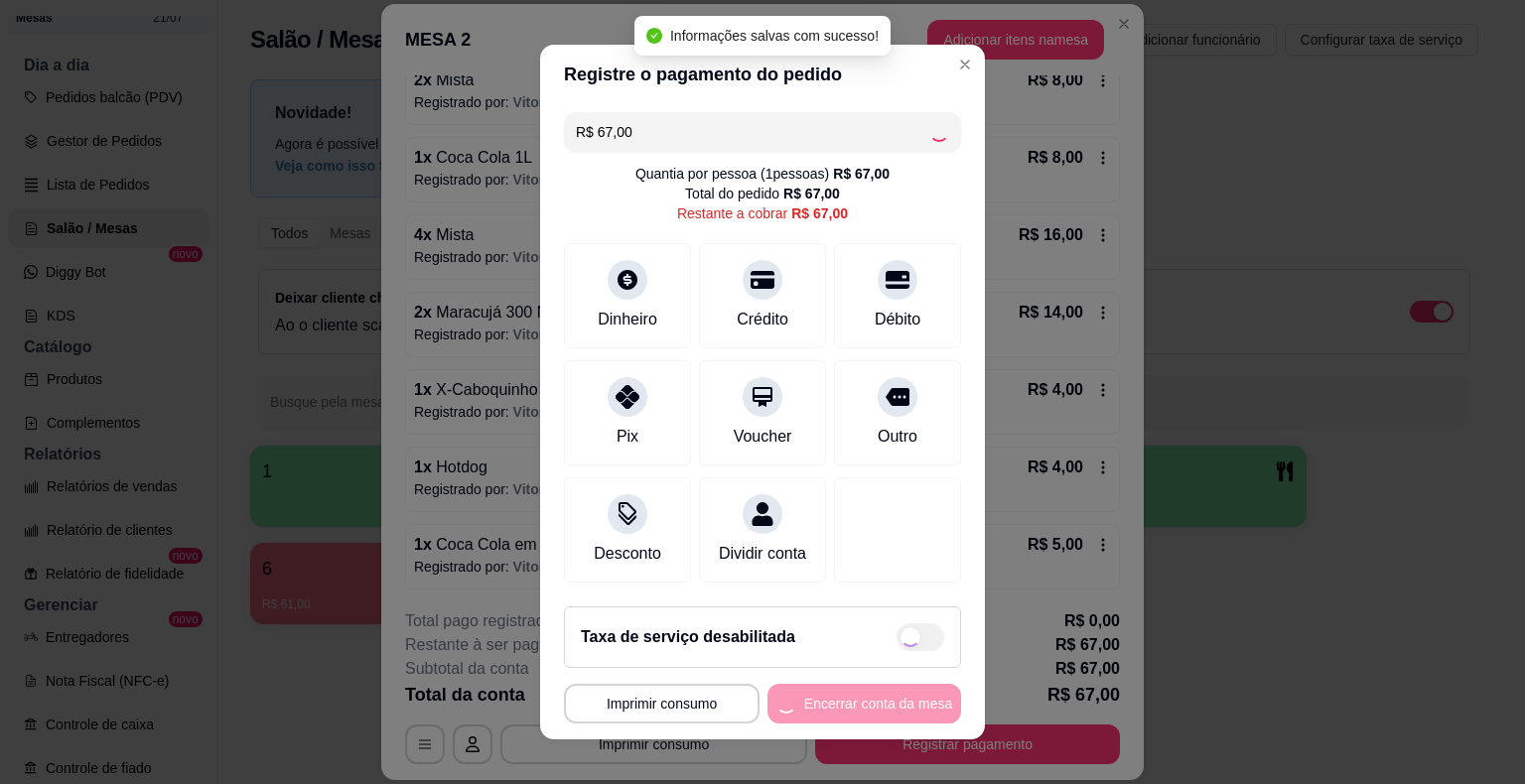 type on "R$ 0,00" 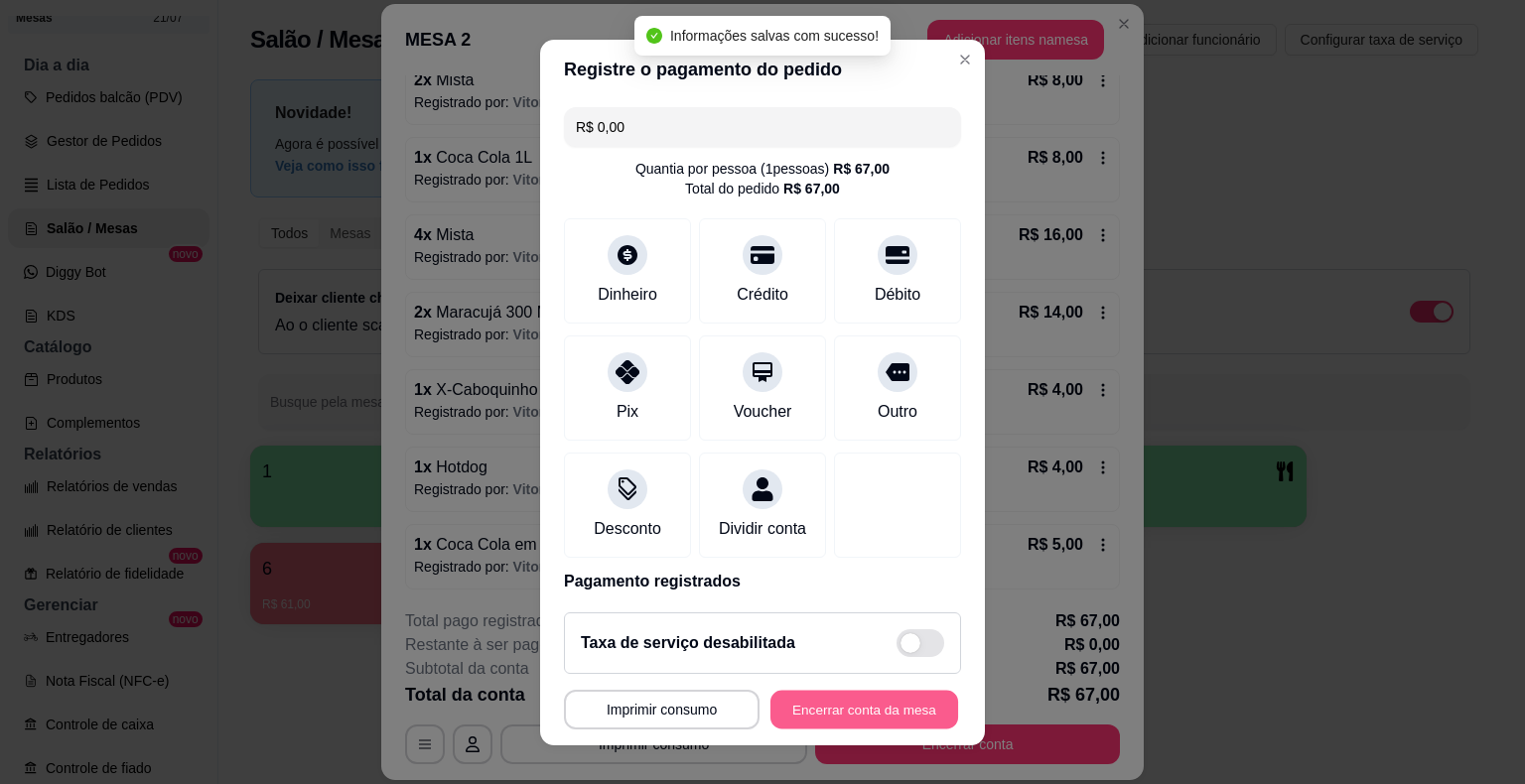 click on "Encerrar conta da mesa" at bounding box center [864, 709] 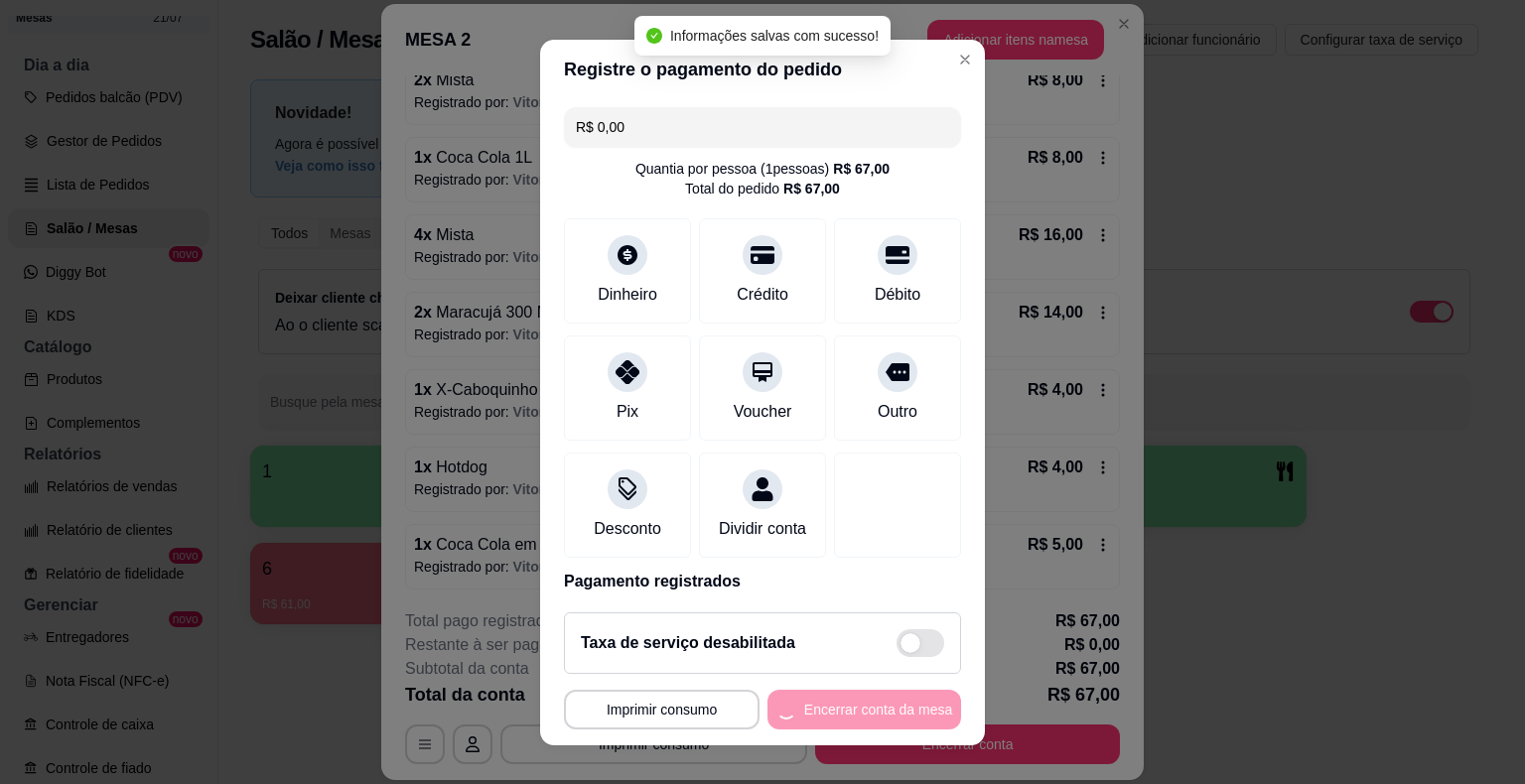 scroll, scrollTop: 0, scrollLeft: 0, axis: both 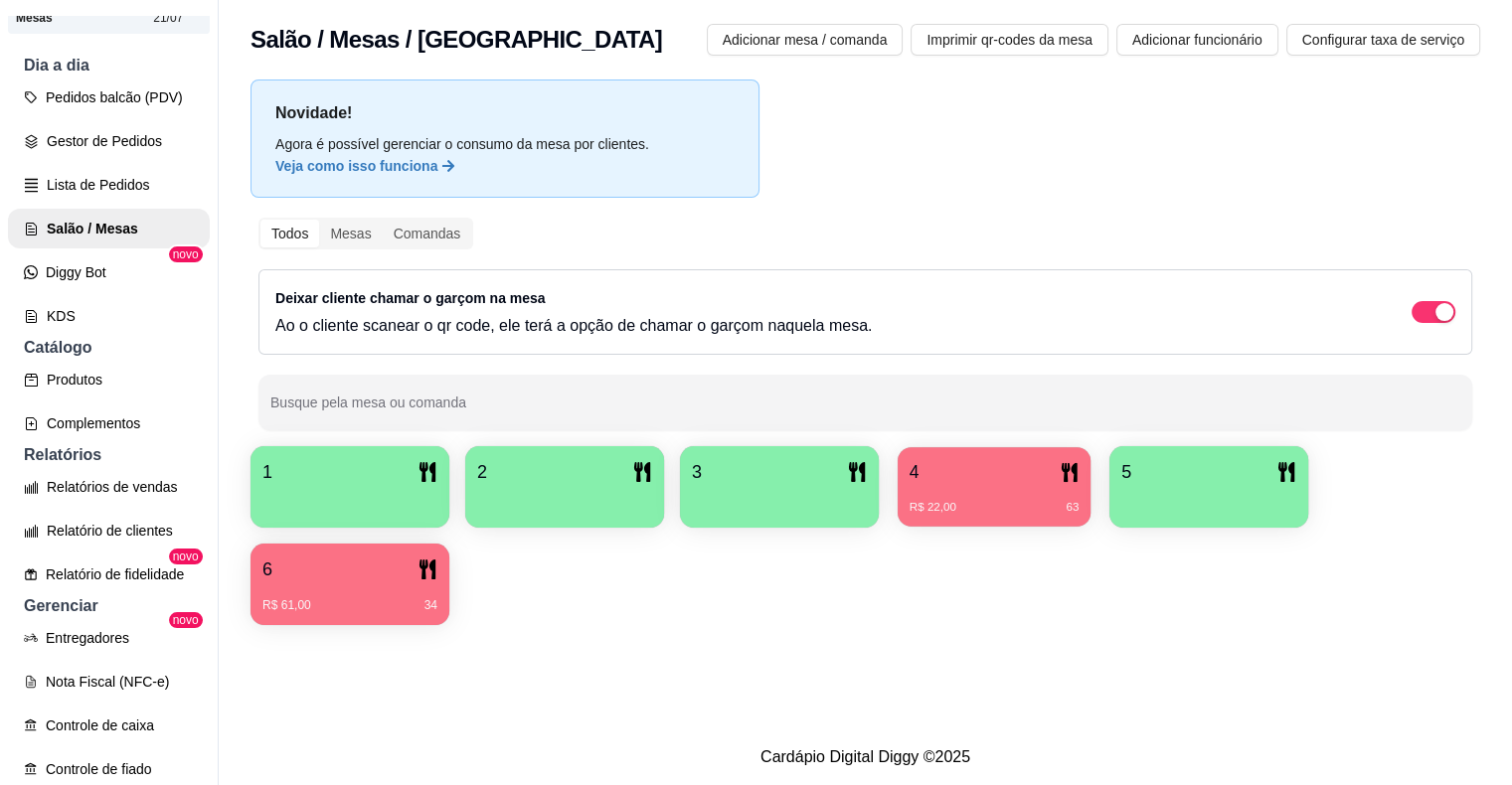 click on "4 R$ 22,00 63" at bounding box center (994, 487) 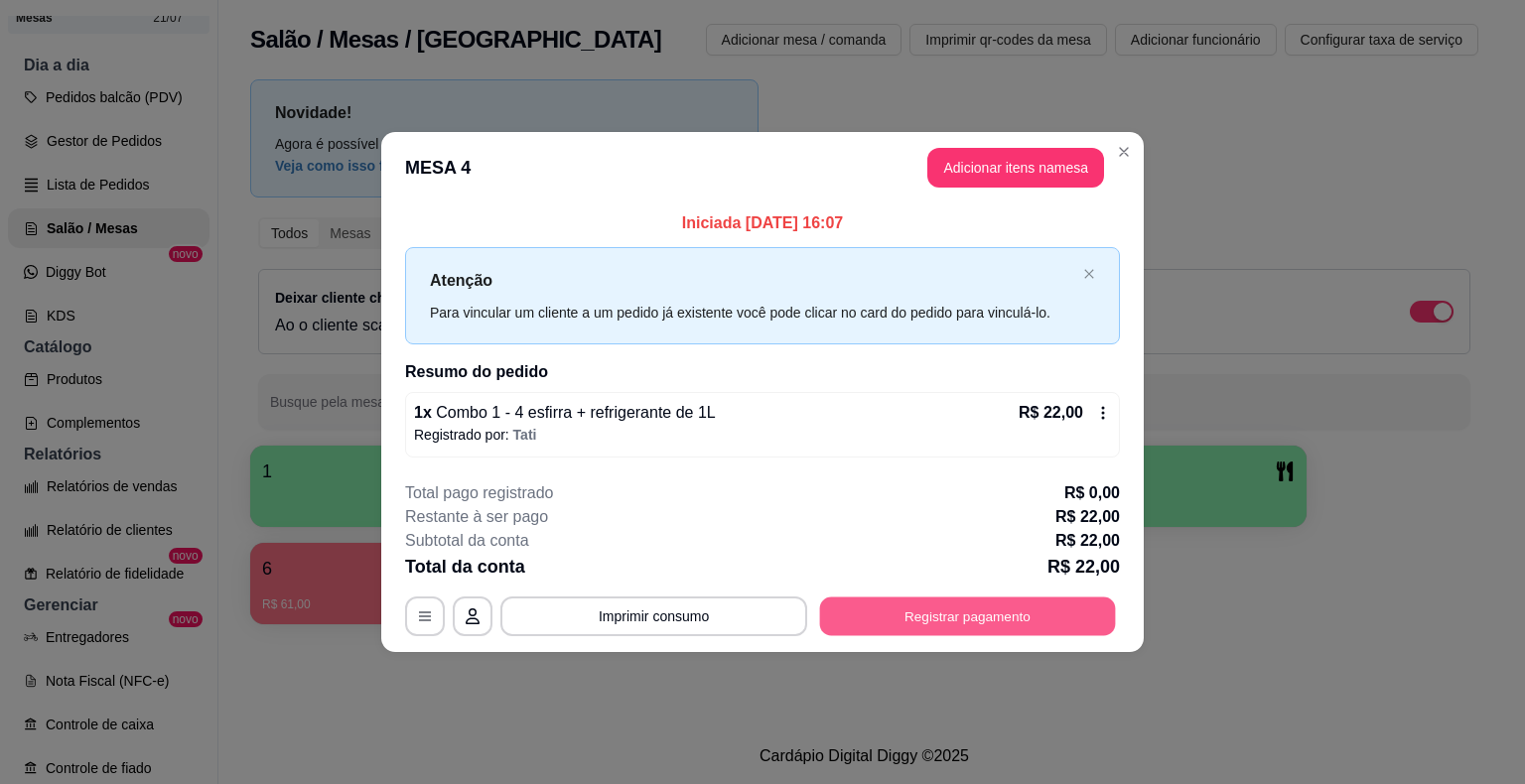 click on "Registrar pagamento" at bounding box center (968, 615) 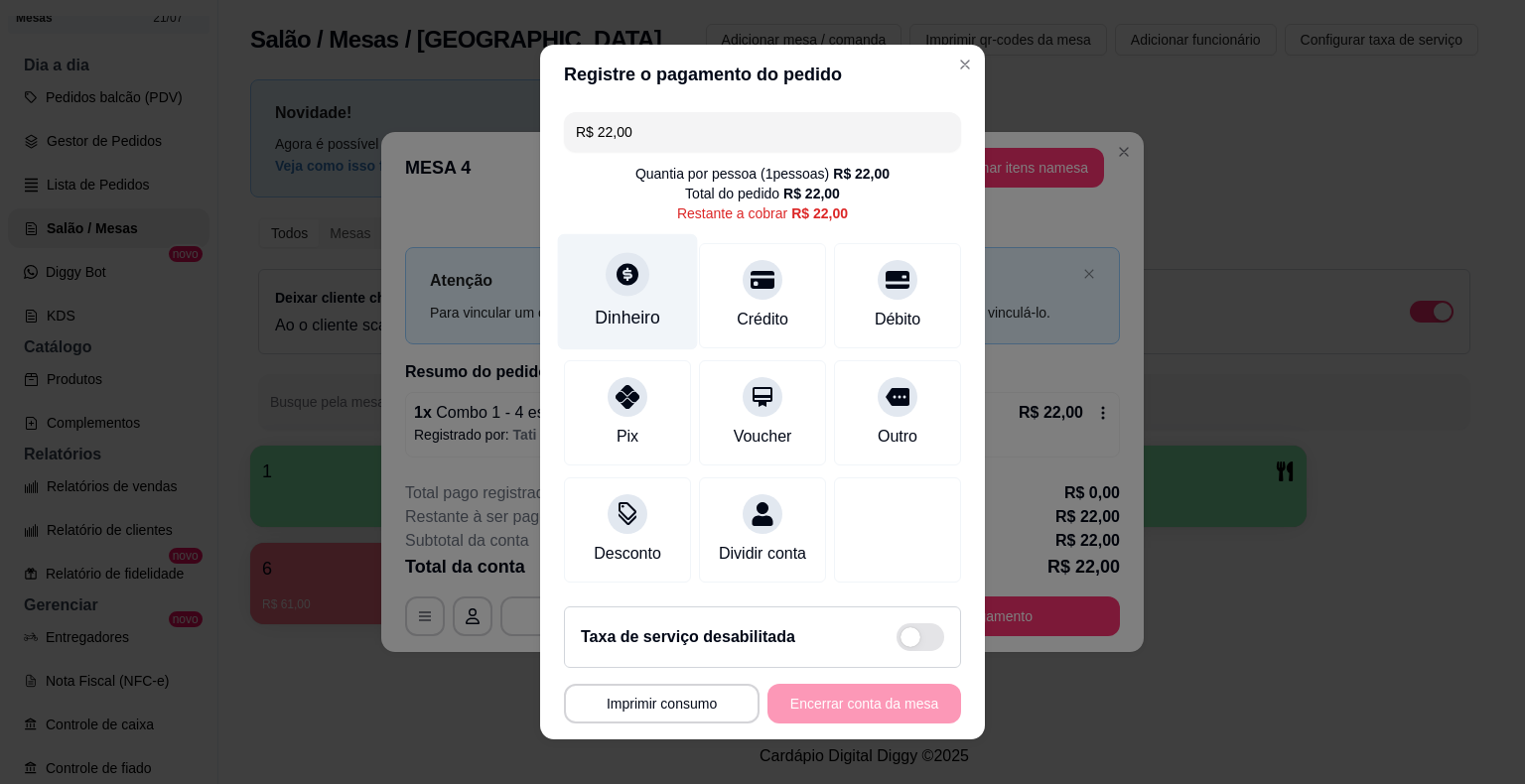 click at bounding box center (627, 274) 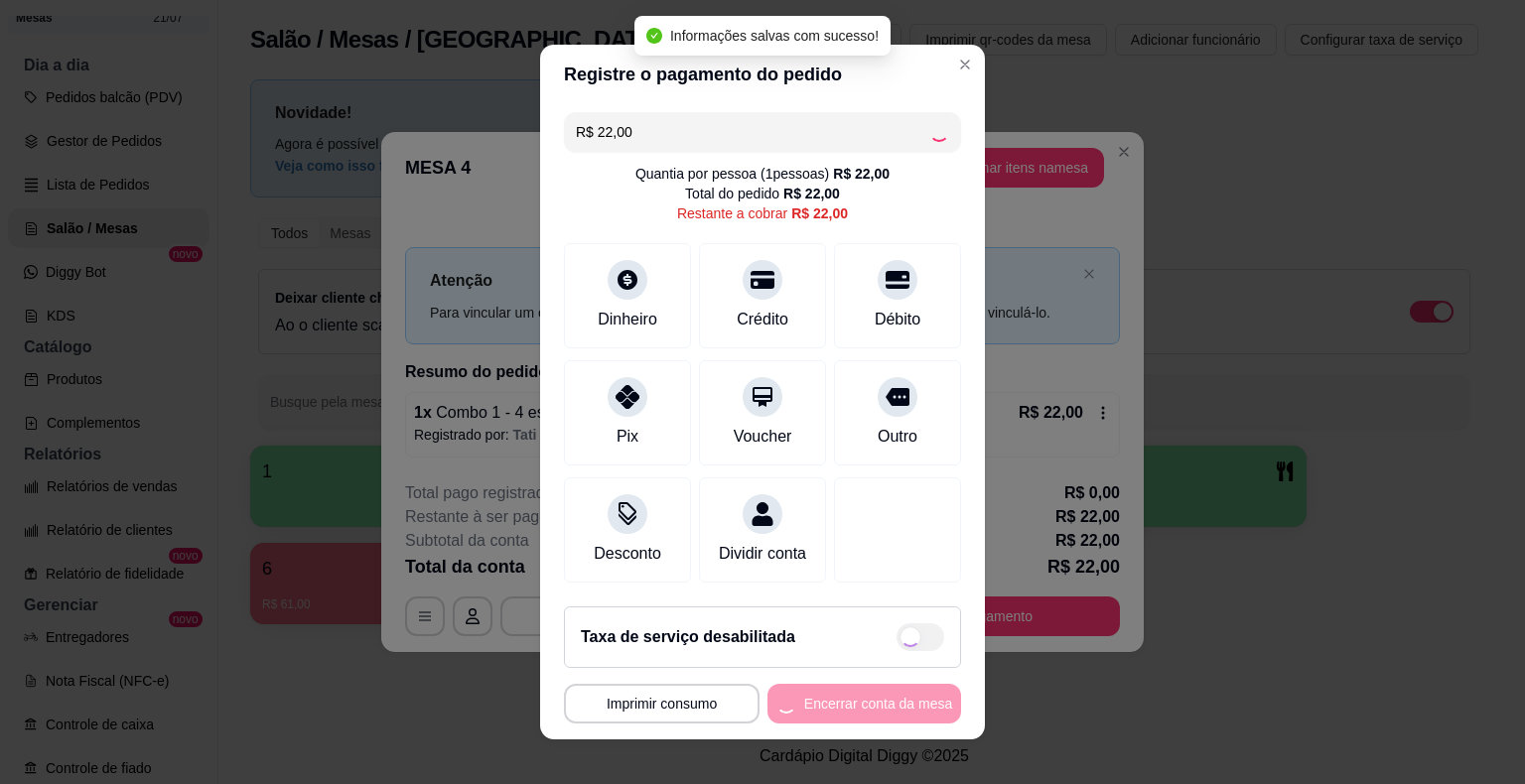 type on "R$ 0,00" 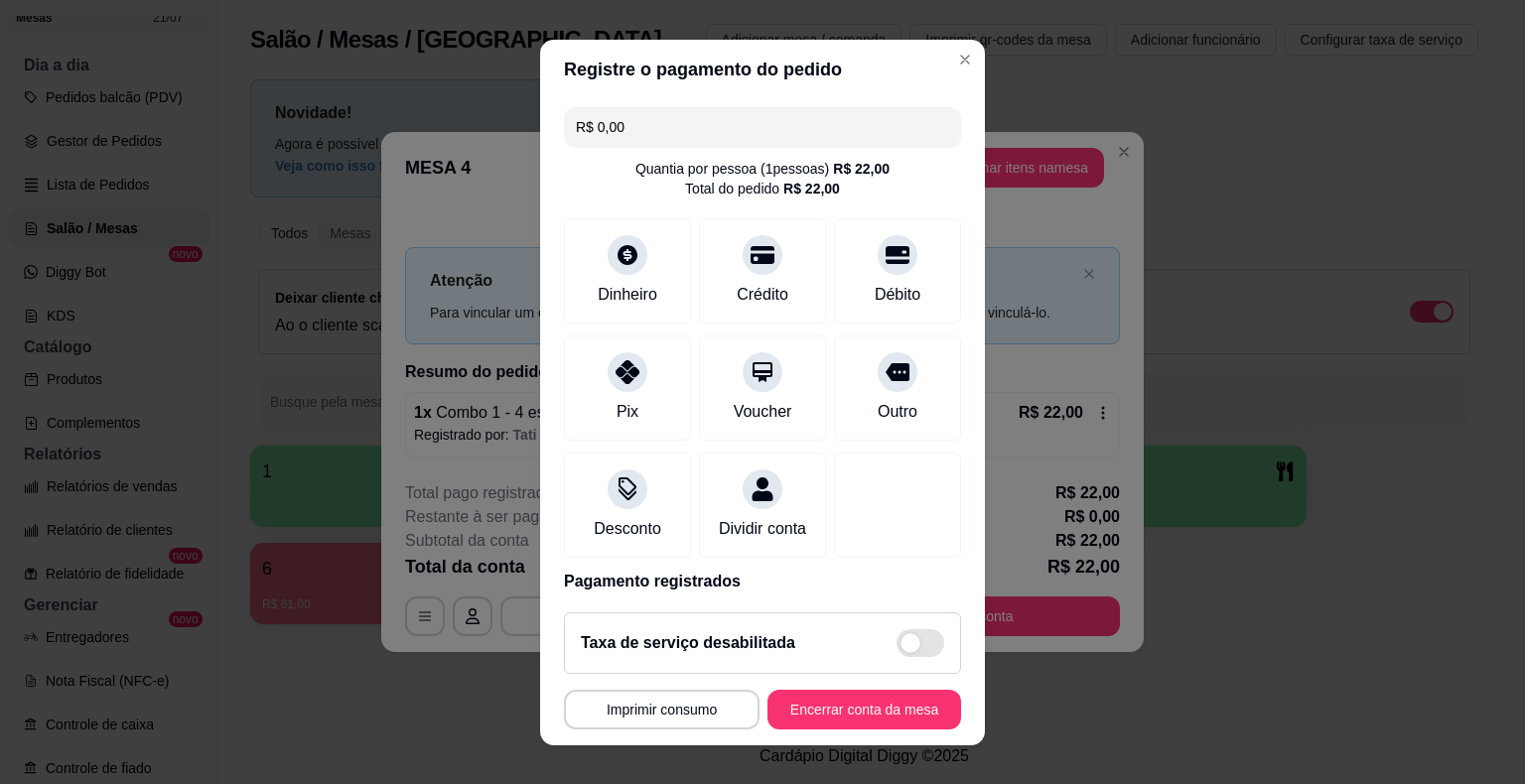 click on "**********" at bounding box center [762, 671] 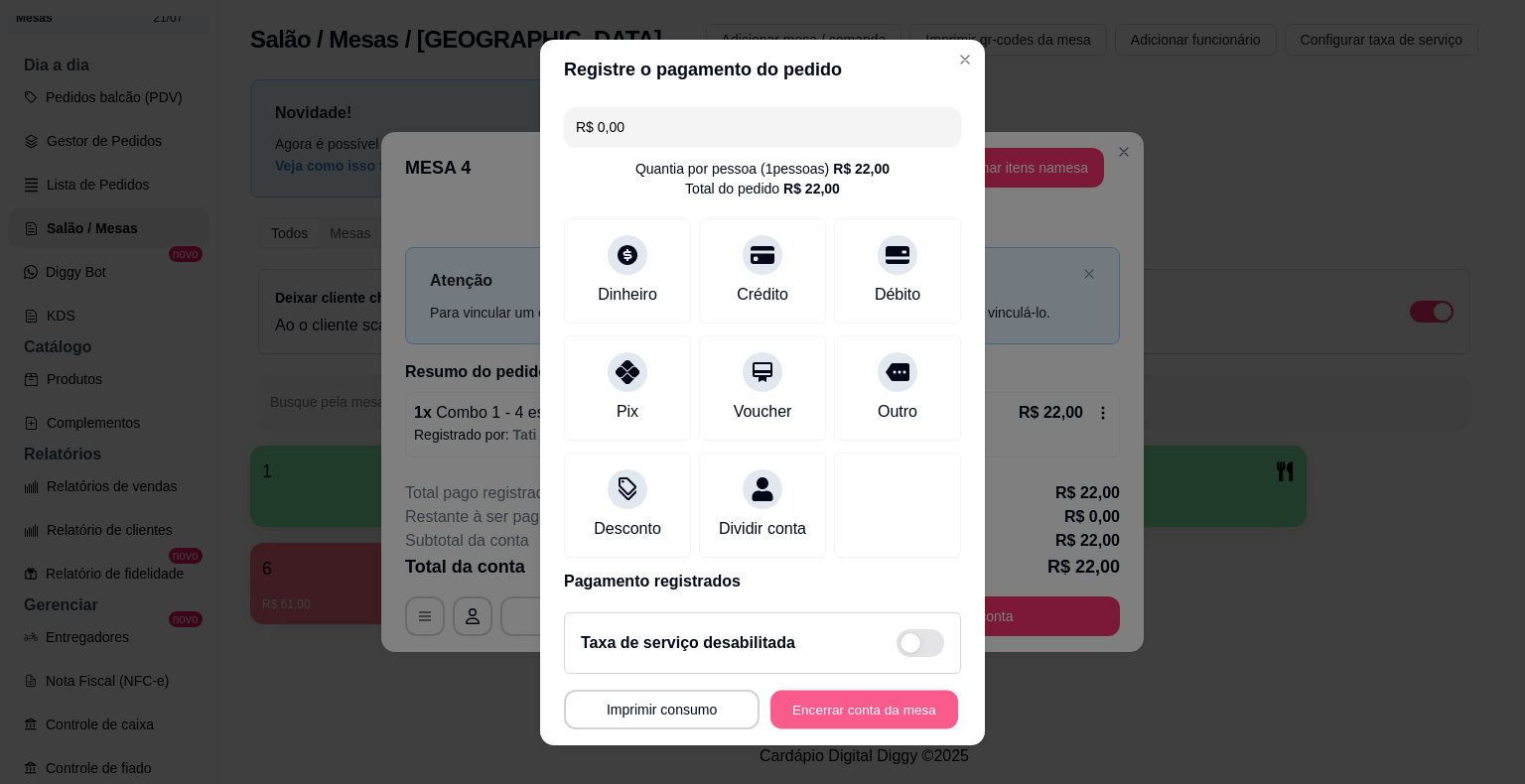 click on "**********" at bounding box center (762, 710) 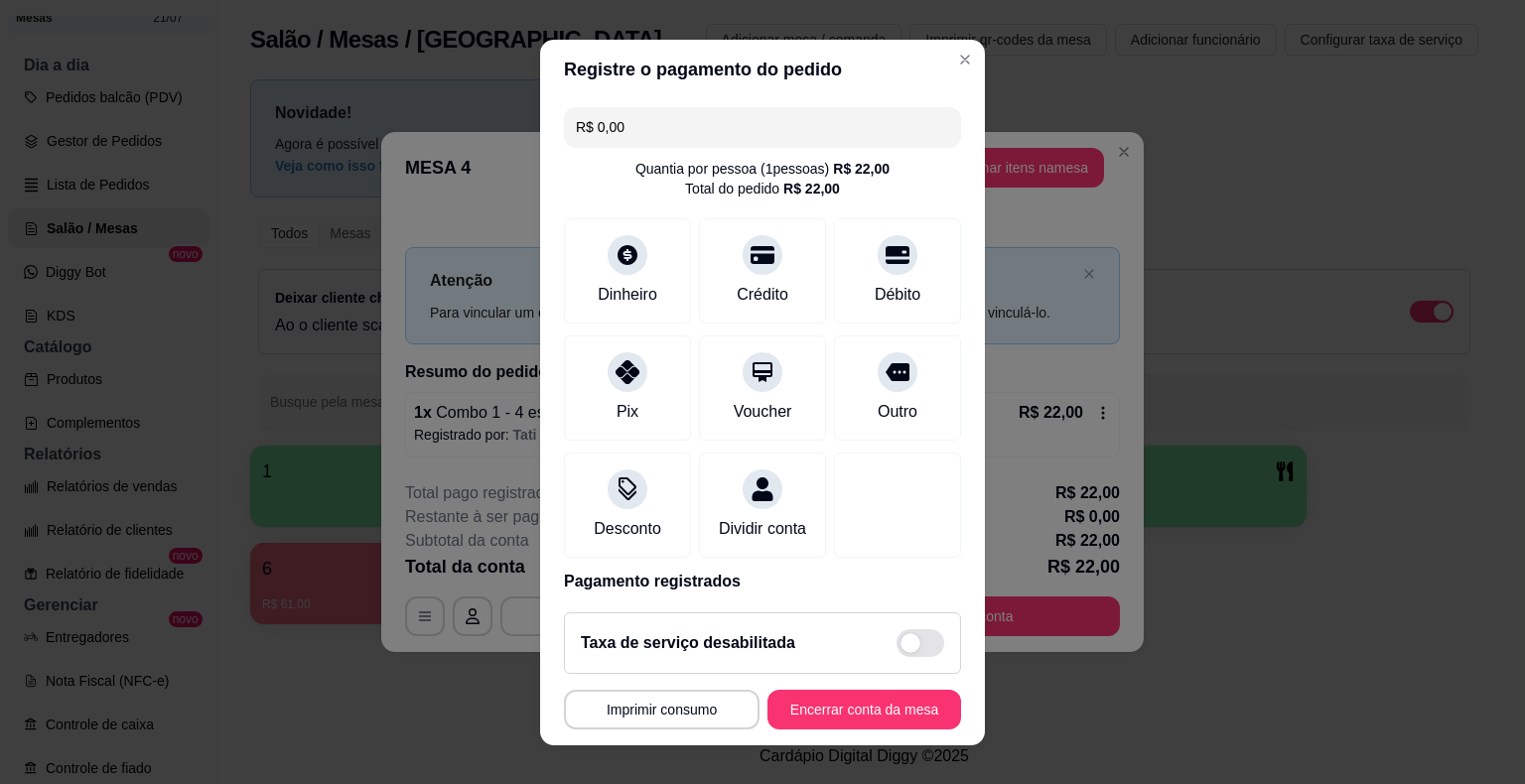 drag, startPoint x: 870, startPoint y: 742, endPoint x: 892, endPoint y: 689, distance: 57.38467 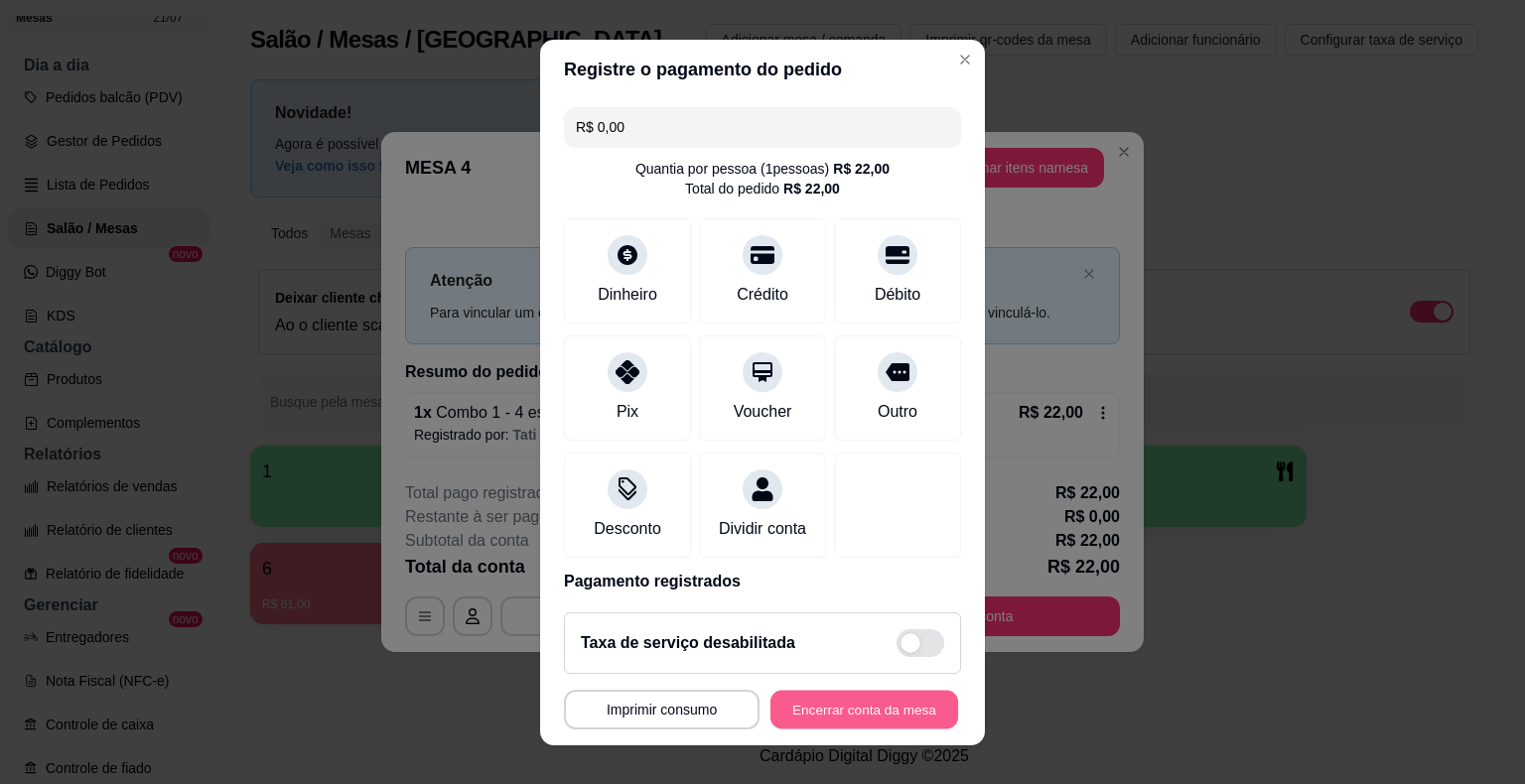 click on "Encerrar conta da mesa" at bounding box center [864, 709] 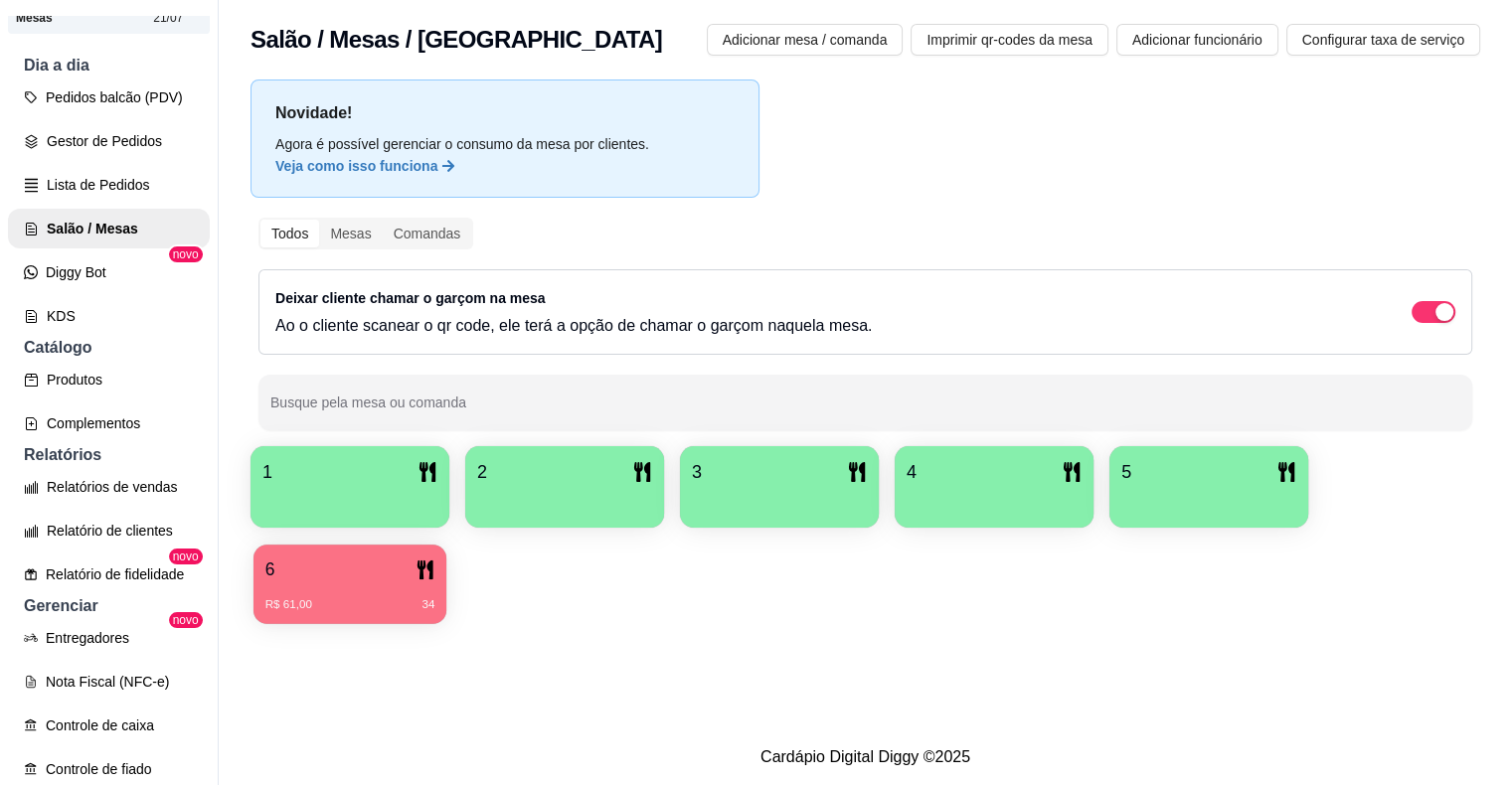 click on "R$ 61,00 34" at bounding box center [350, 597] 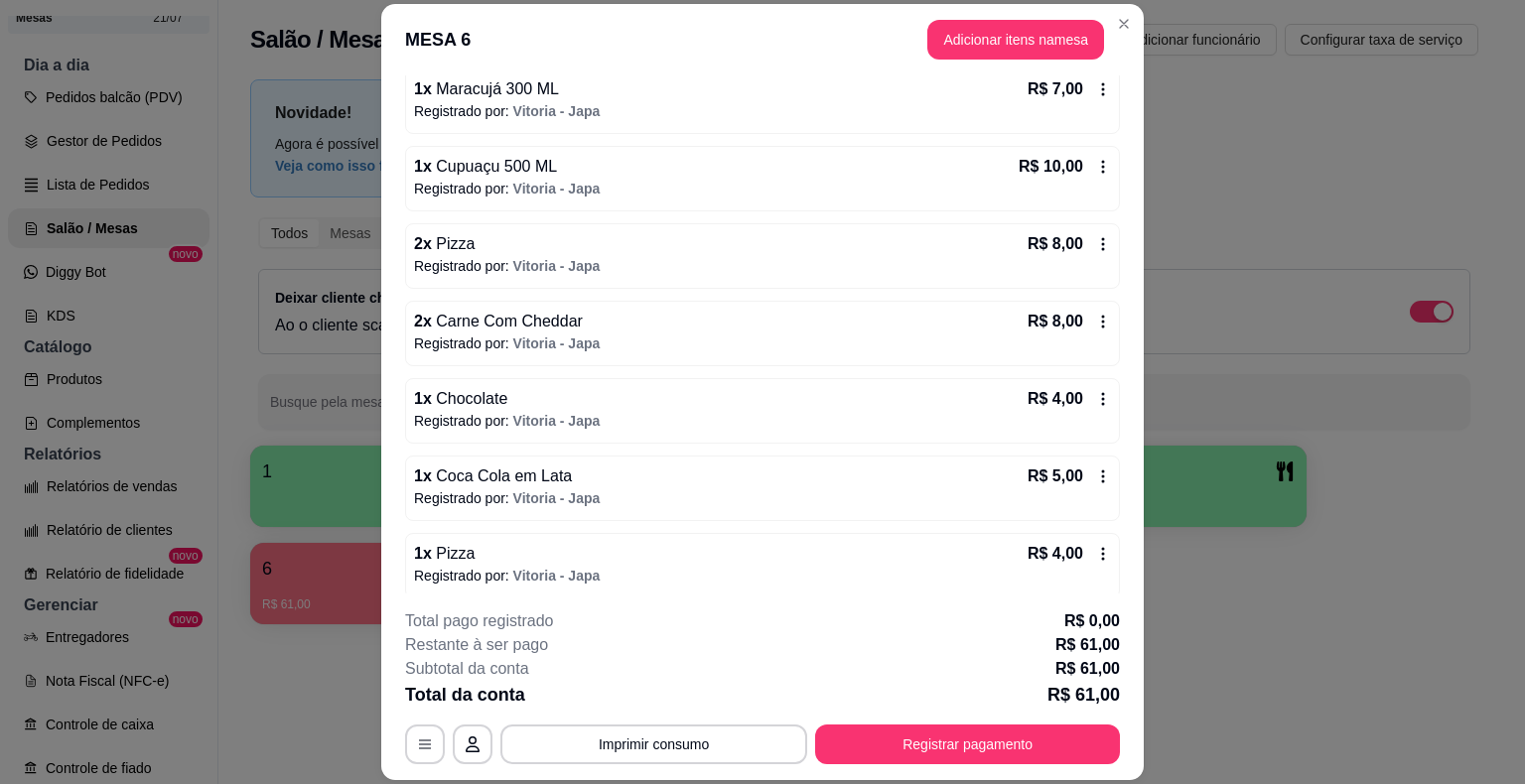 scroll, scrollTop: 512, scrollLeft: 0, axis: vertical 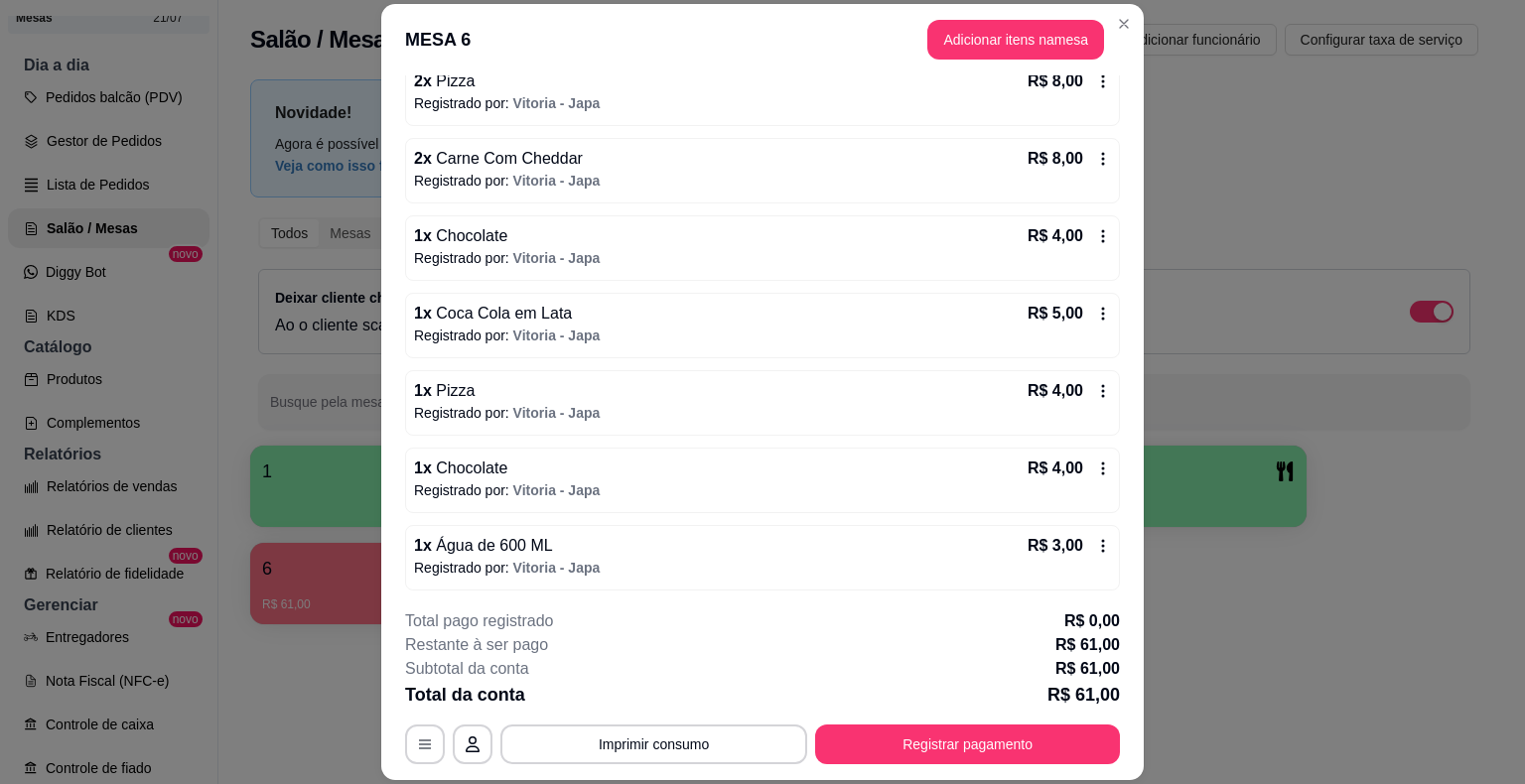 click on "**********" at bounding box center [762, 687] 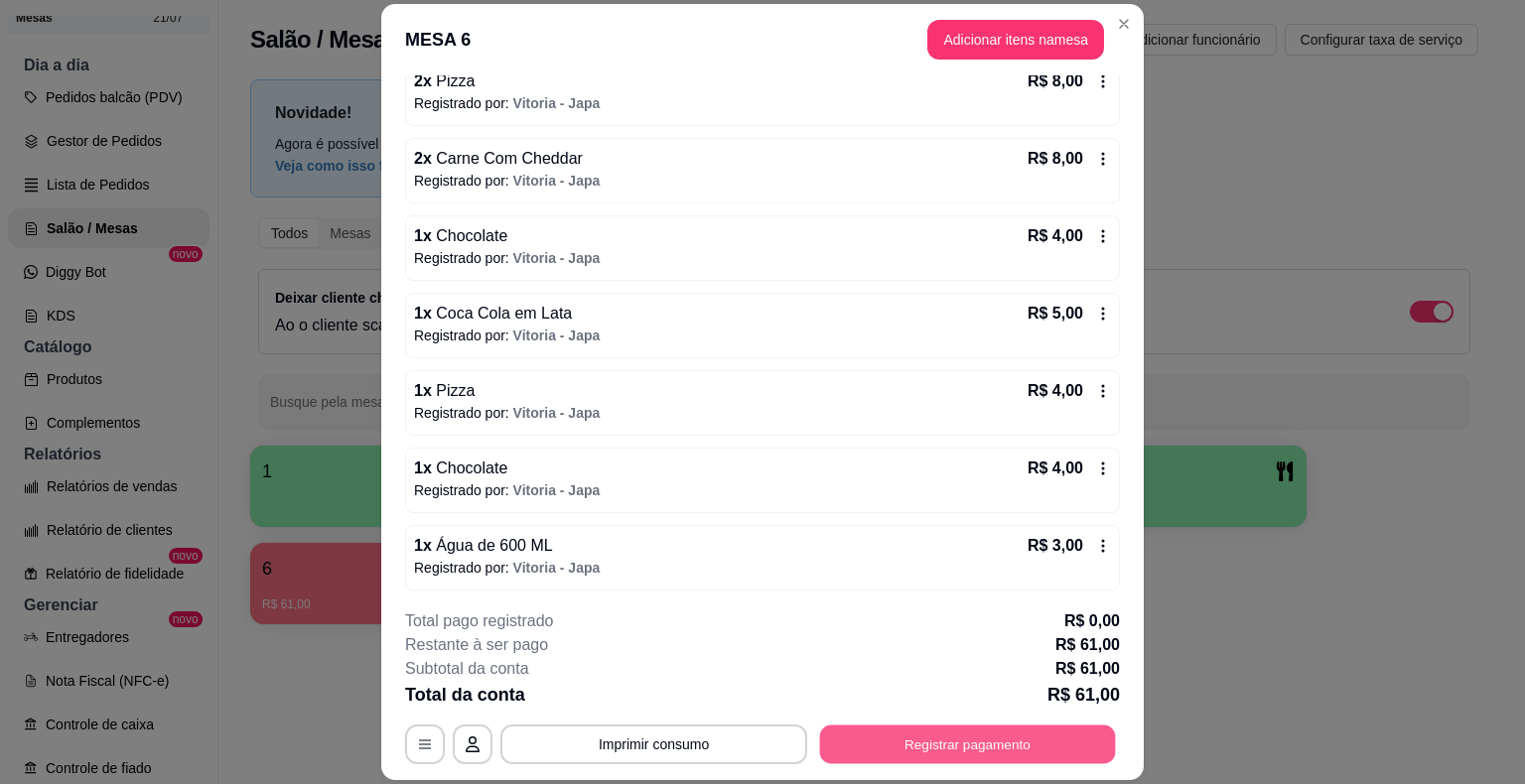 click on "Registrar pagamento" at bounding box center [968, 744] 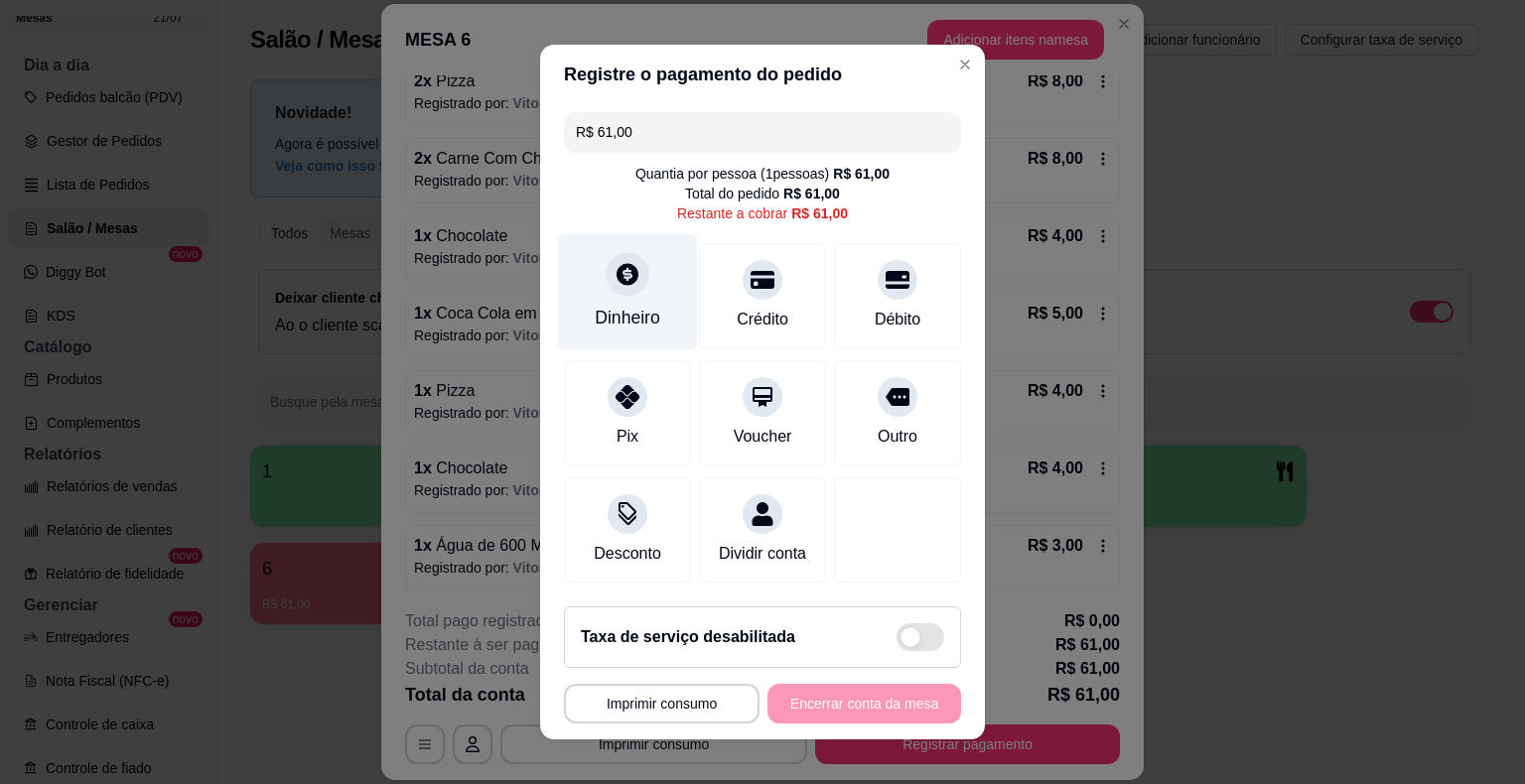 click on "Dinheiro" at bounding box center [627, 318] 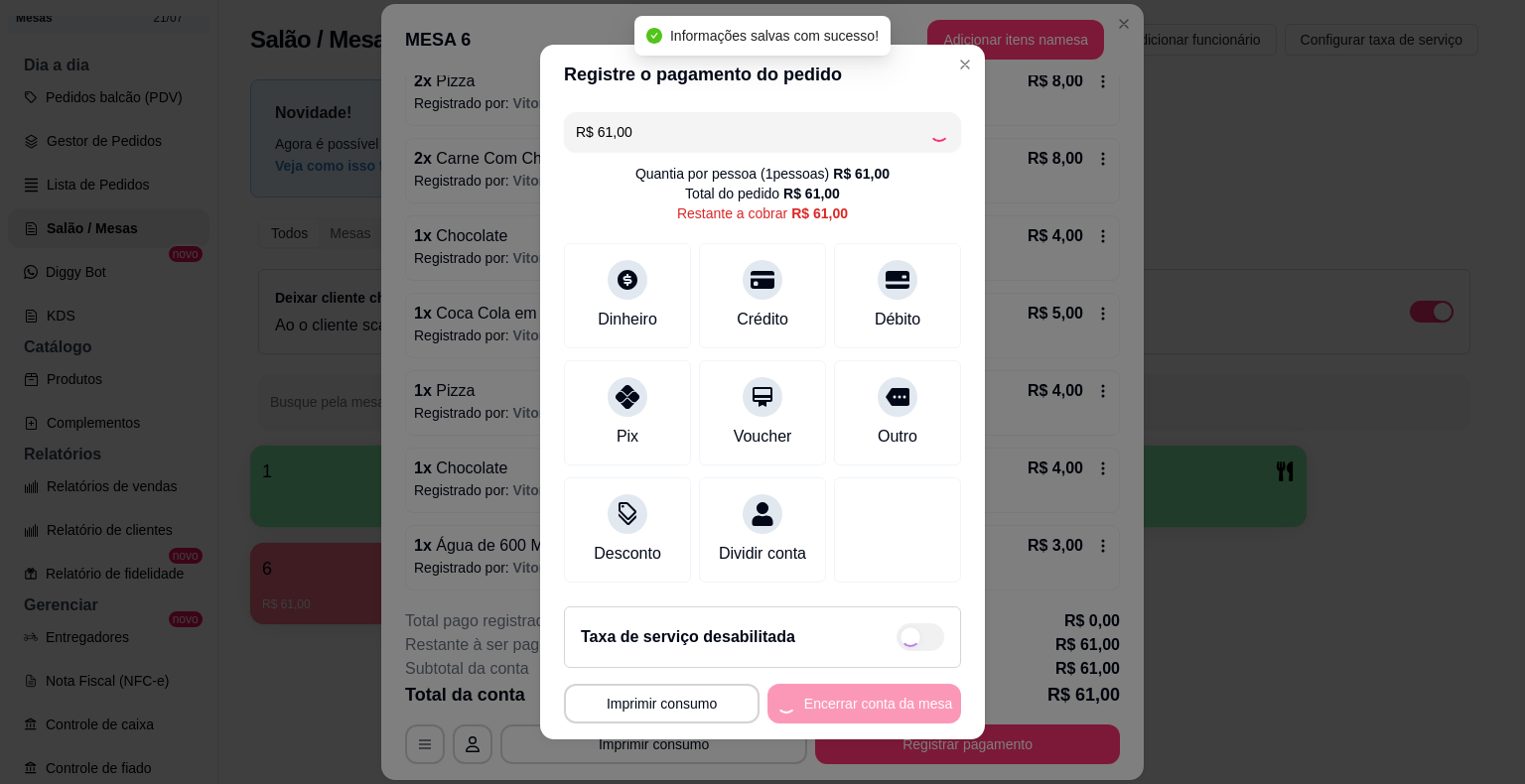 type on "R$ 0,00" 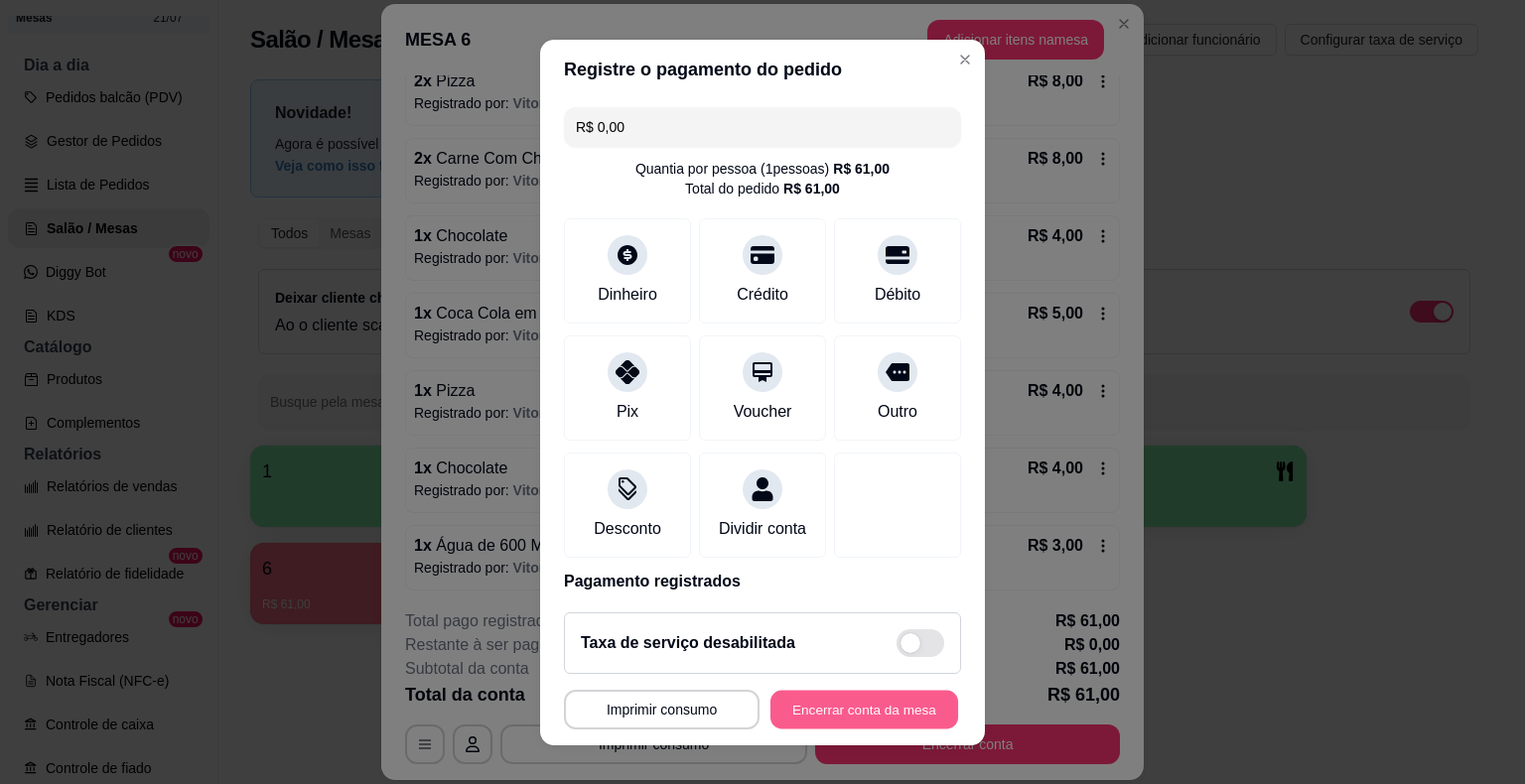 click on "Encerrar conta da mesa" at bounding box center (864, 709) 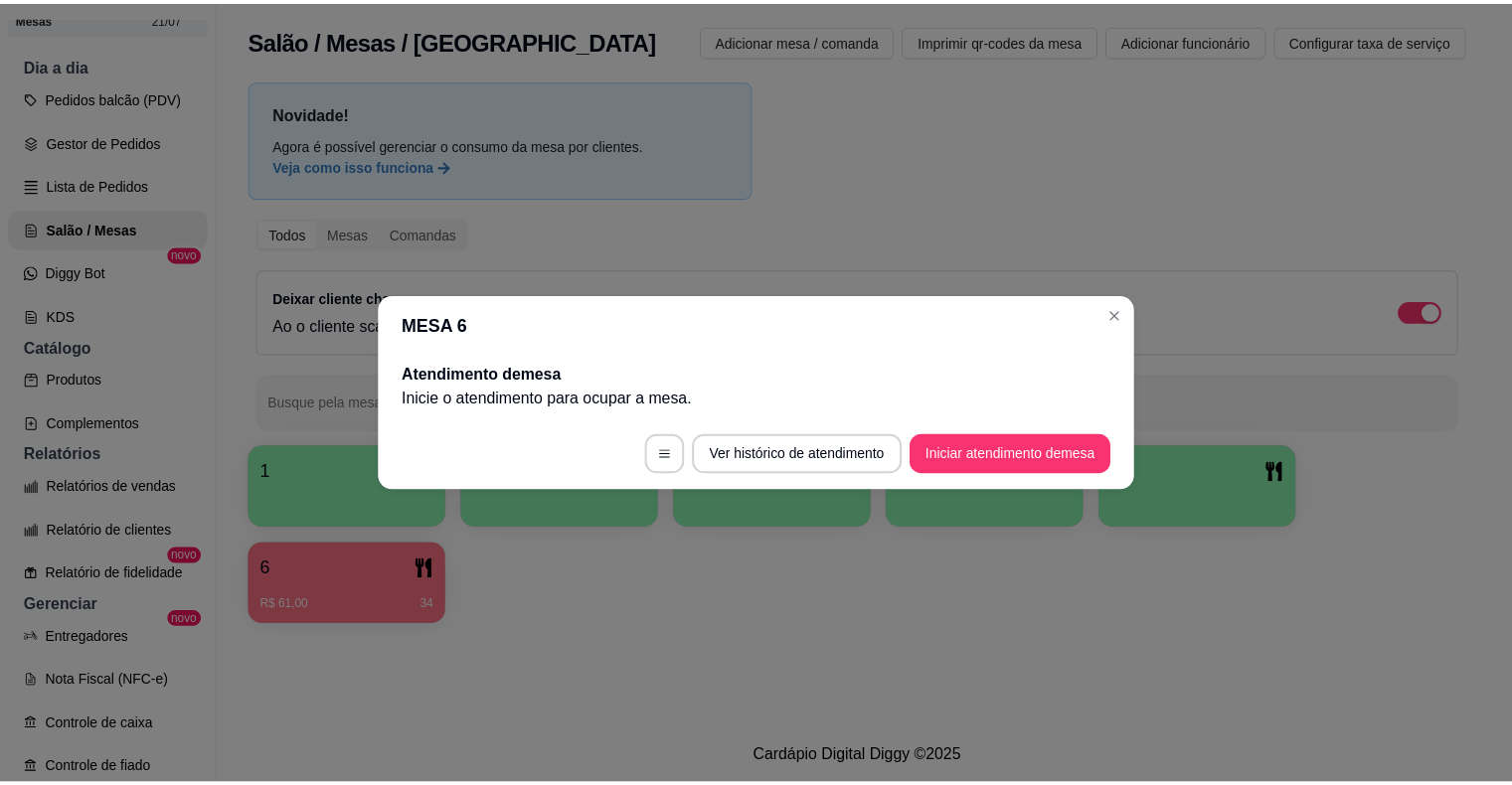 scroll, scrollTop: 0, scrollLeft: 0, axis: both 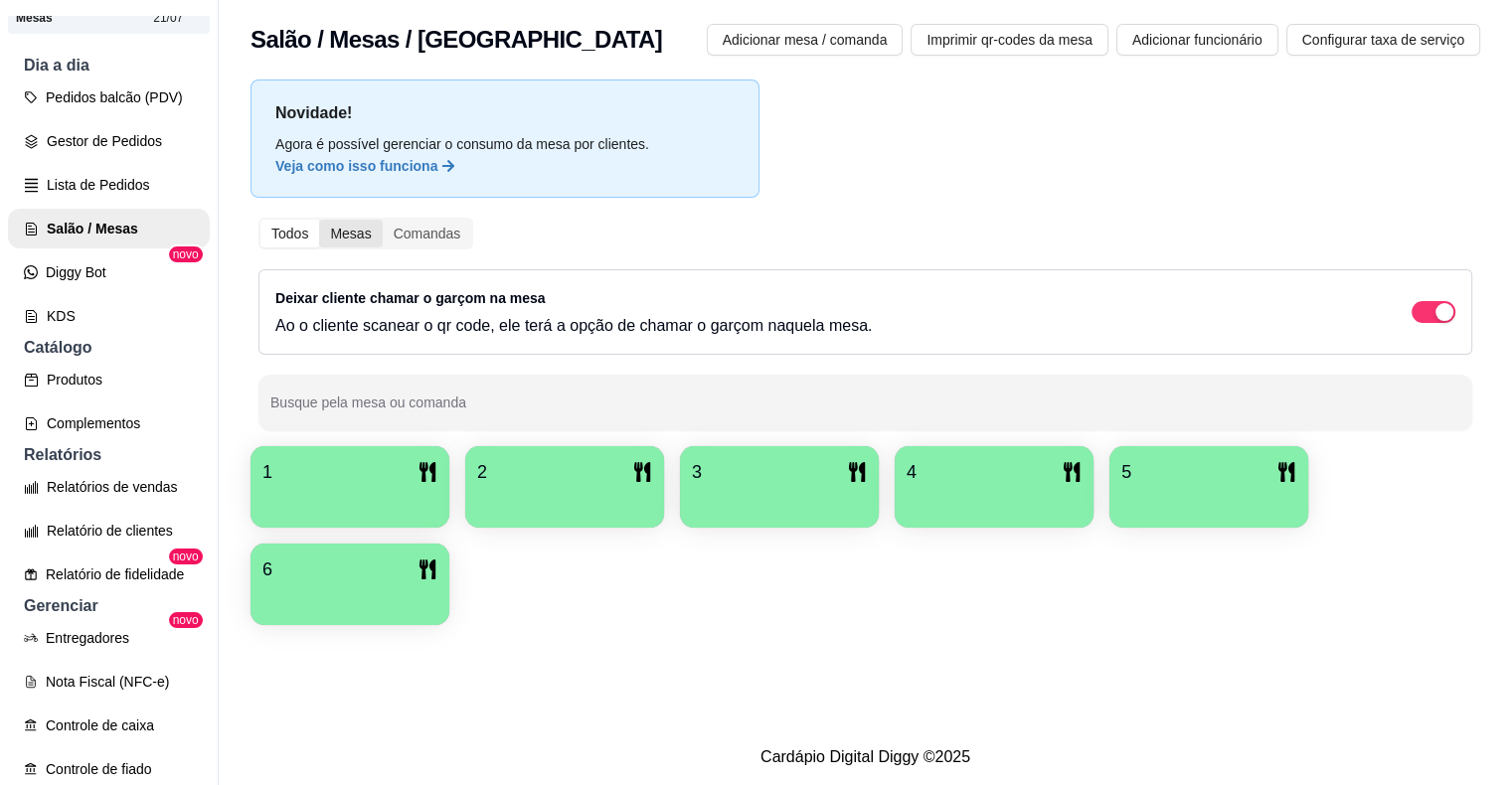 click on "Mesas" at bounding box center (350, 234) 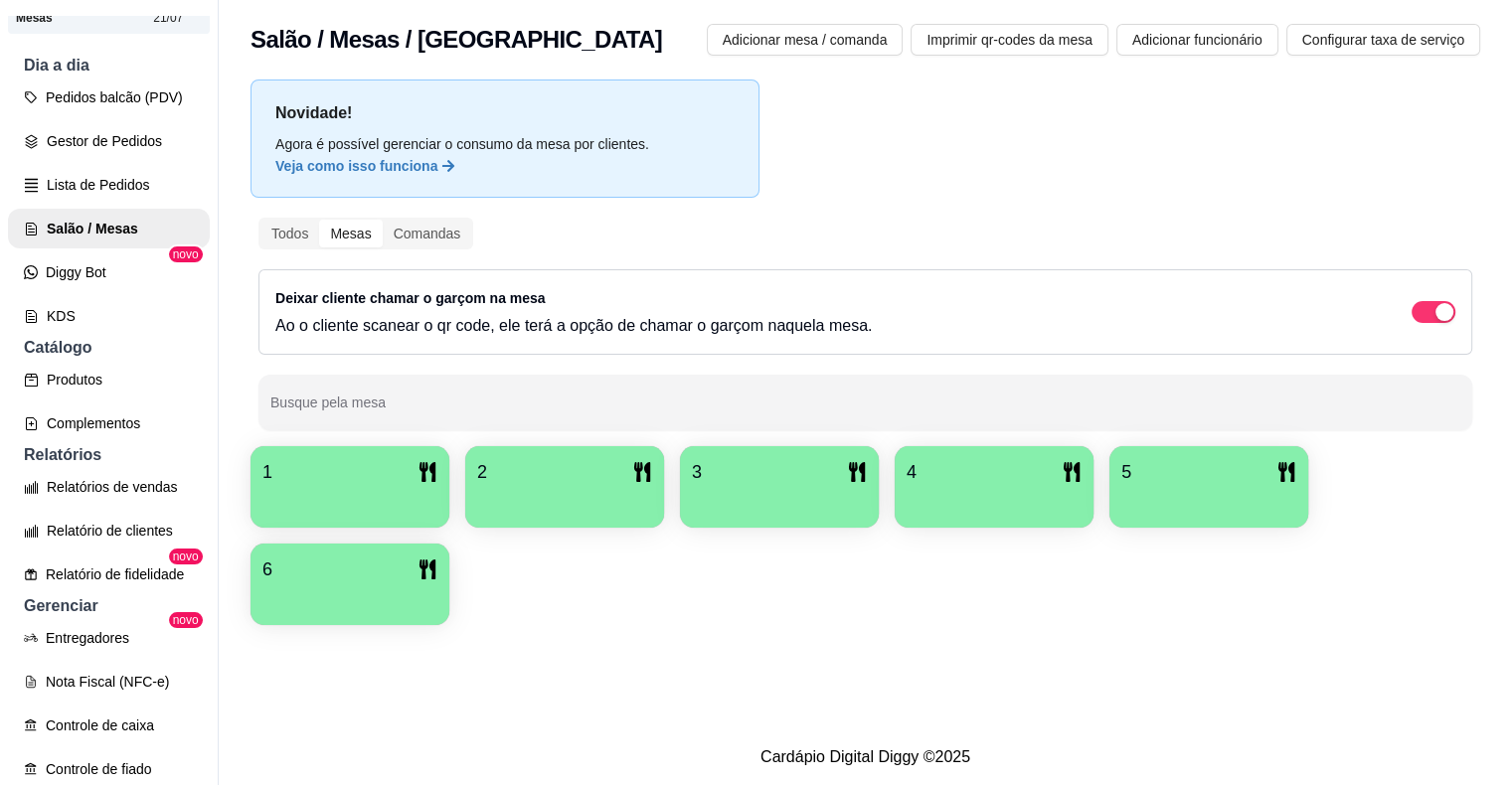 click on "Todos Mesas Comandas Deixar cliente chamar o garçom na mesa Ao o cliente scanear o qr code, ele terá a opção de chamar o garçom naquela mesa. Busque pela
mesa" at bounding box center [865, 324] 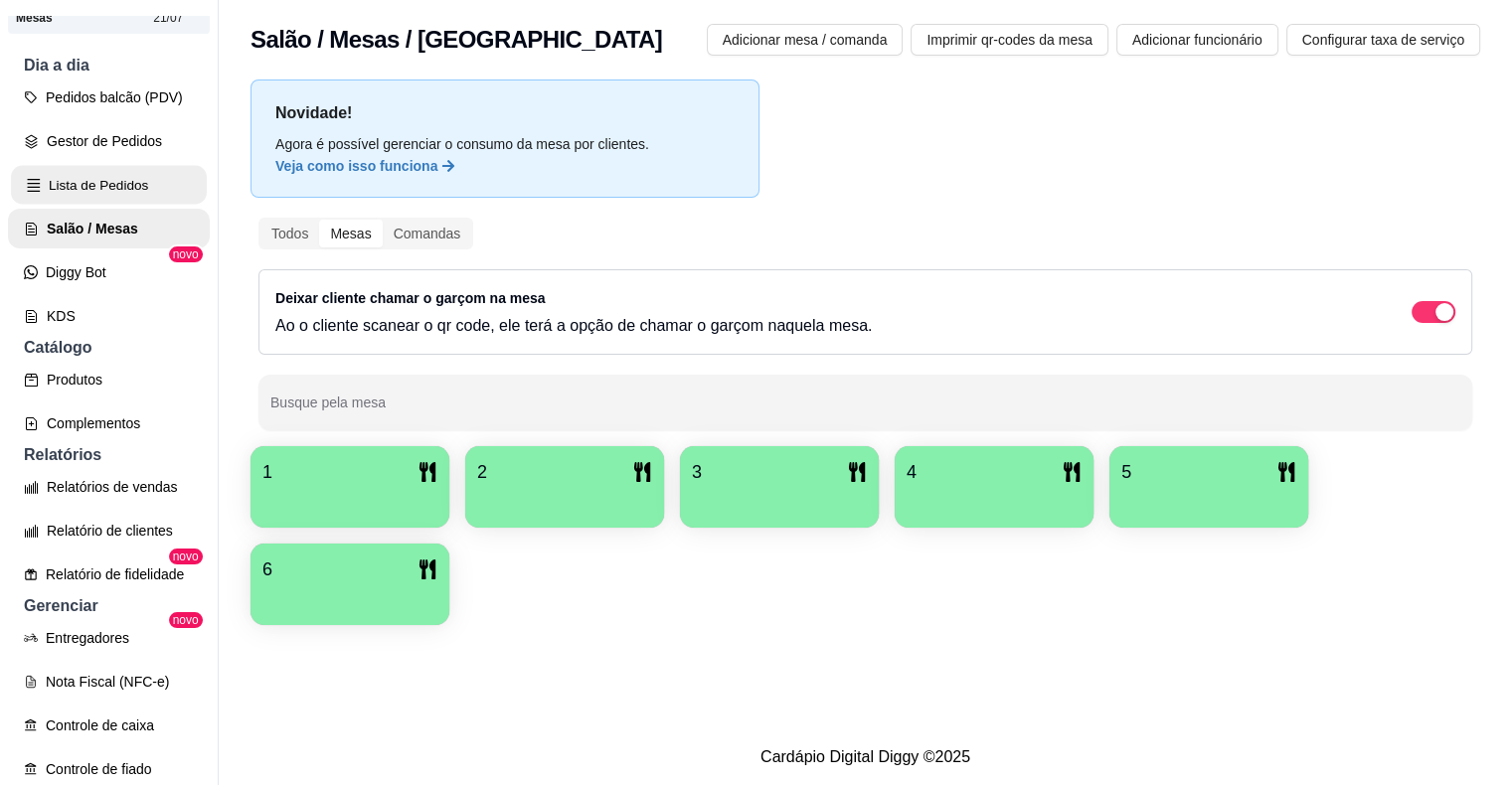 click on "Lista de Pedidos" at bounding box center (108, 185) 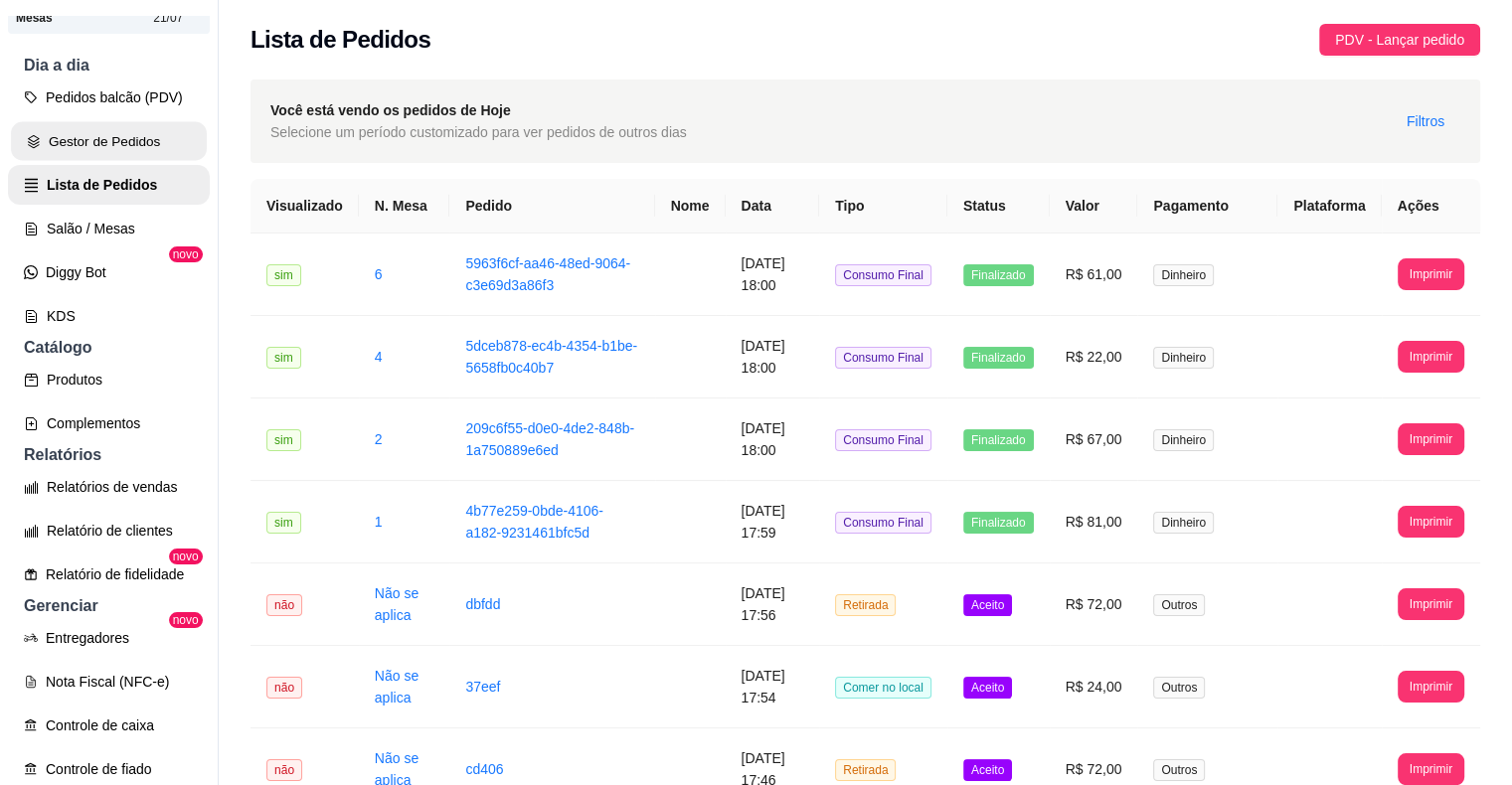 click on "Gestor de Pedidos" at bounding box center (108, 141) 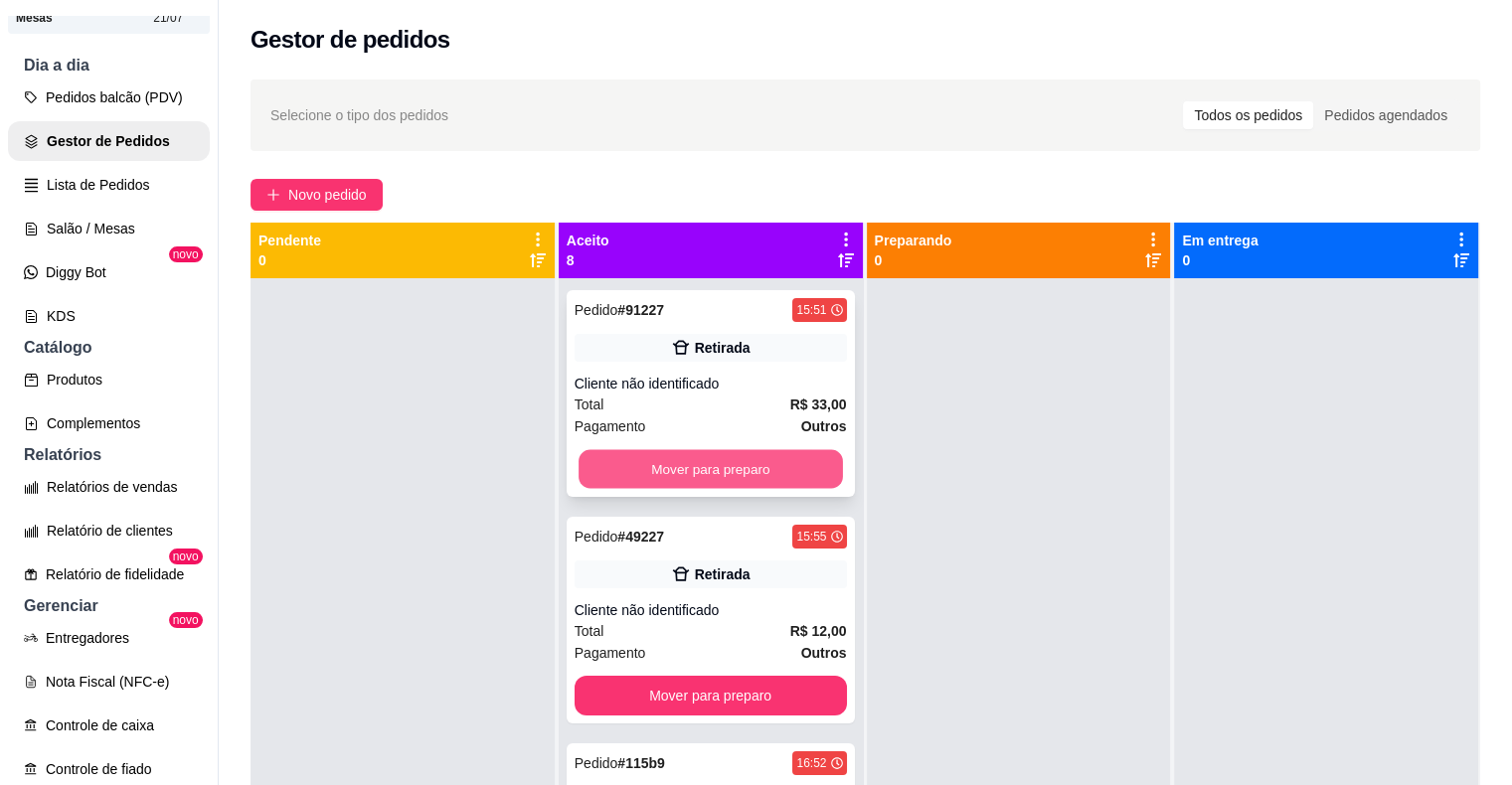click on "Mover para preparo" at bounding box center (711, 469) 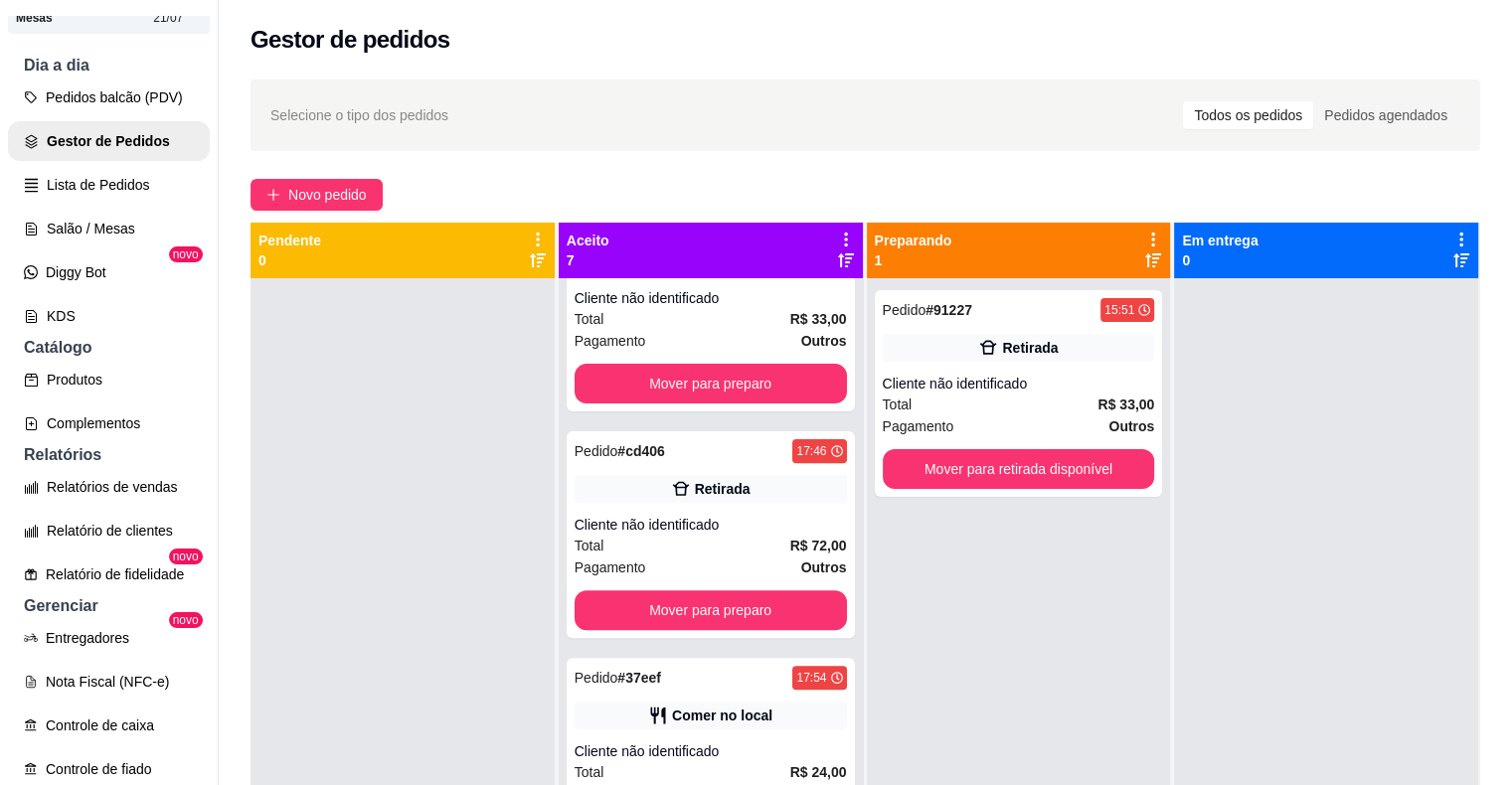 scroll, scrollTop: 820, scrollLeft: 0, axis: vertical 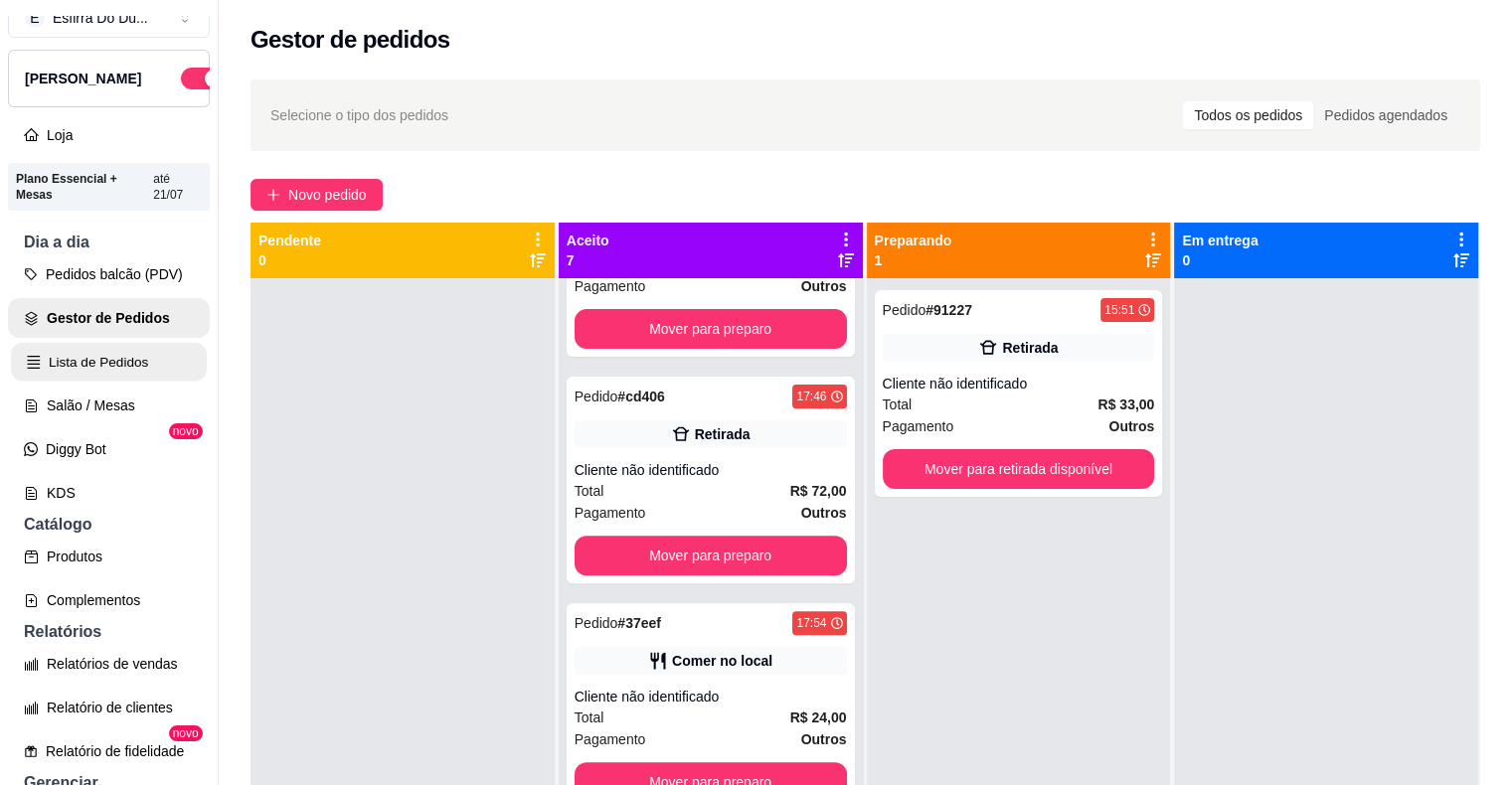 click on "Lista de Pedidos" at bounding box center [108, 362] 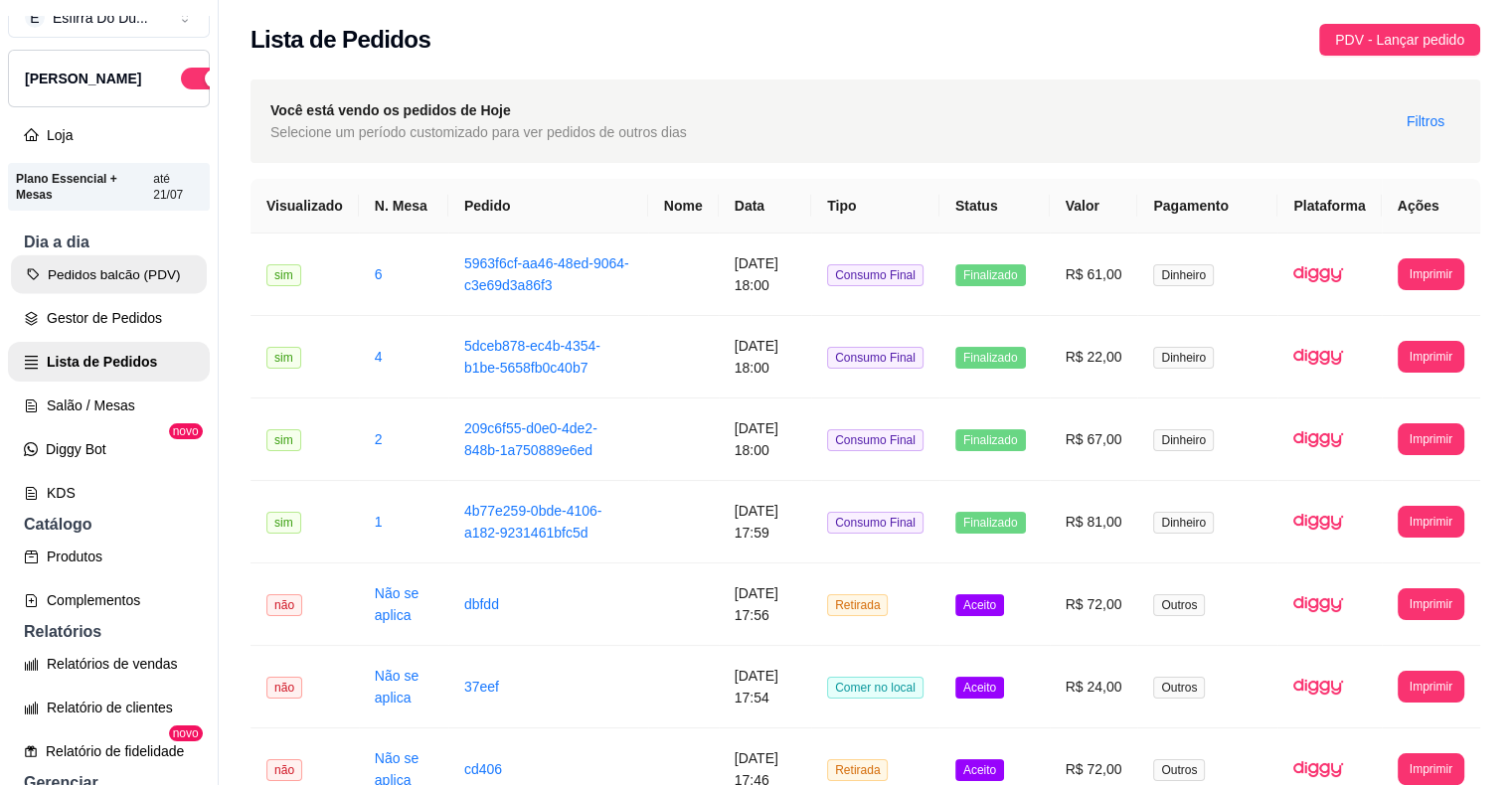 click on "Pedidos balcão (PDV)" at bounding box center (108, 274) 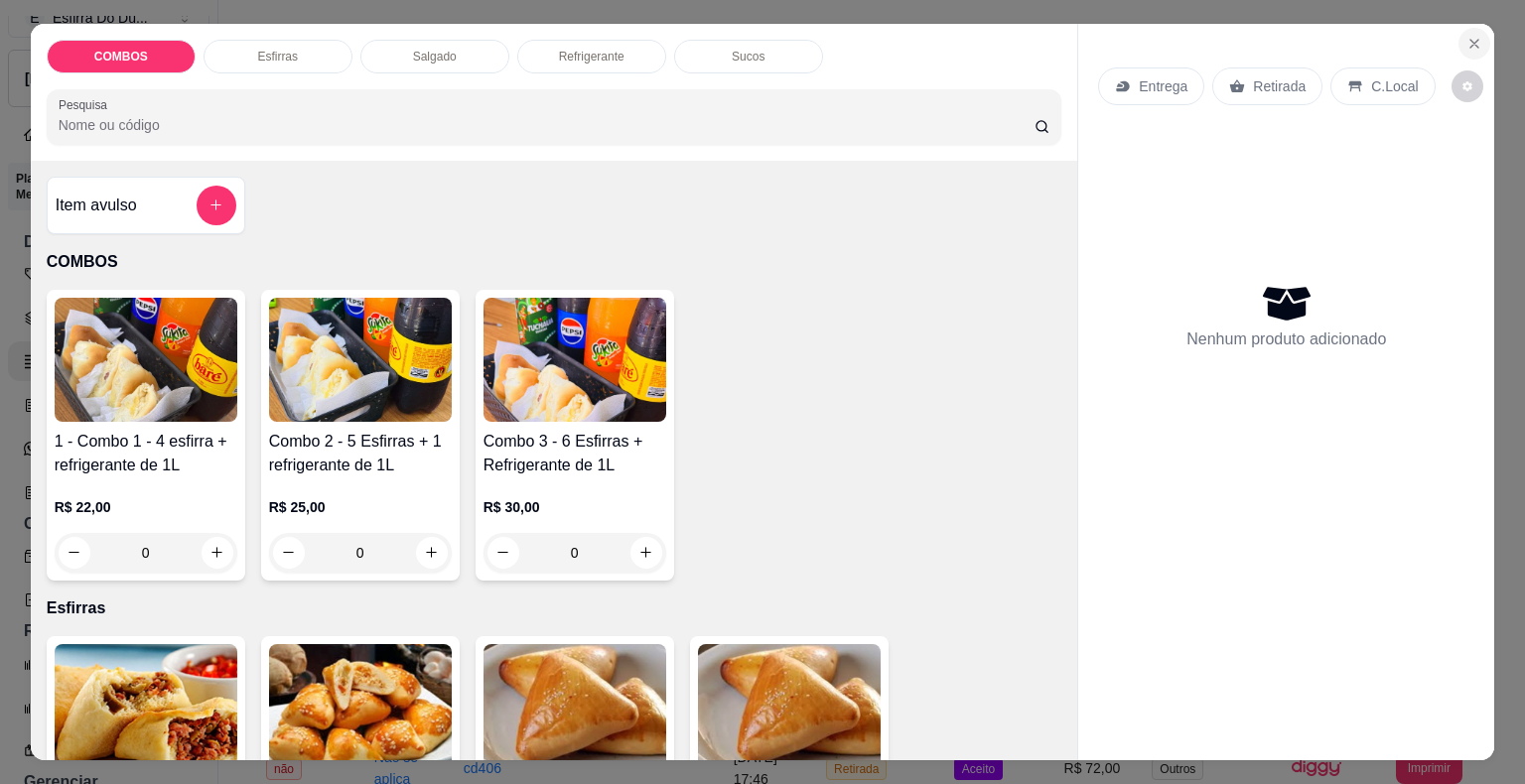 click at bounding box center [1474, 44] 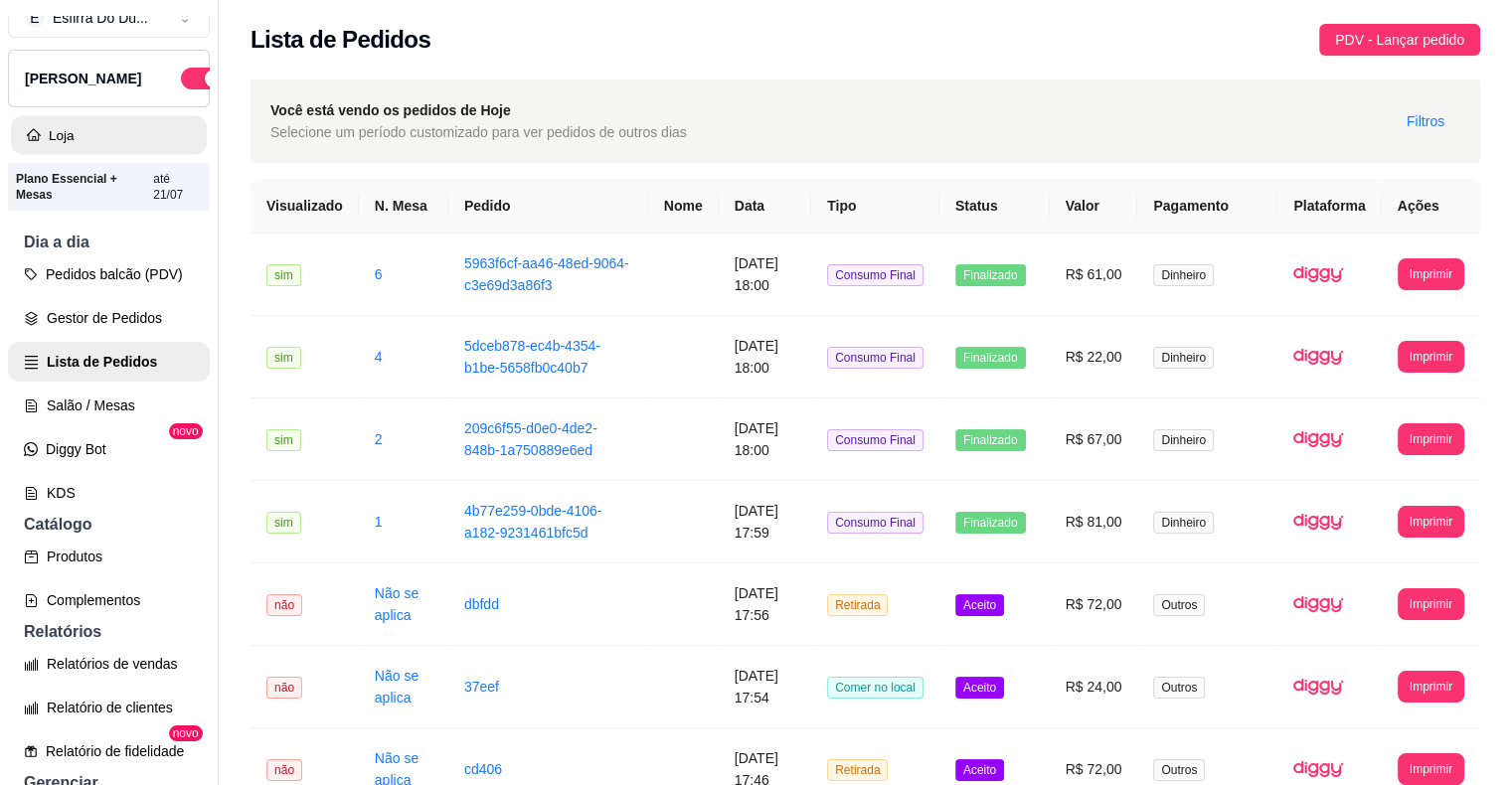 click on "Loja" at bounding box center (108, 135) 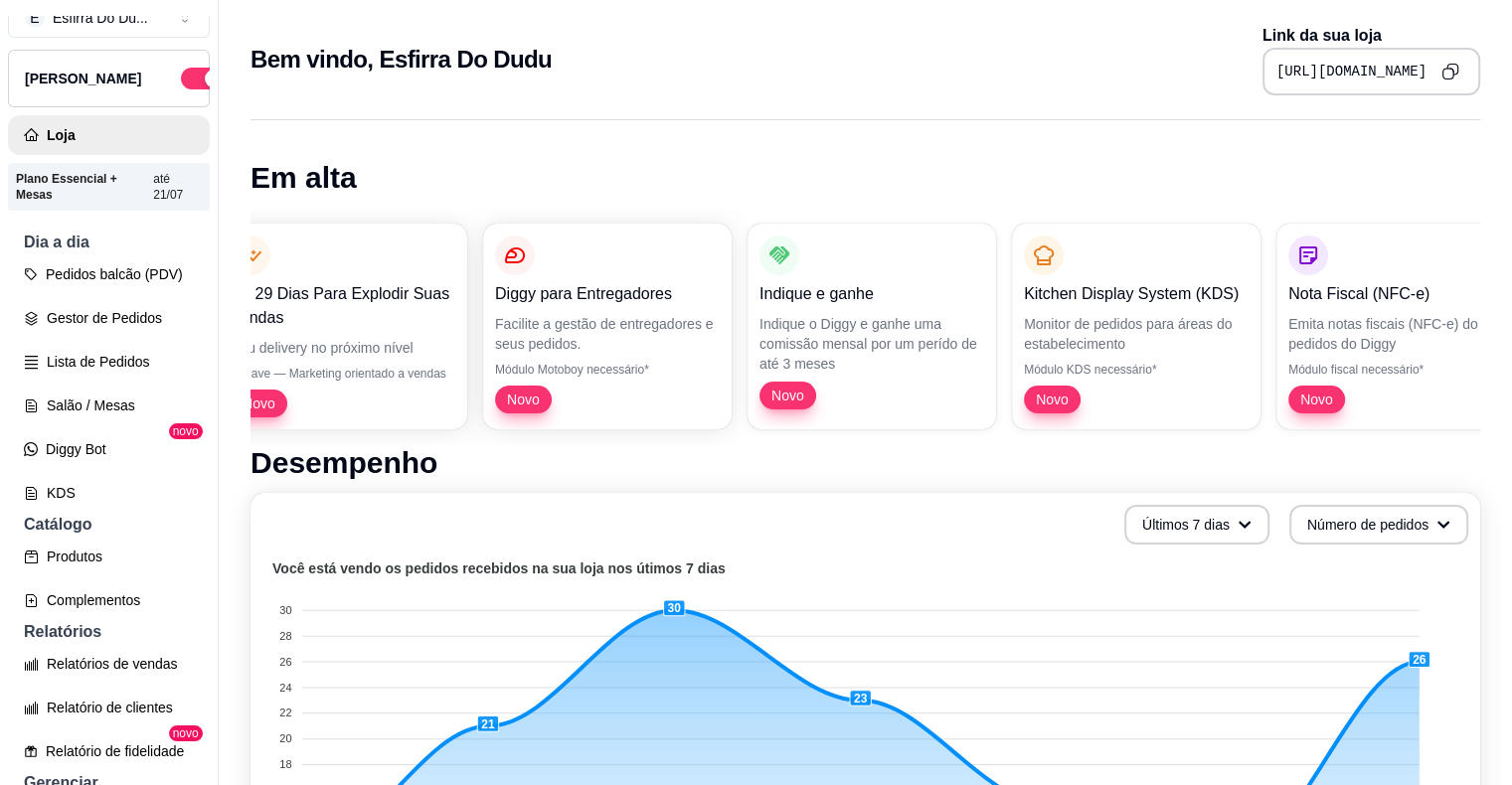 scroll, scrollTop: 0, scrollLeft: 0, axis: both 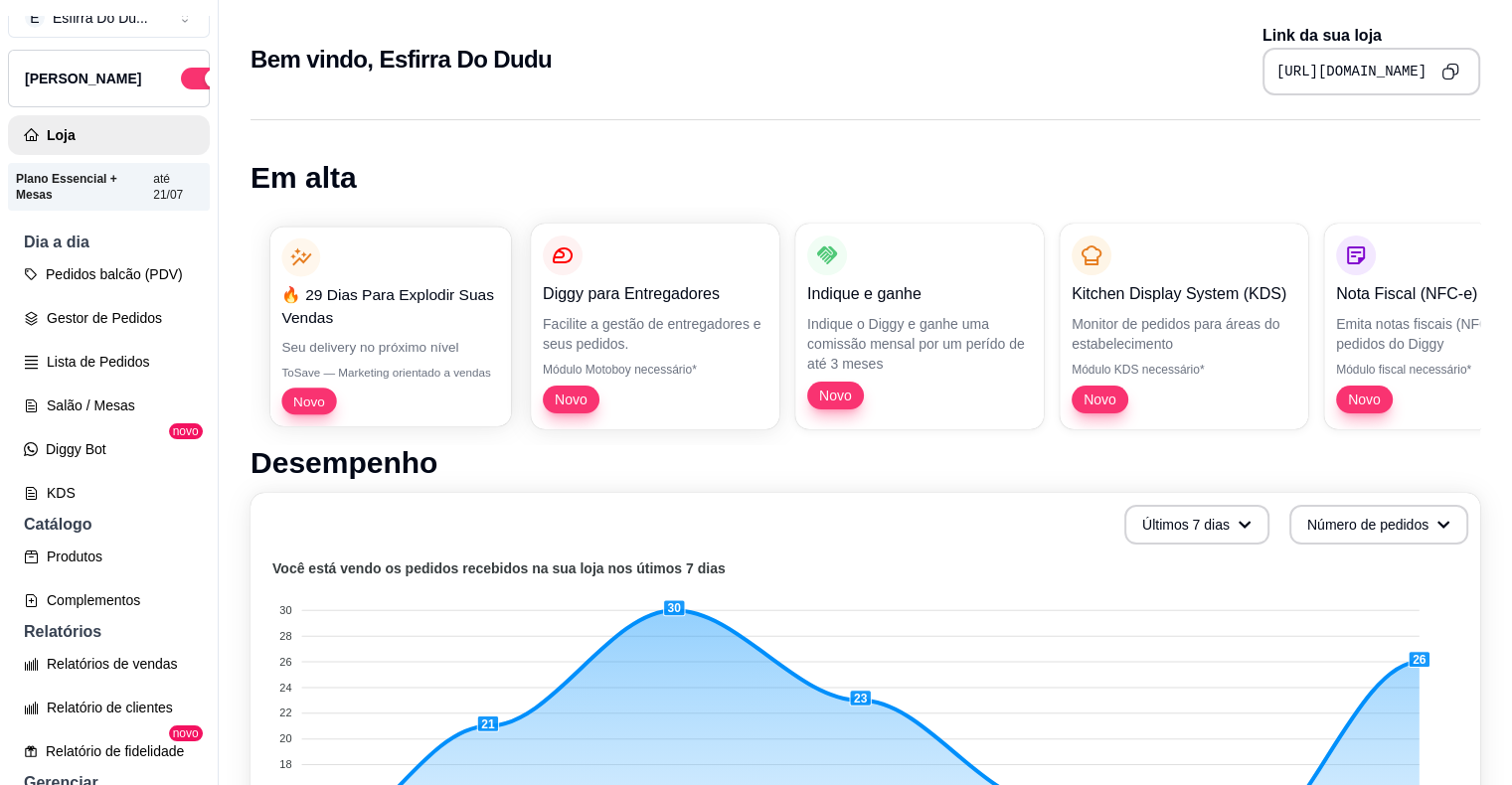 click on "🔥 29 Dias Para Explodir Suas Vendas" at bounding box center (390, 306) 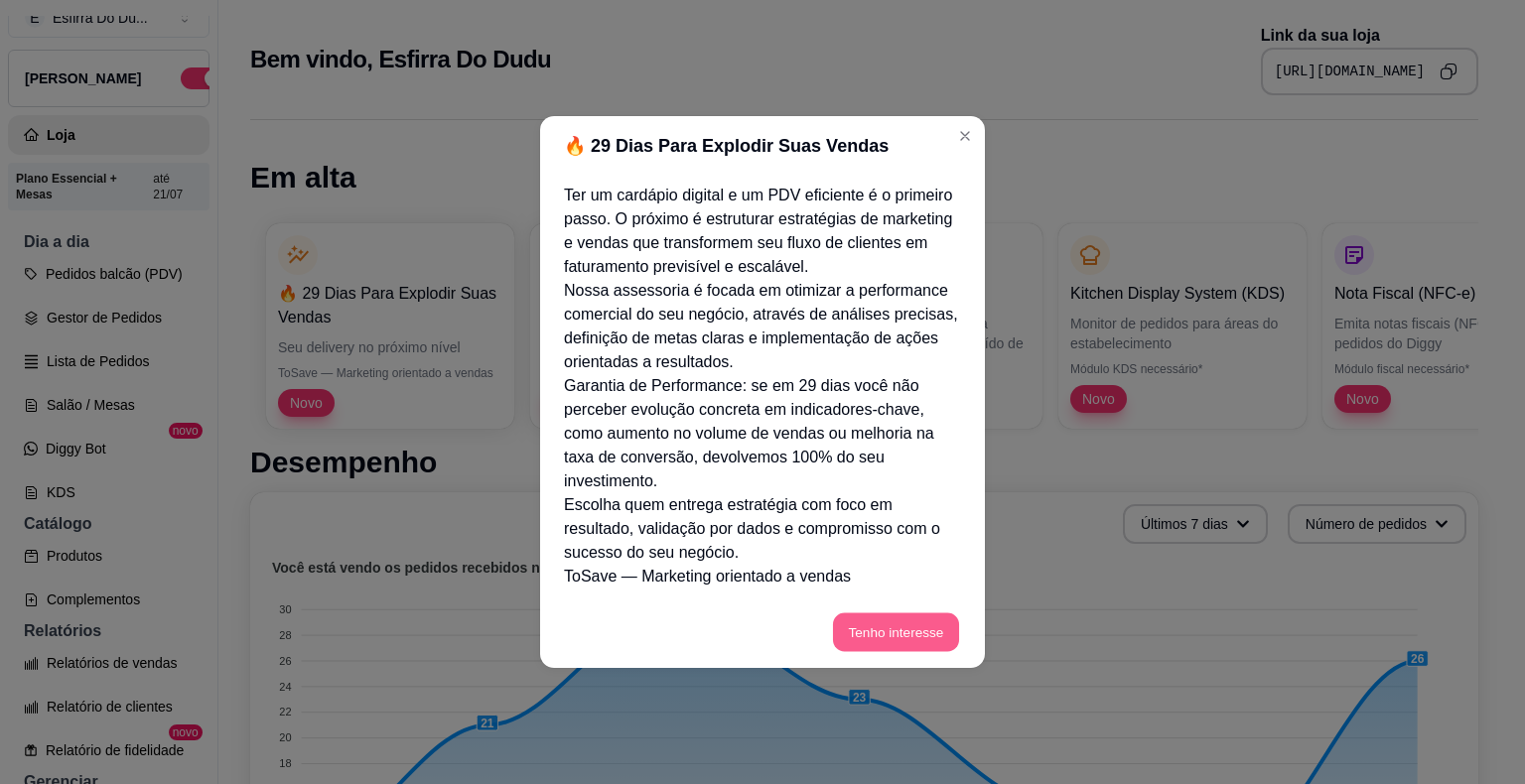 click on "Tenho interesse" at bounding box center [896, 632] 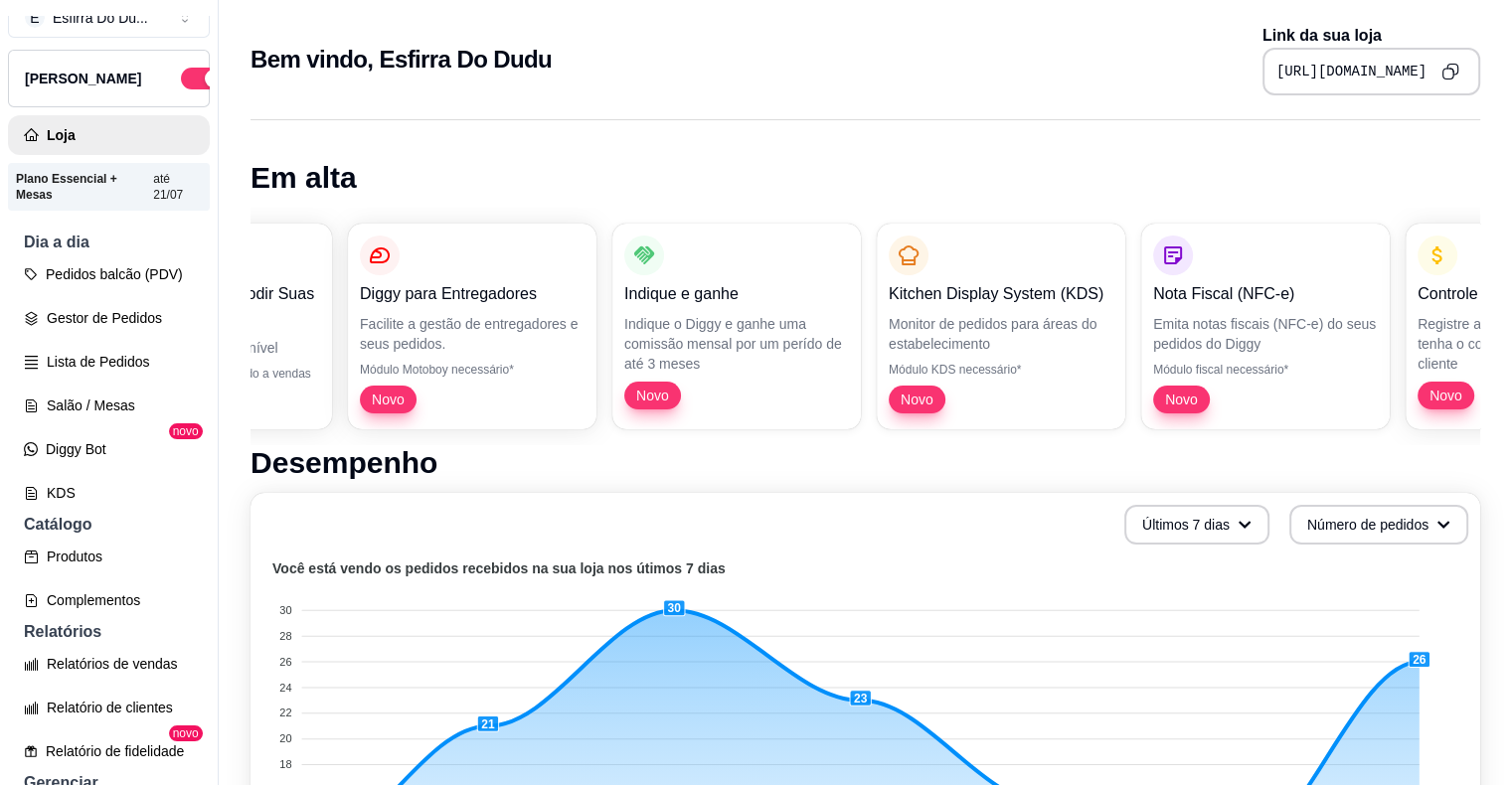 scroll, scrollTop: 0, scrollLeft: 0, axis: both 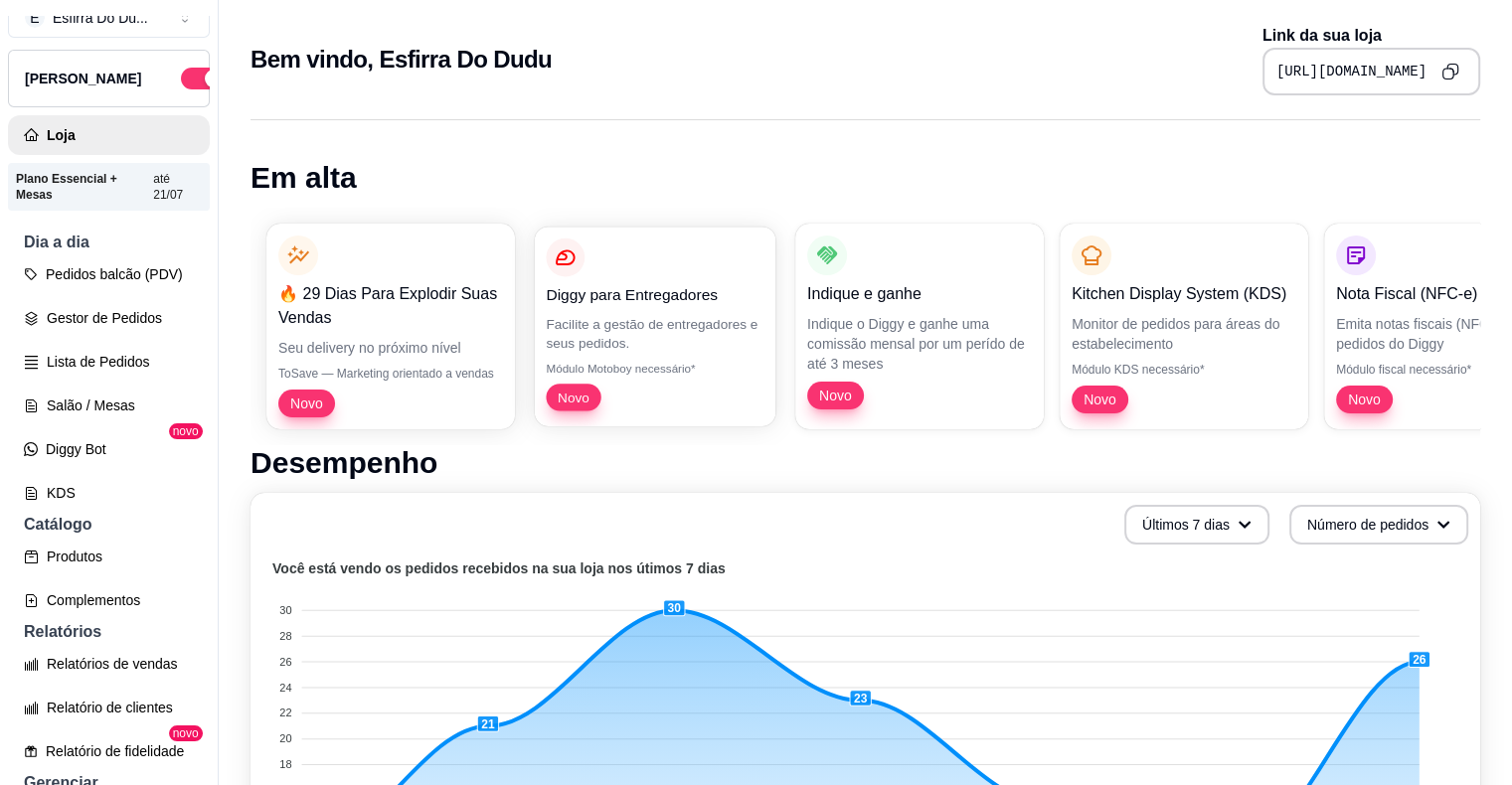 click on "Diggy para Entregadores" at bounding box center [654, 294] 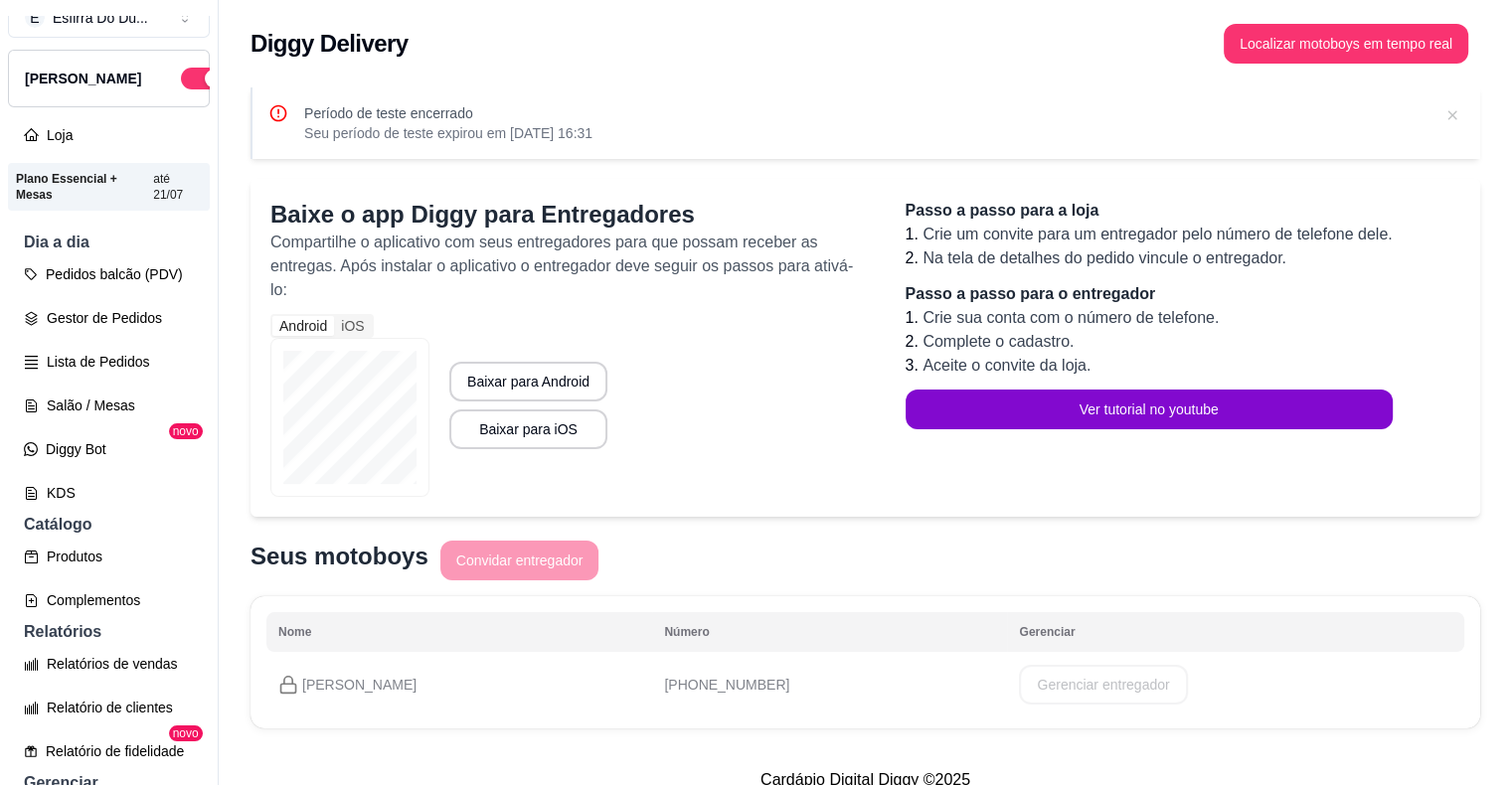 scroll, scrollTop: 38, scrollLeft: 0, axis: vertical 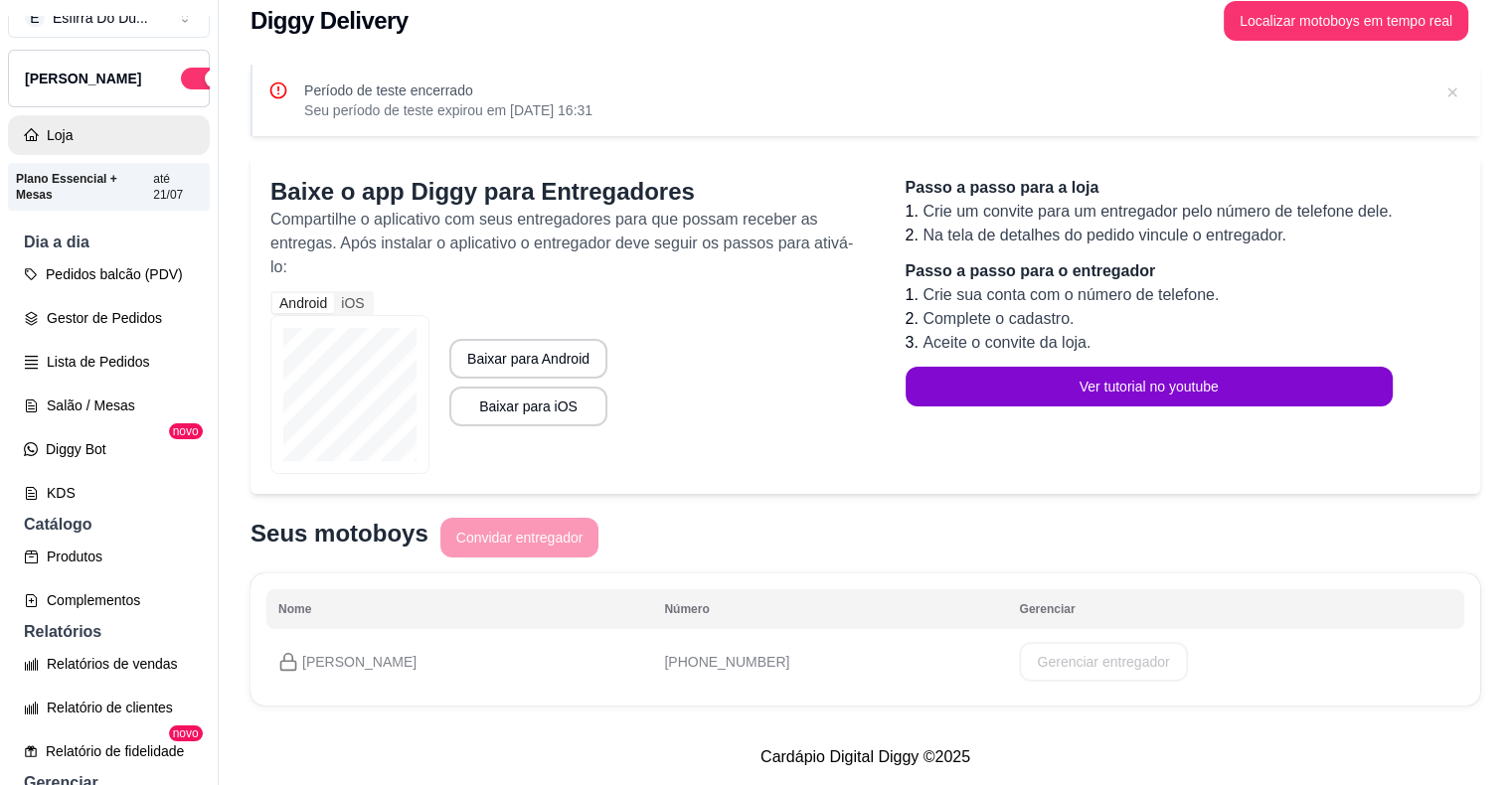 click on "Loja" at bounding box center [108, 135] 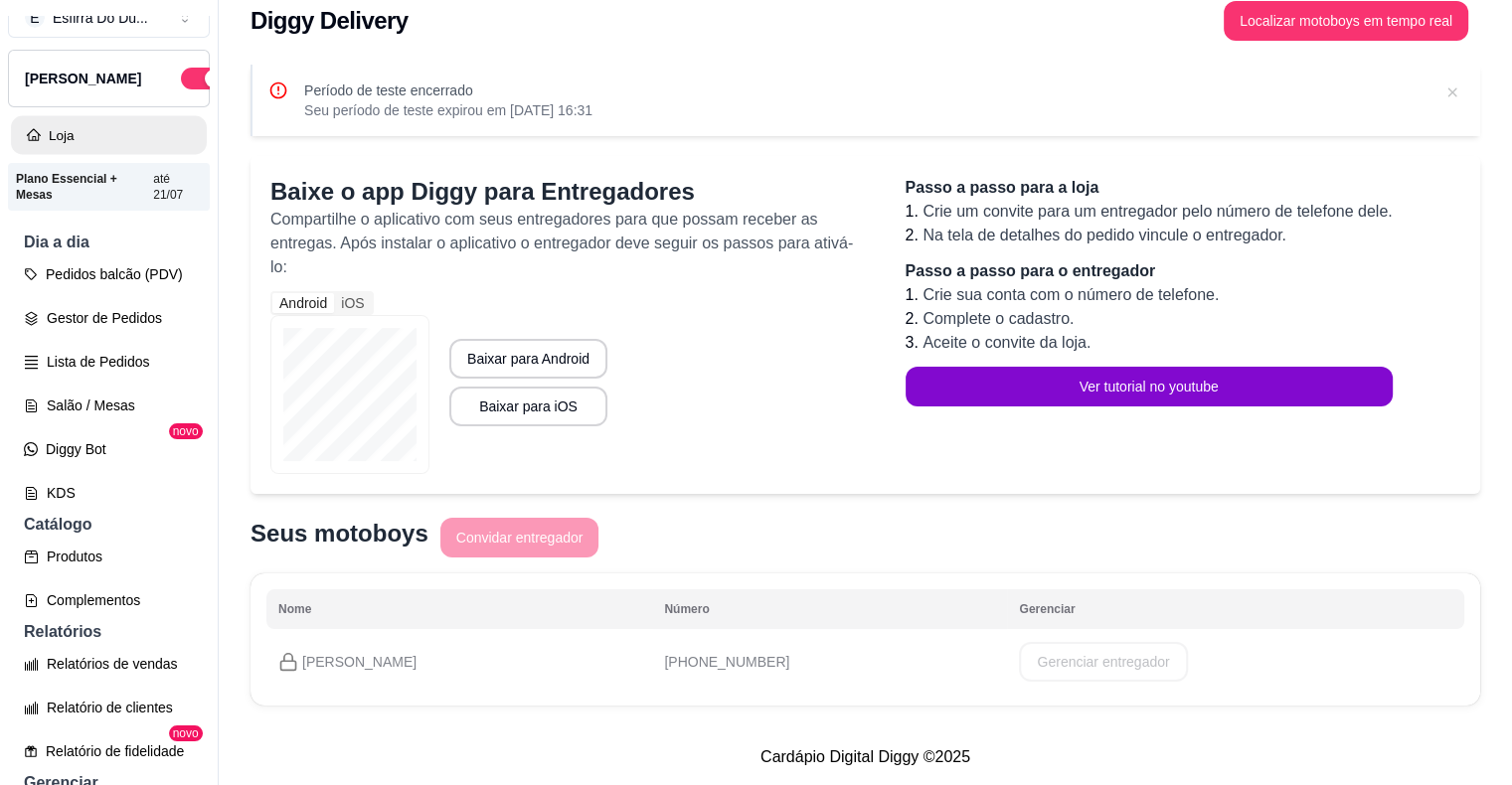 click on "Loja" at bounding box center (108, 135) 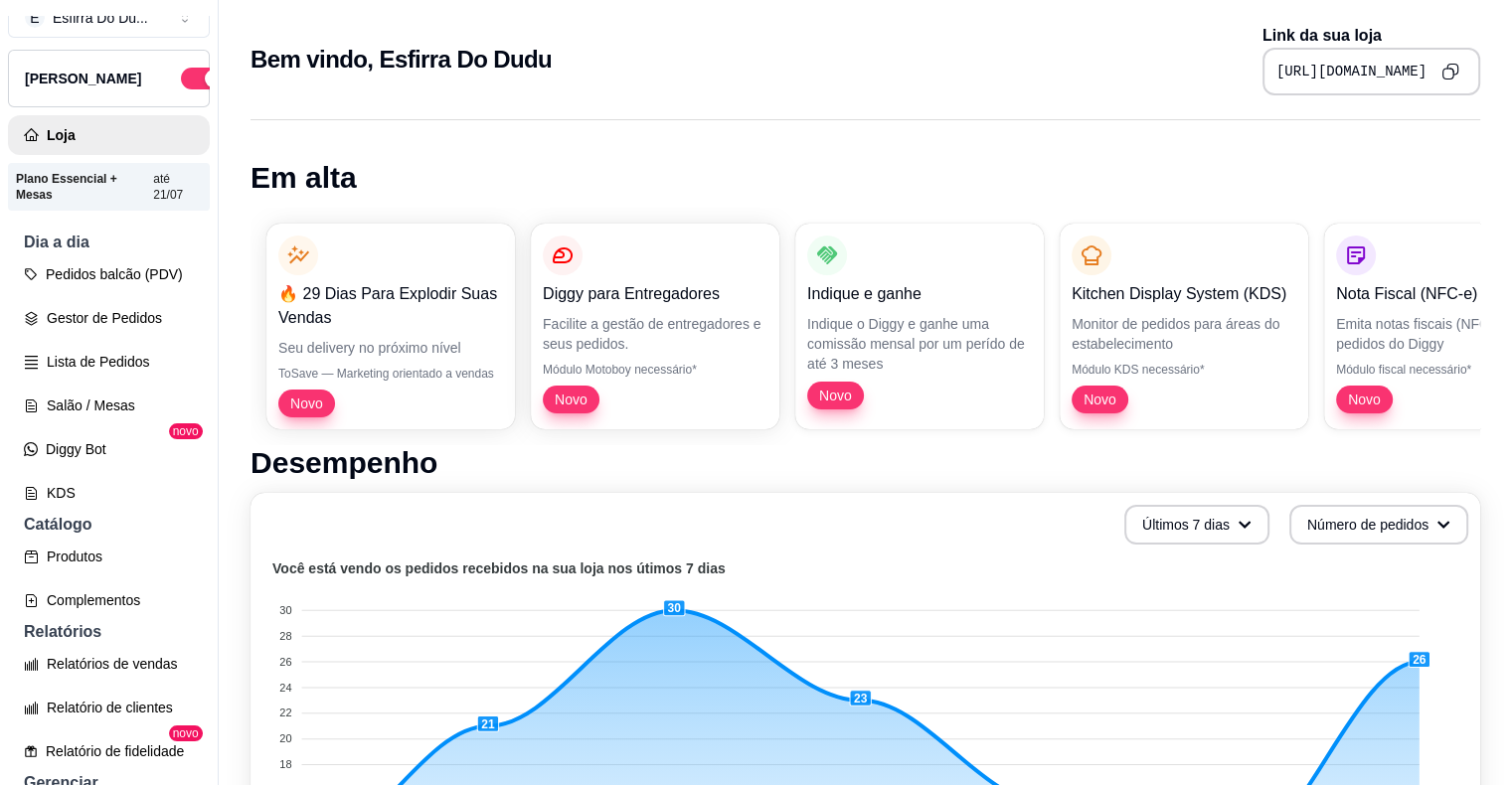scroll, scrollTop: 18, scrollLeft: 0, axis: vertical 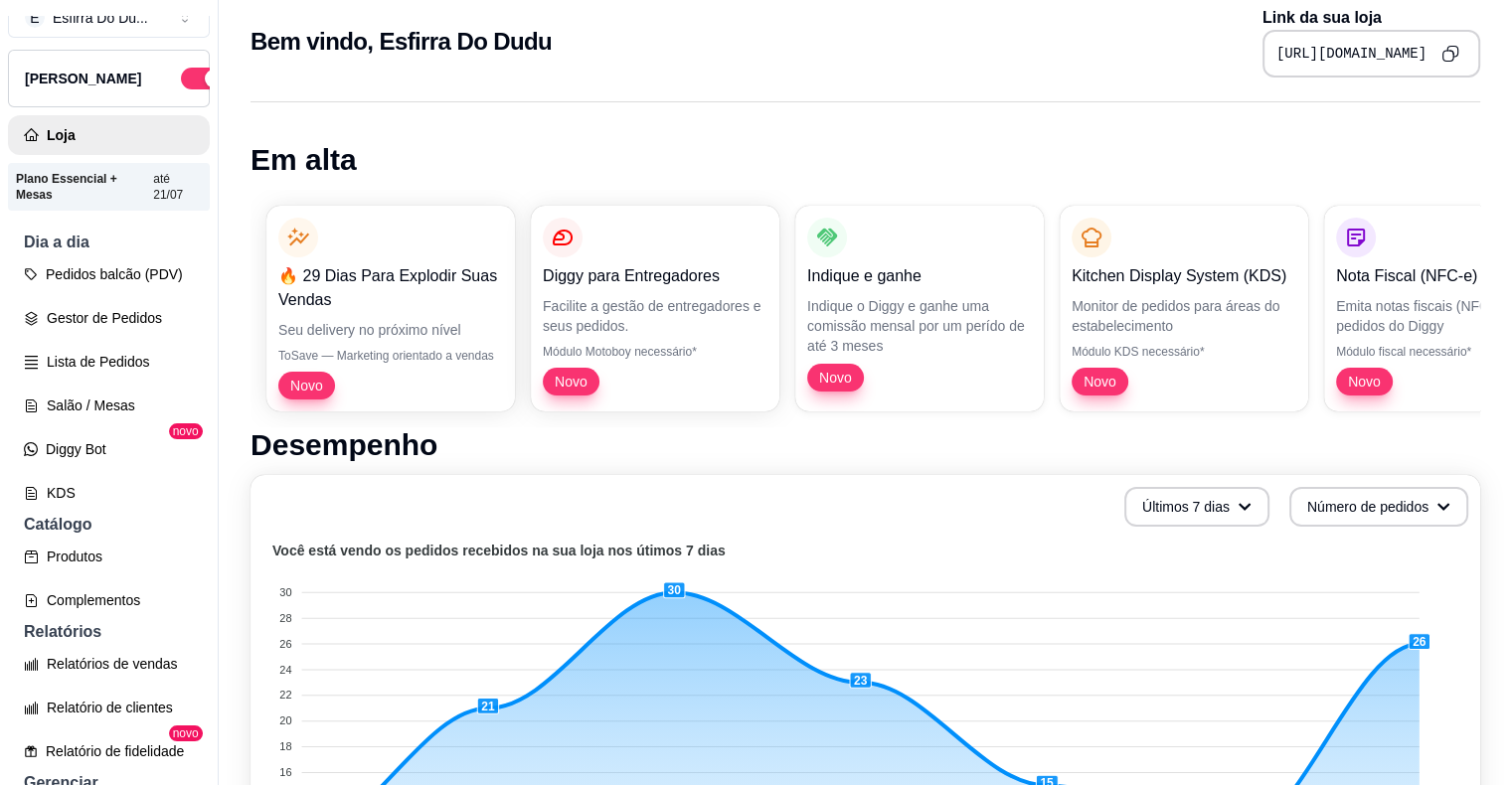 drag, startPoint x: 1213, startPoint y: 527, endPoint x: 1188, endPoint y: 504, distance: 33.970576 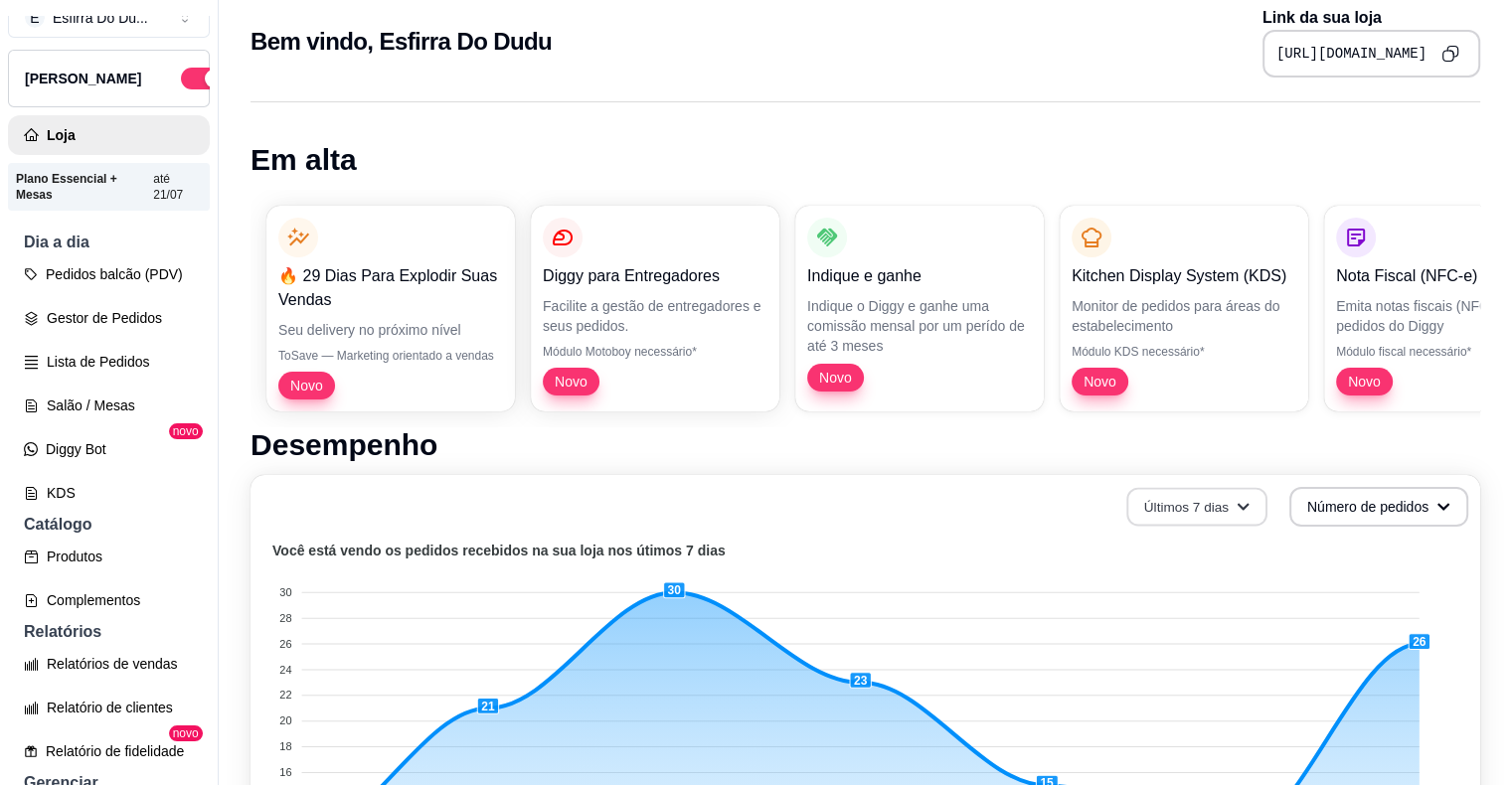 click on "Últimos 7 dias" at bounding box center (1197, 507) 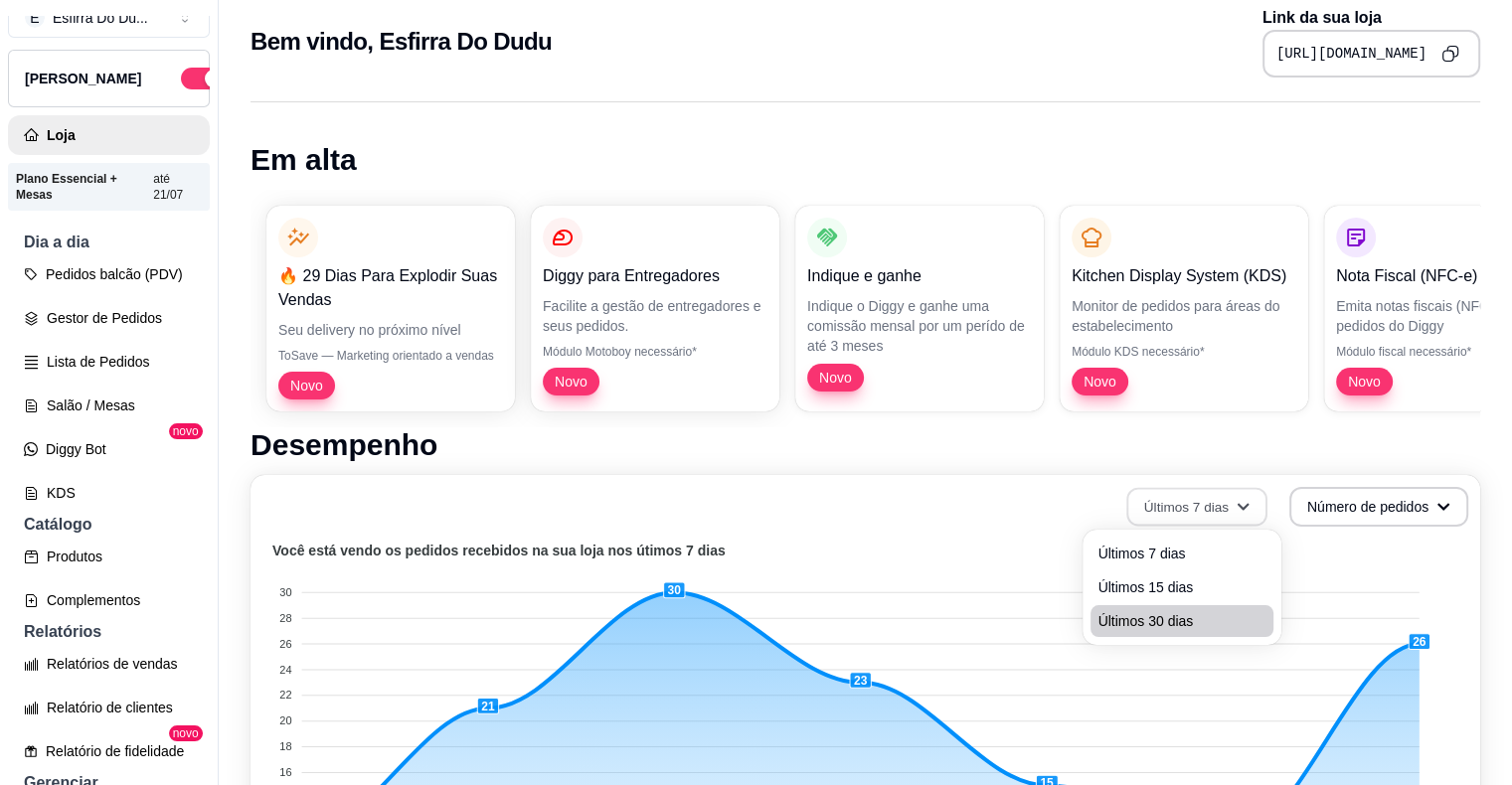 click on "Últimos 30 dias" at bounding box center (1182, 621) 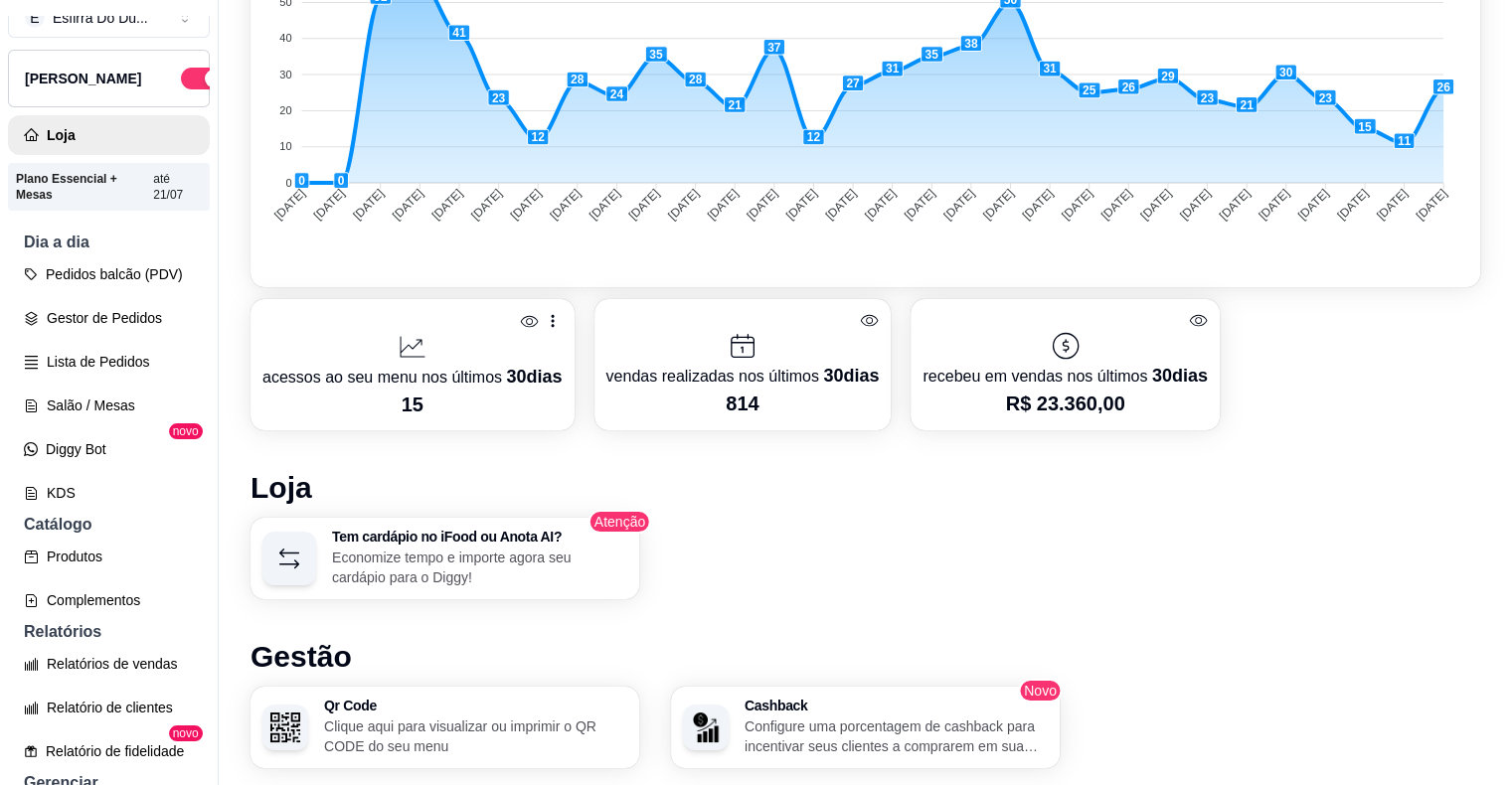 scroll, scrollTop: 1002, scrollLeft: 0, axis: vertical 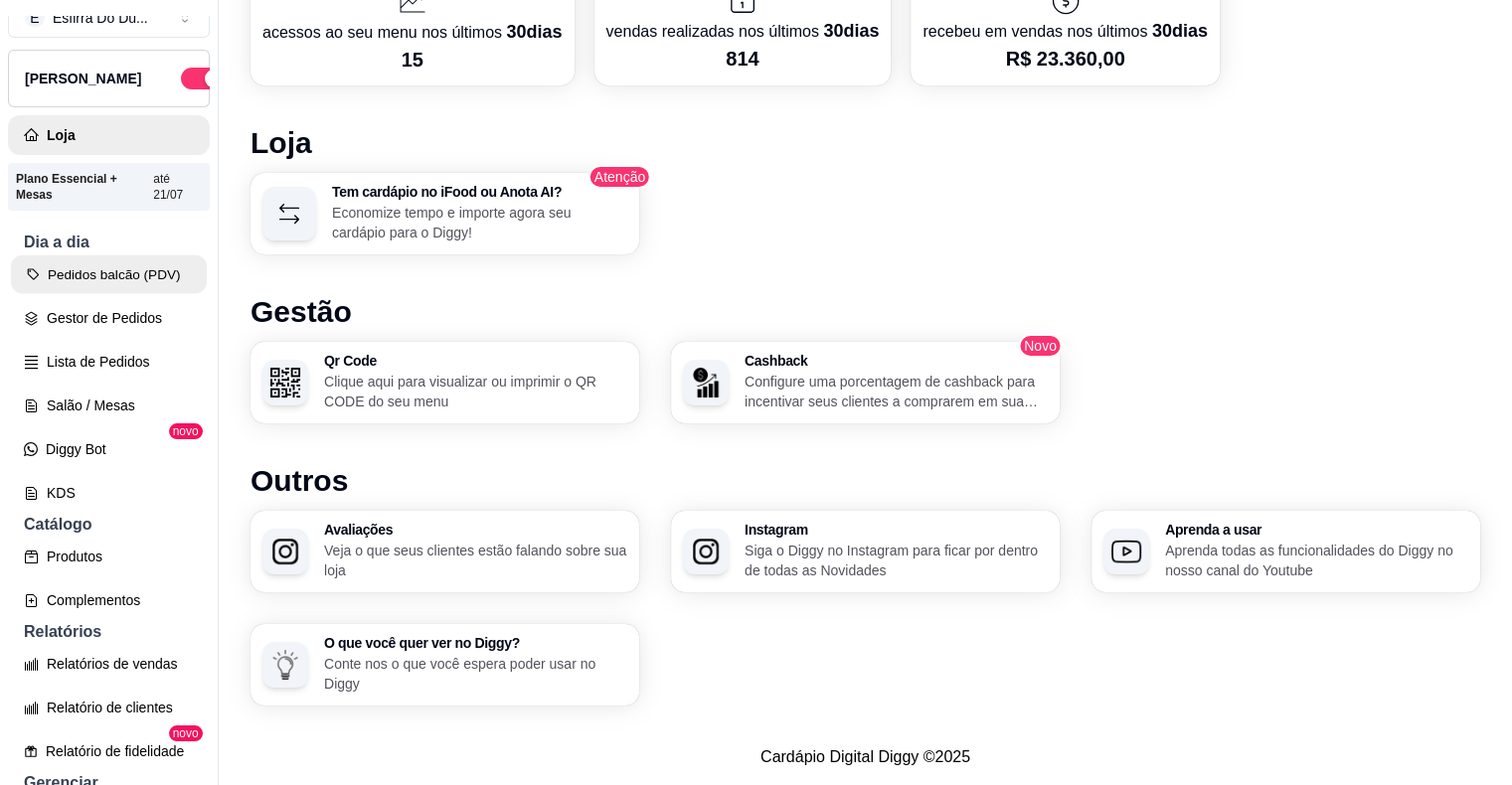 click on "Pedidos balcão (PDV)" at bounding box center (108, 274) 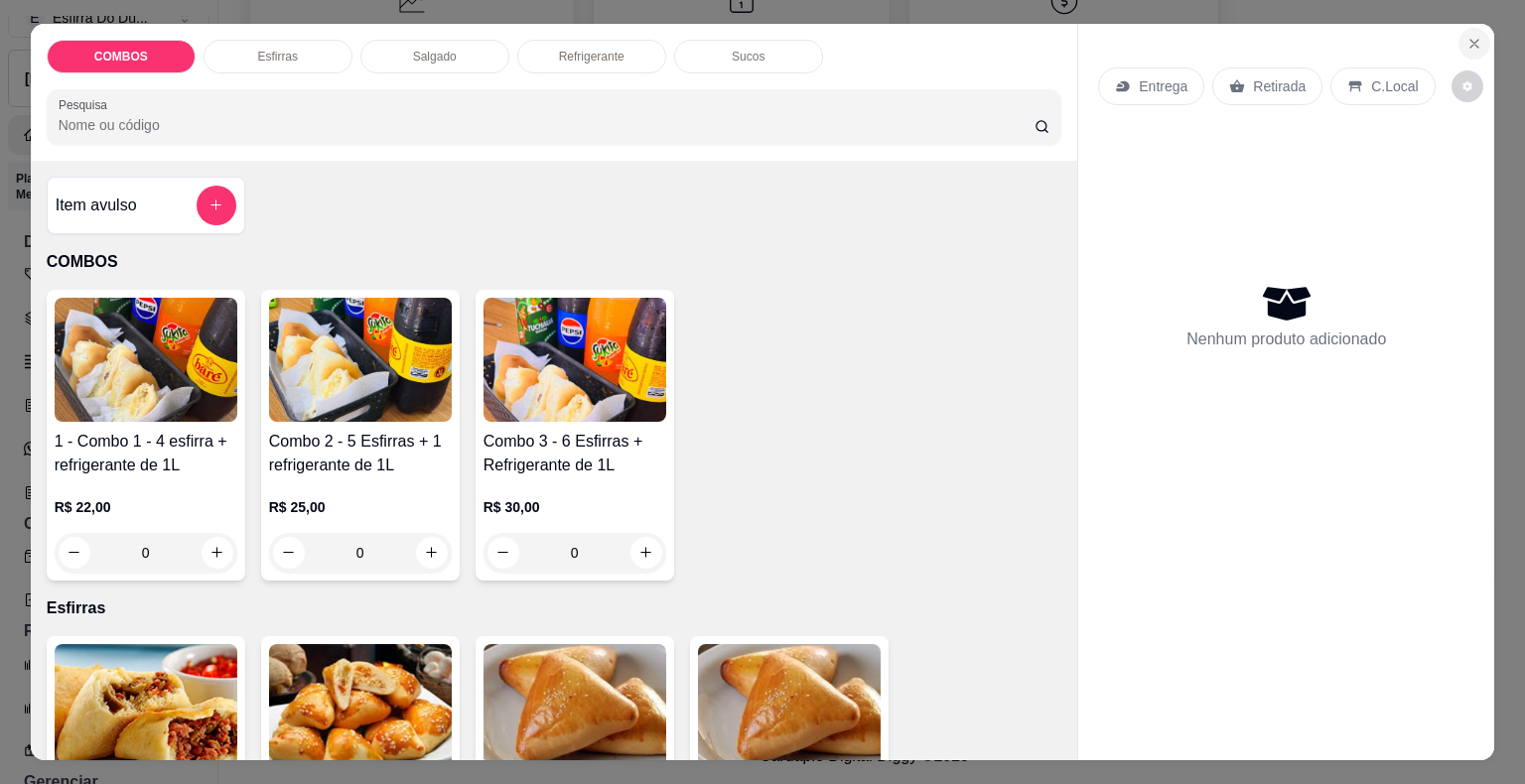 click 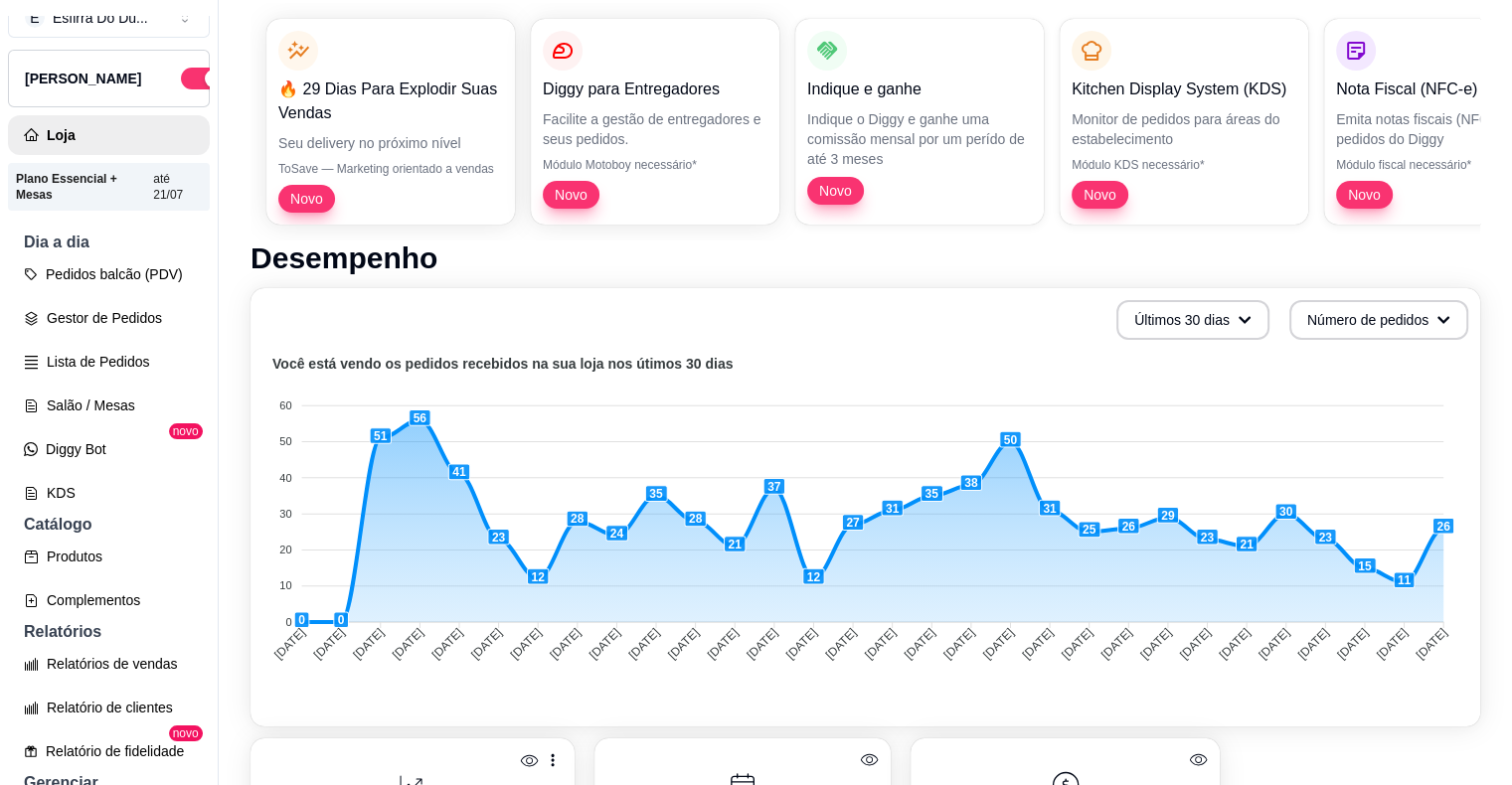 scroll, scrollTop: 0, scrollLeft: 0, axis: both 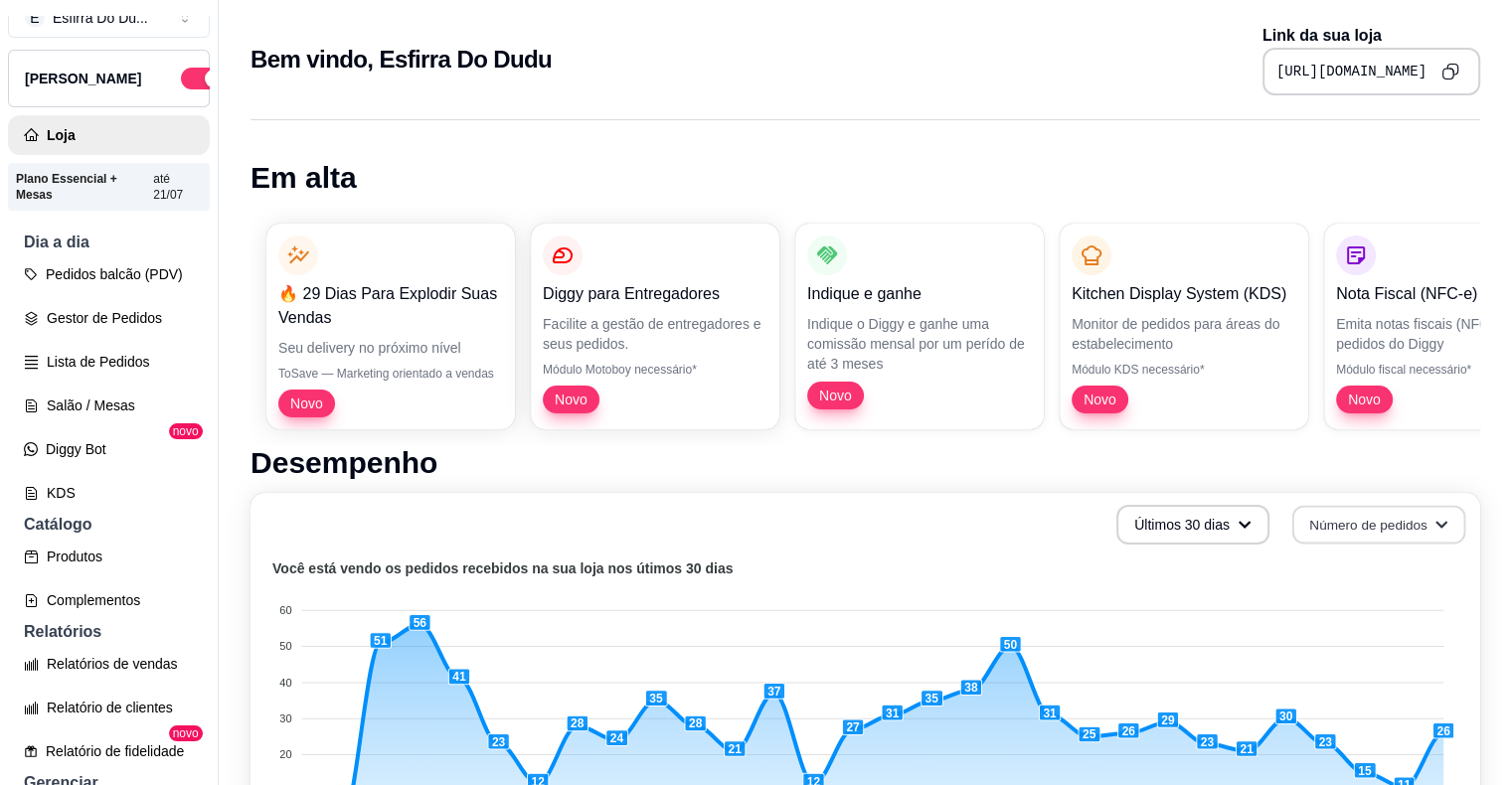 click on "Número de pedidos" at bounding box center [1379, 525] 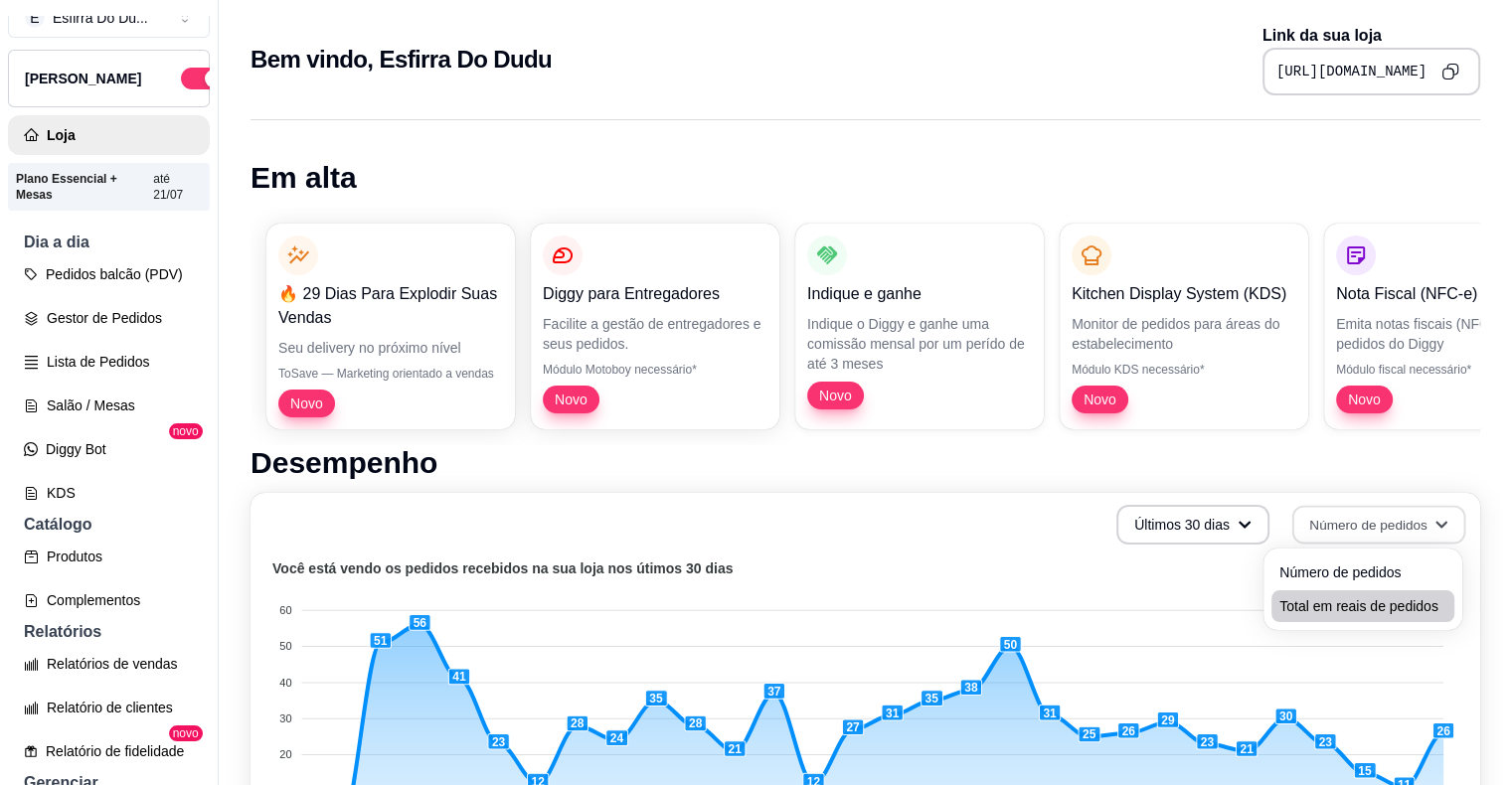 click on "Total em reais de pedidos" at bounding box center (1363, 606) 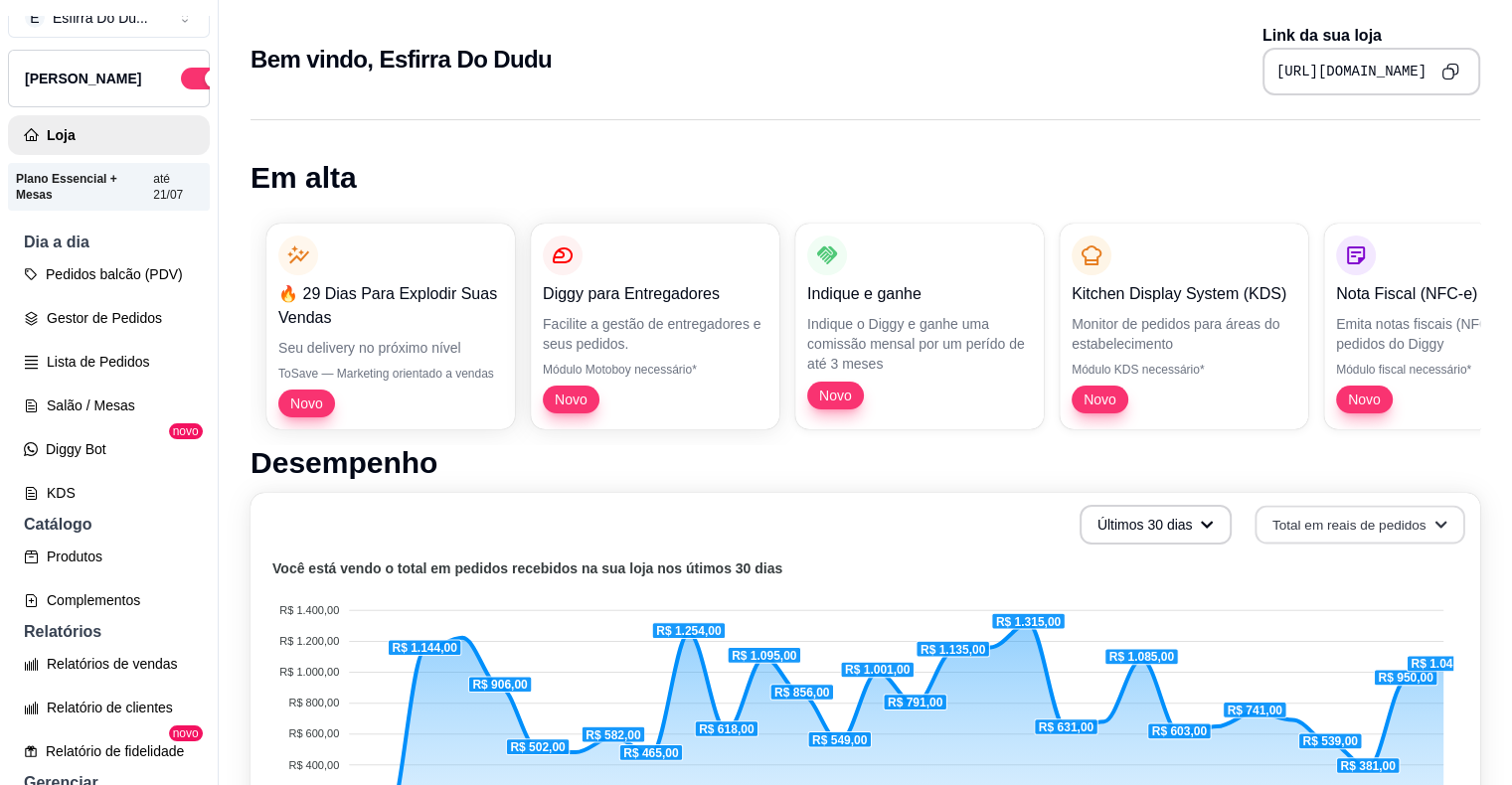 click on "Total em reais de pedidos" at bounding box center [1360, 525] 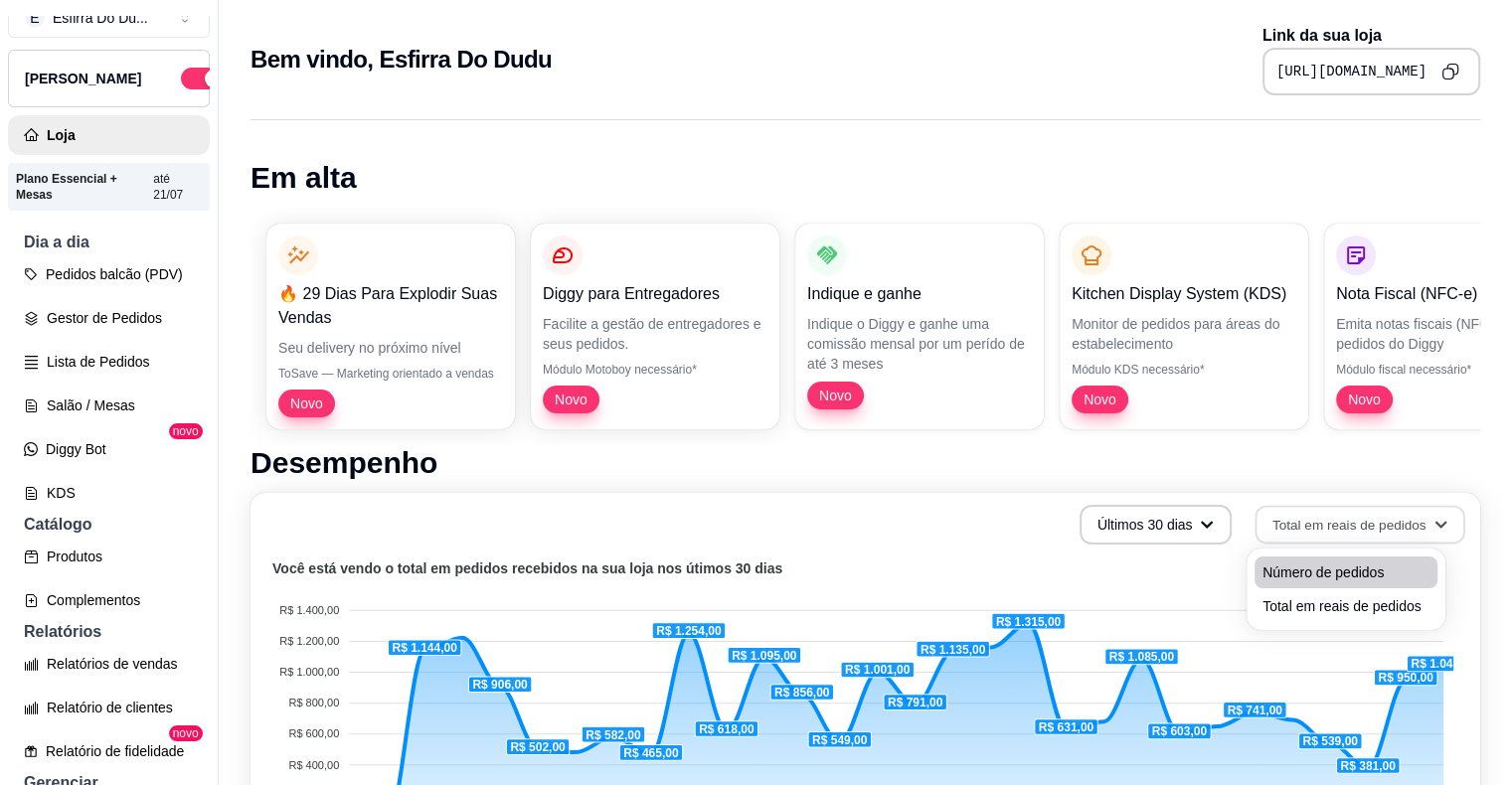 click on "Número de pedidos" at bounding box center [1346, 572] 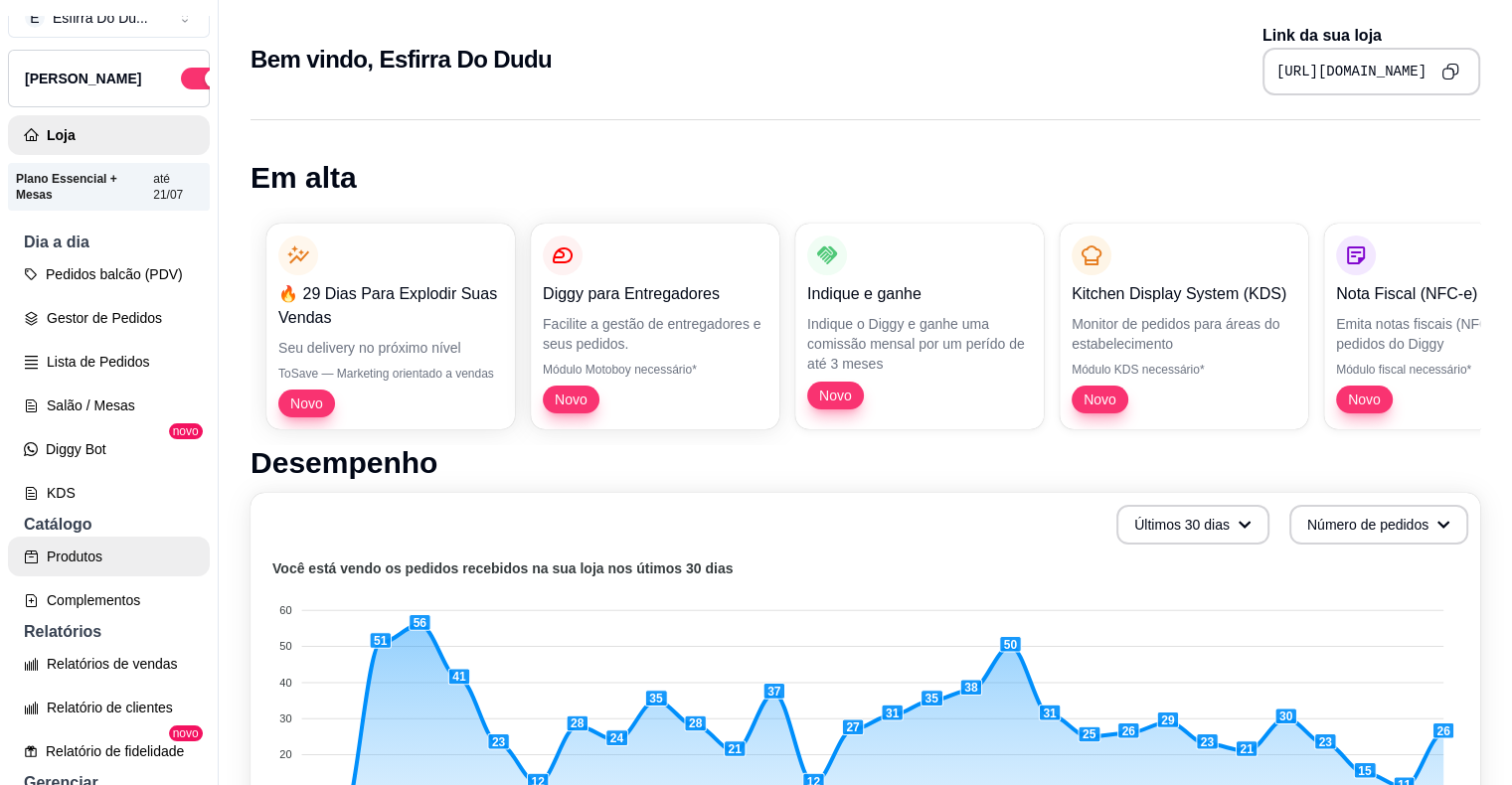 click on "Produtos" at bounding box center (108, 556) 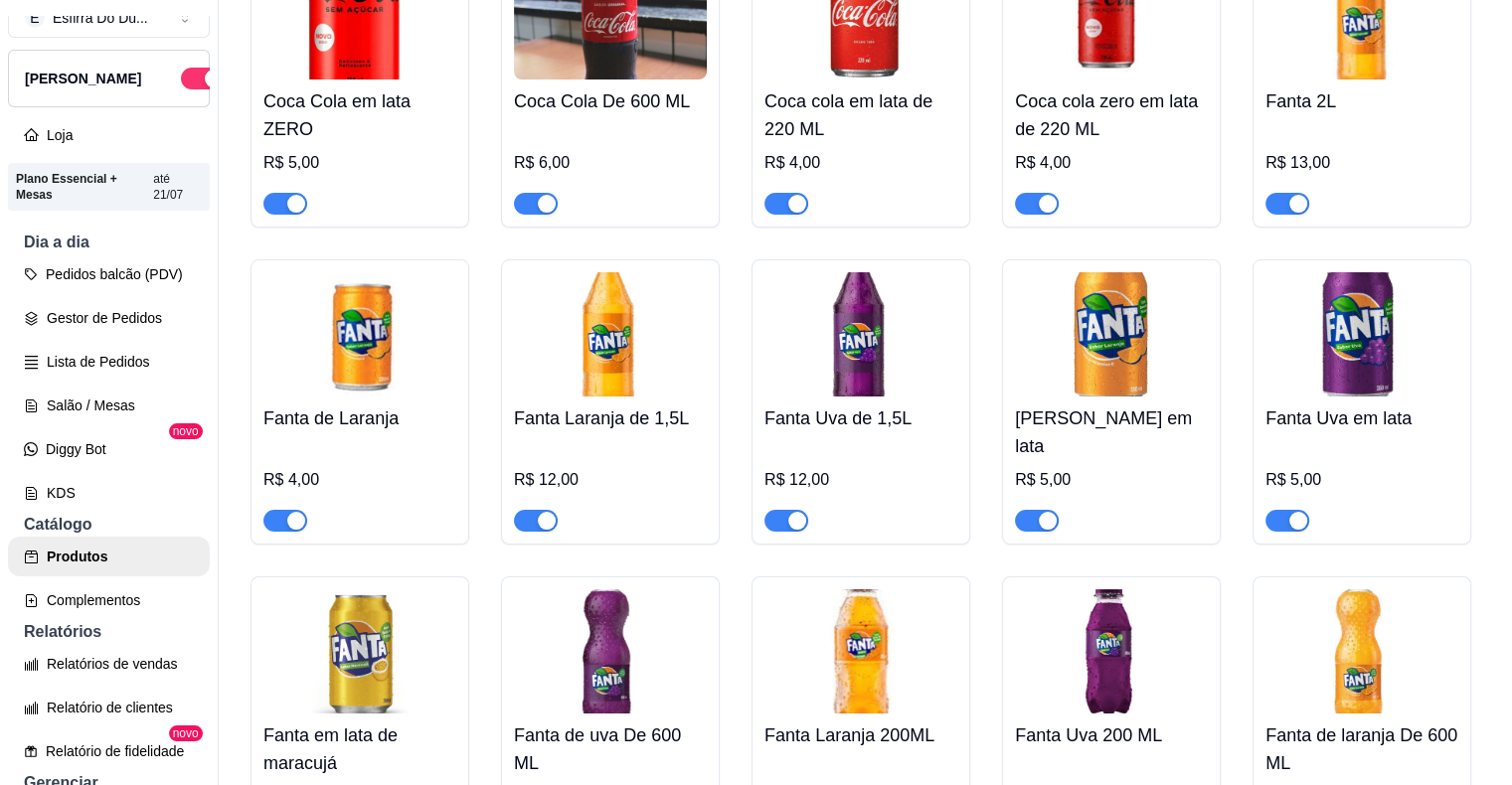 scroll, scrollTop: 2083, scrollLeft: 0, axis: vertical 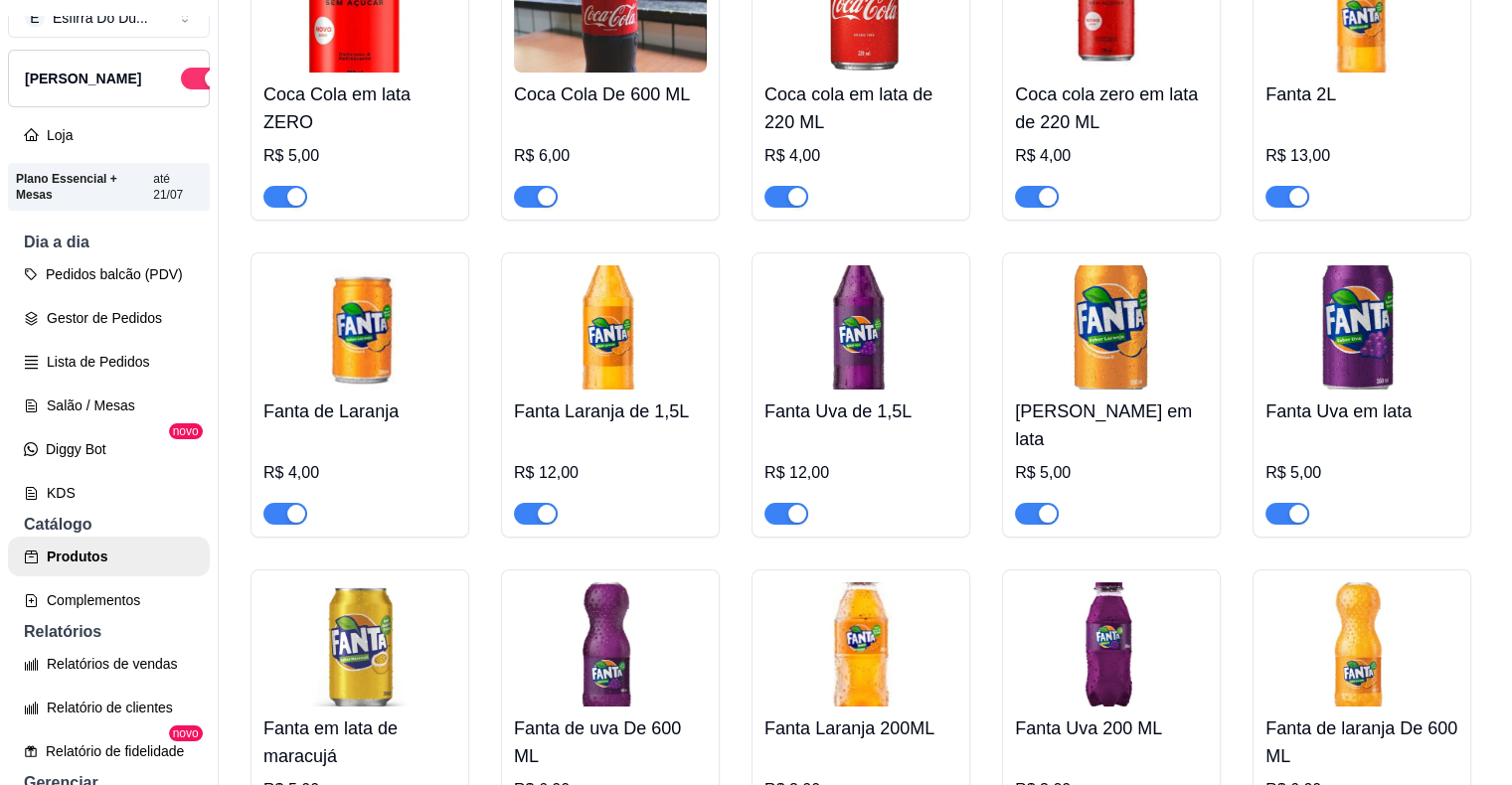 click on "Adicionar produto" at bounding box center (1314, -390) 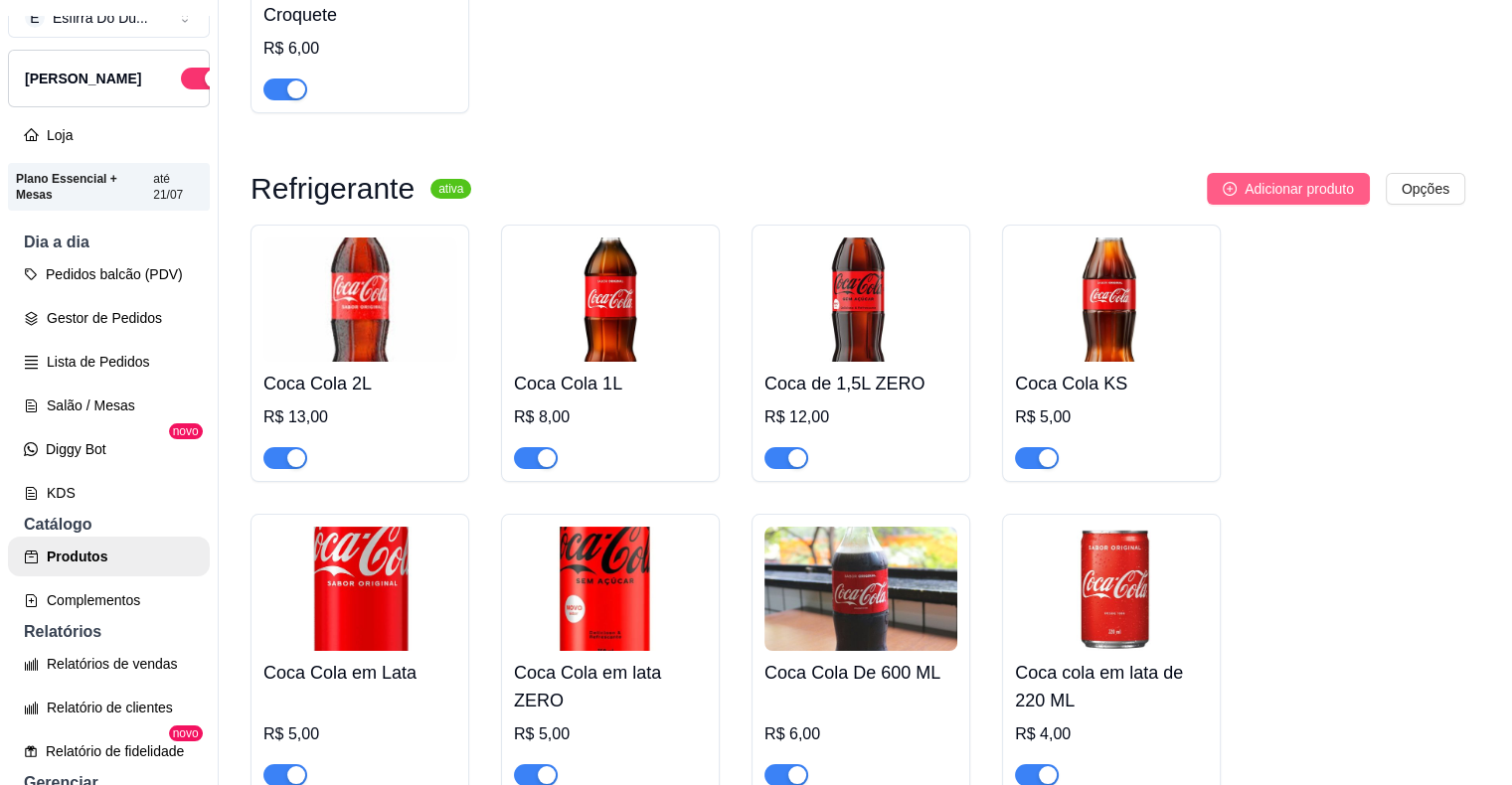type 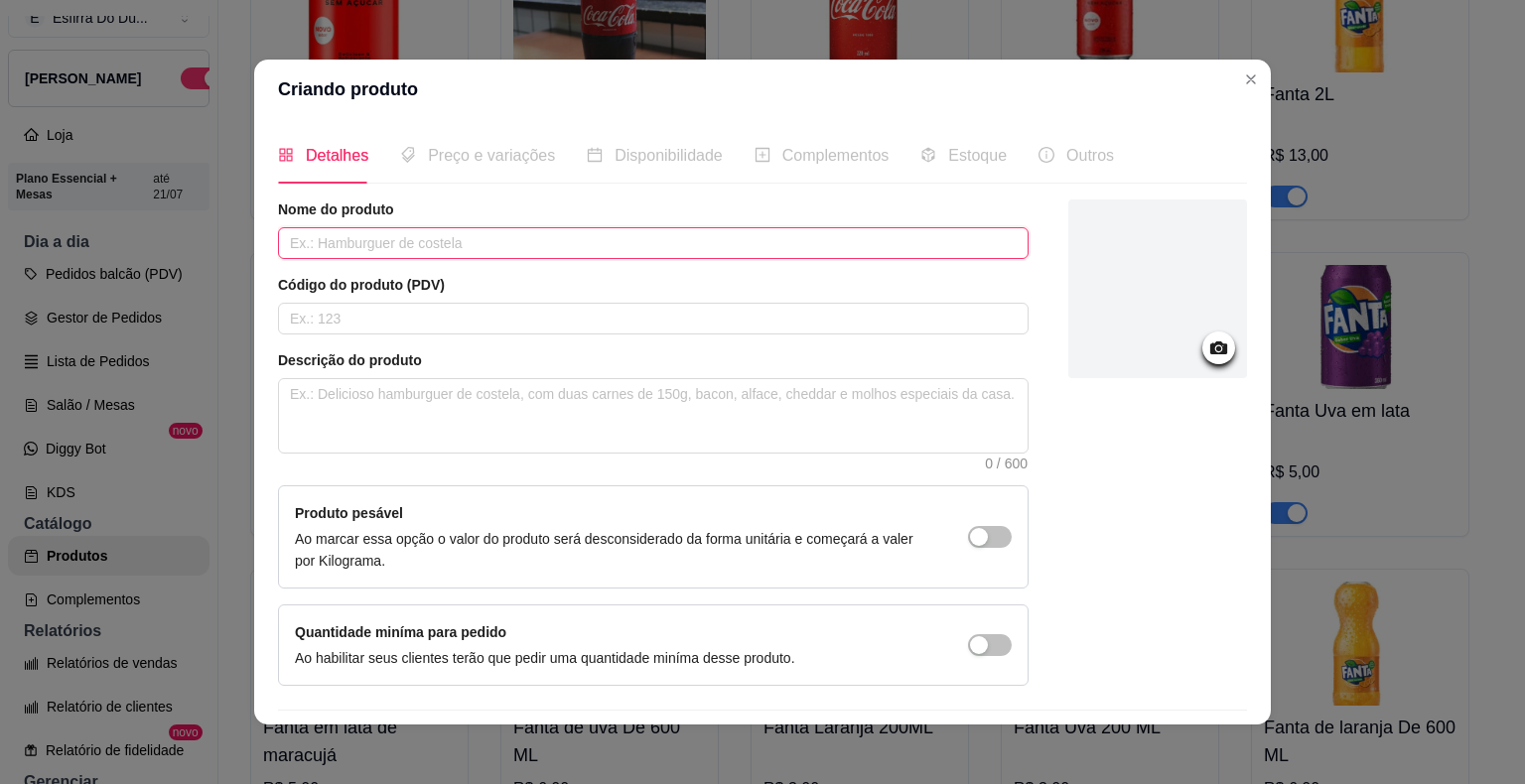 click at bounding box center [653, 243] 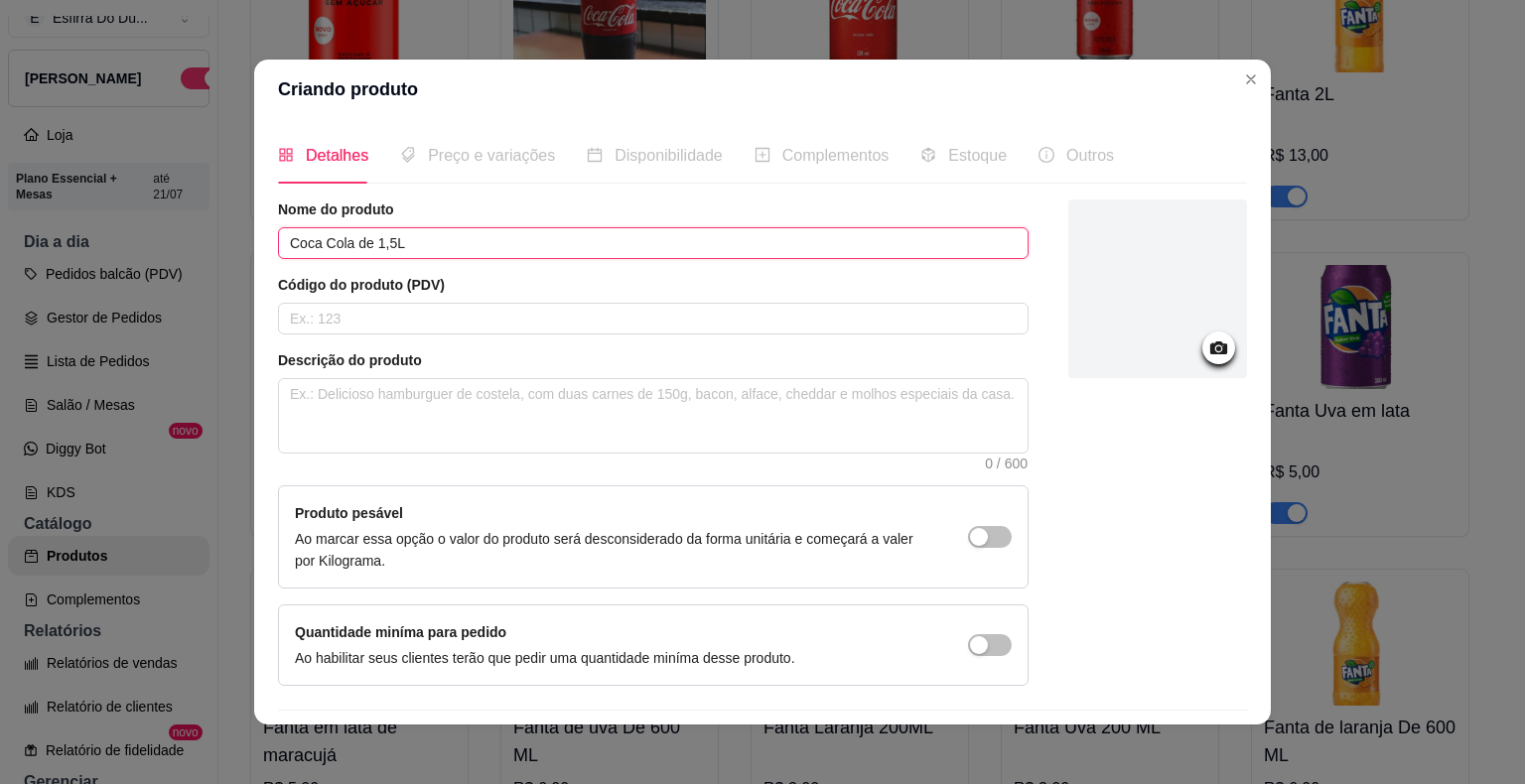 type on "Coca Cola de 1,5L" 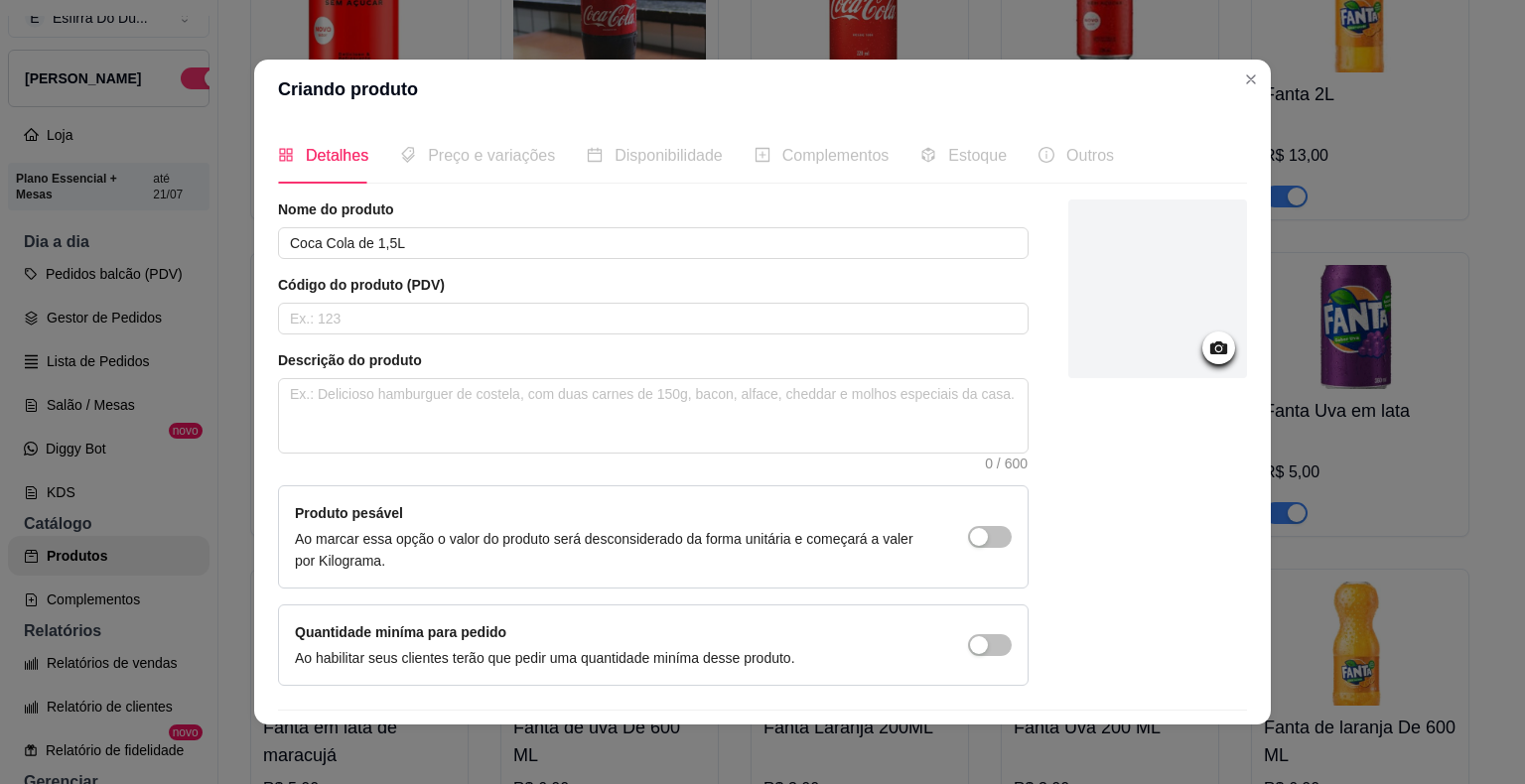 click at bounding box center (1158, 289) 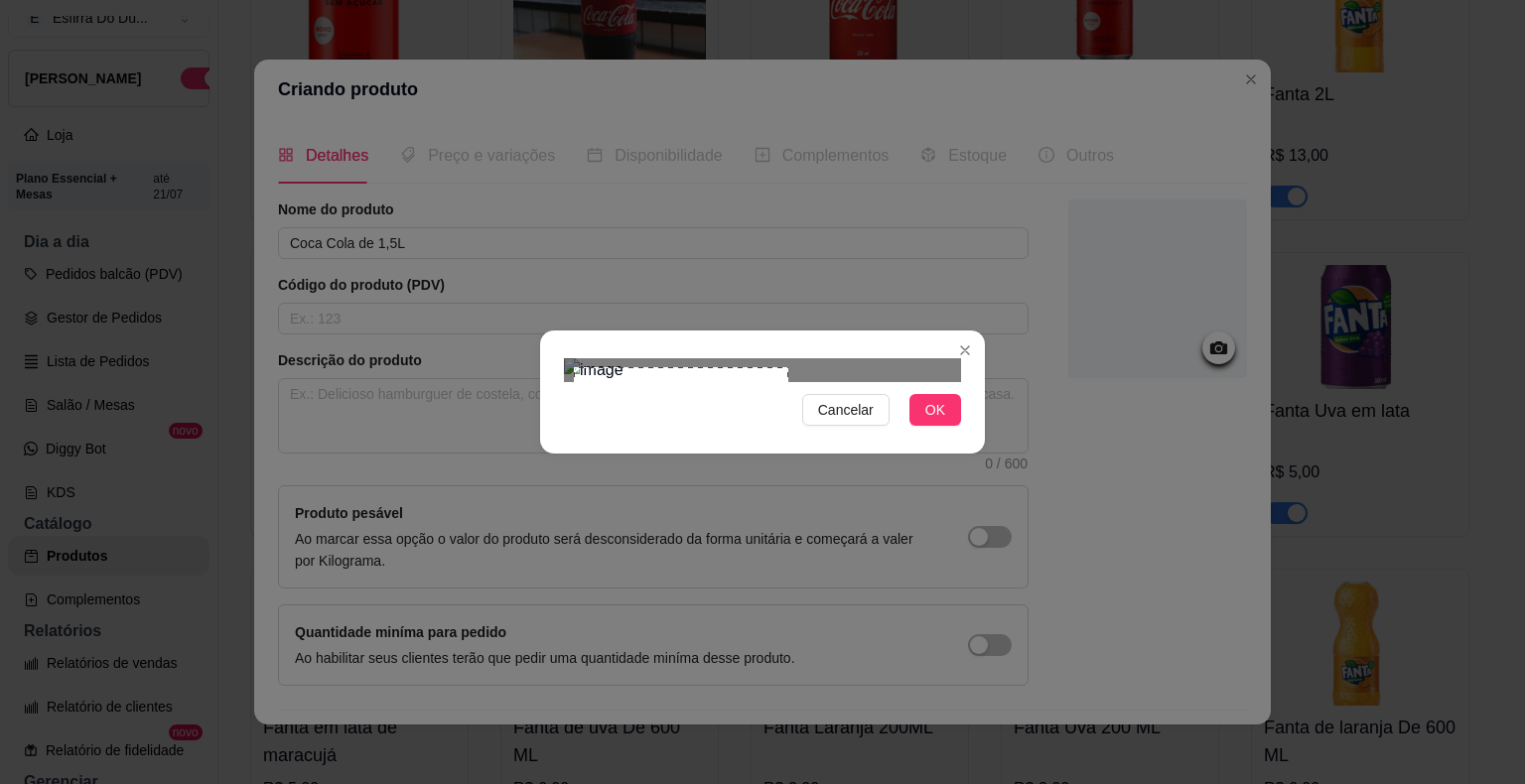 click on "Cancelar OK" at bounding box center (762, 392) 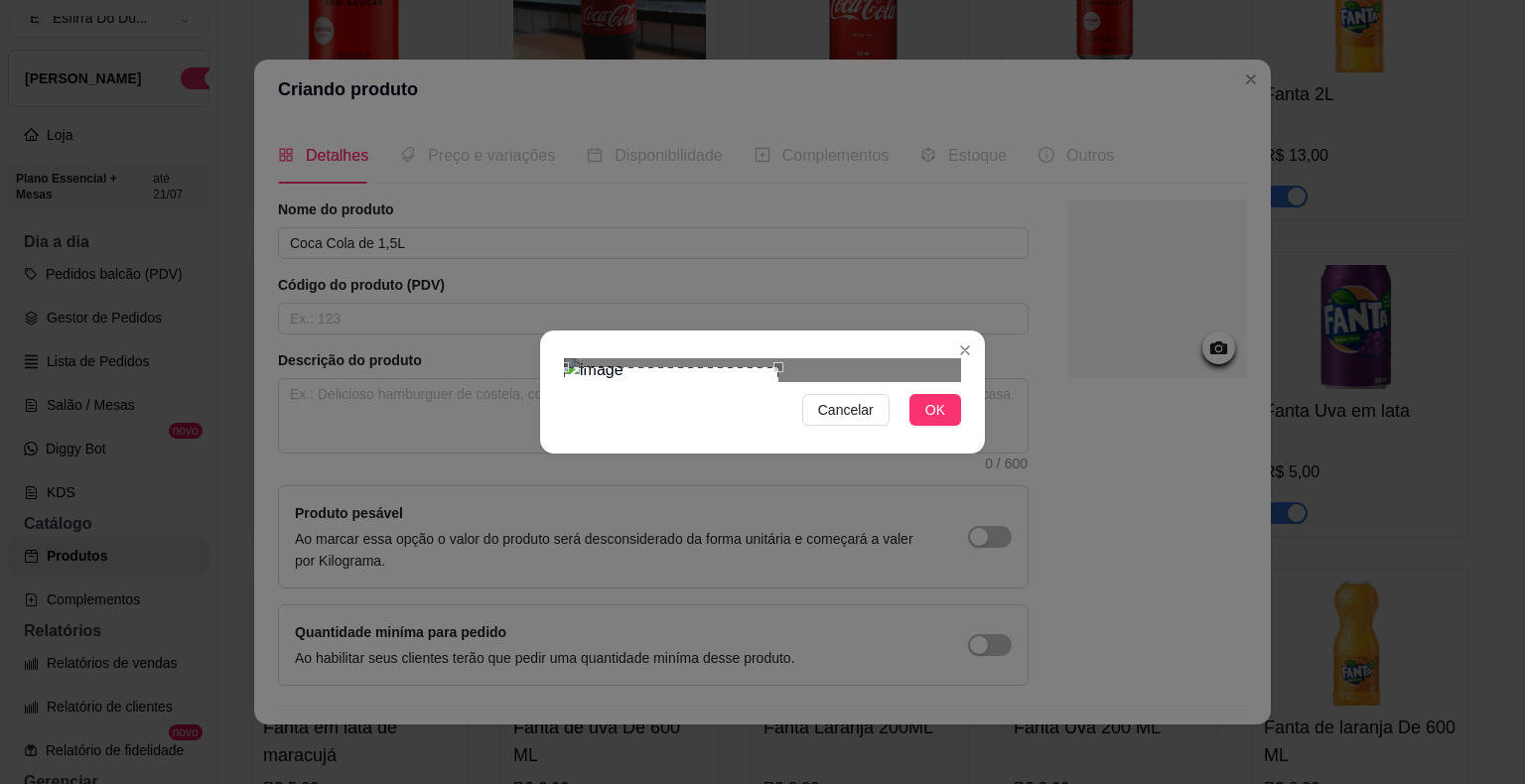 click at bounding box center (671, 474) 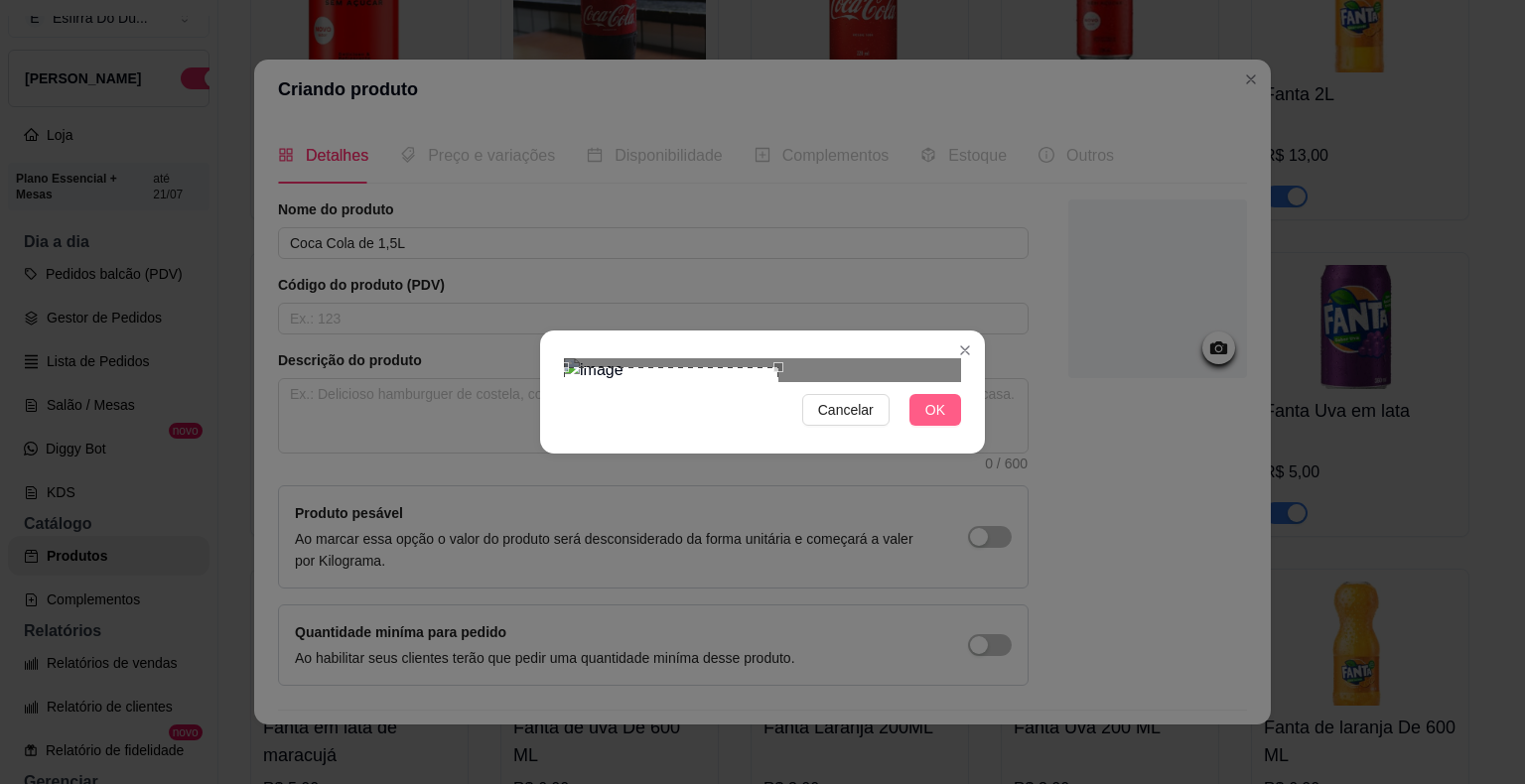 click on "OK" at bounding box center (935, 410) 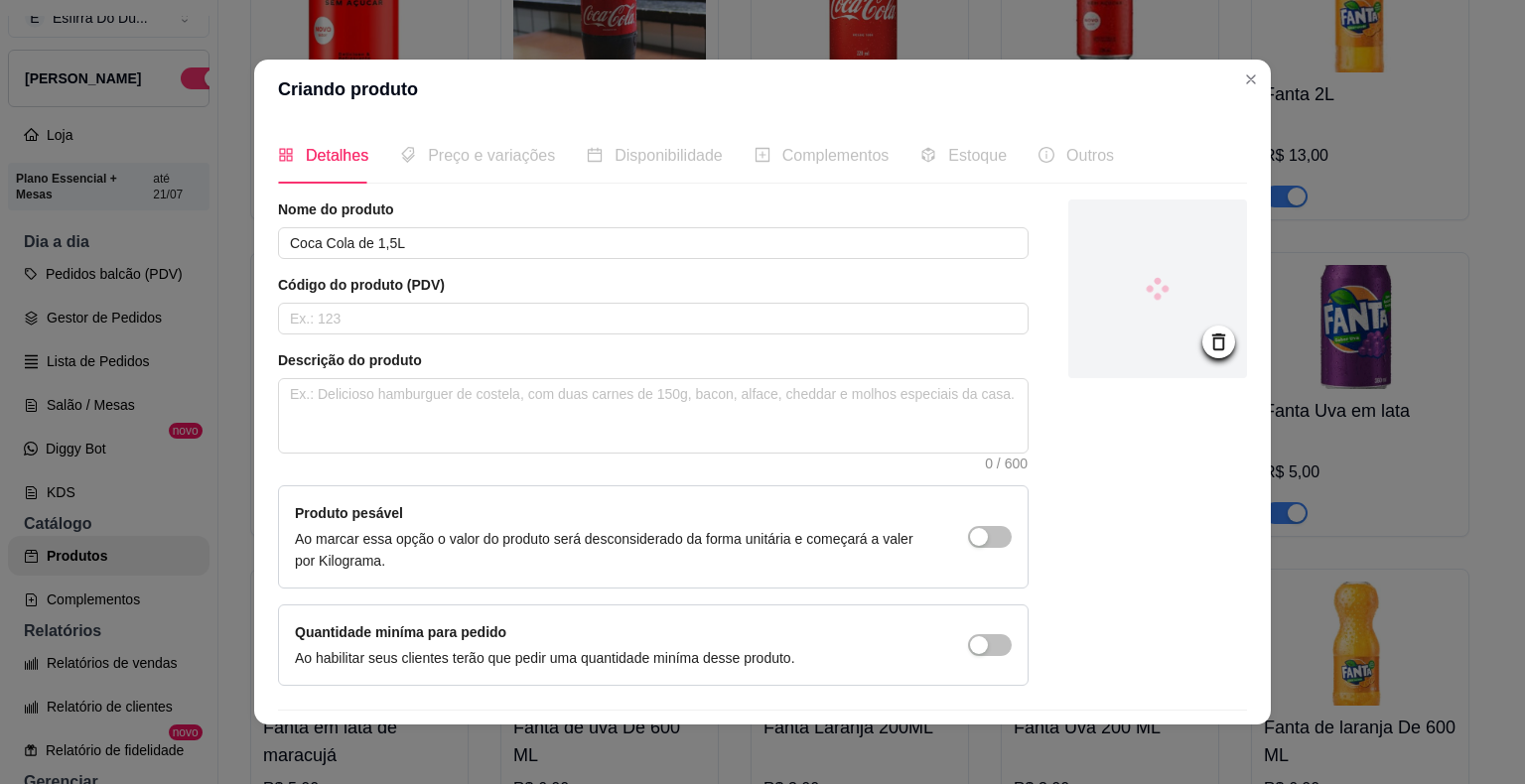 scroll, scrollTop: 55, scrollLeft: 0, axis: vertical 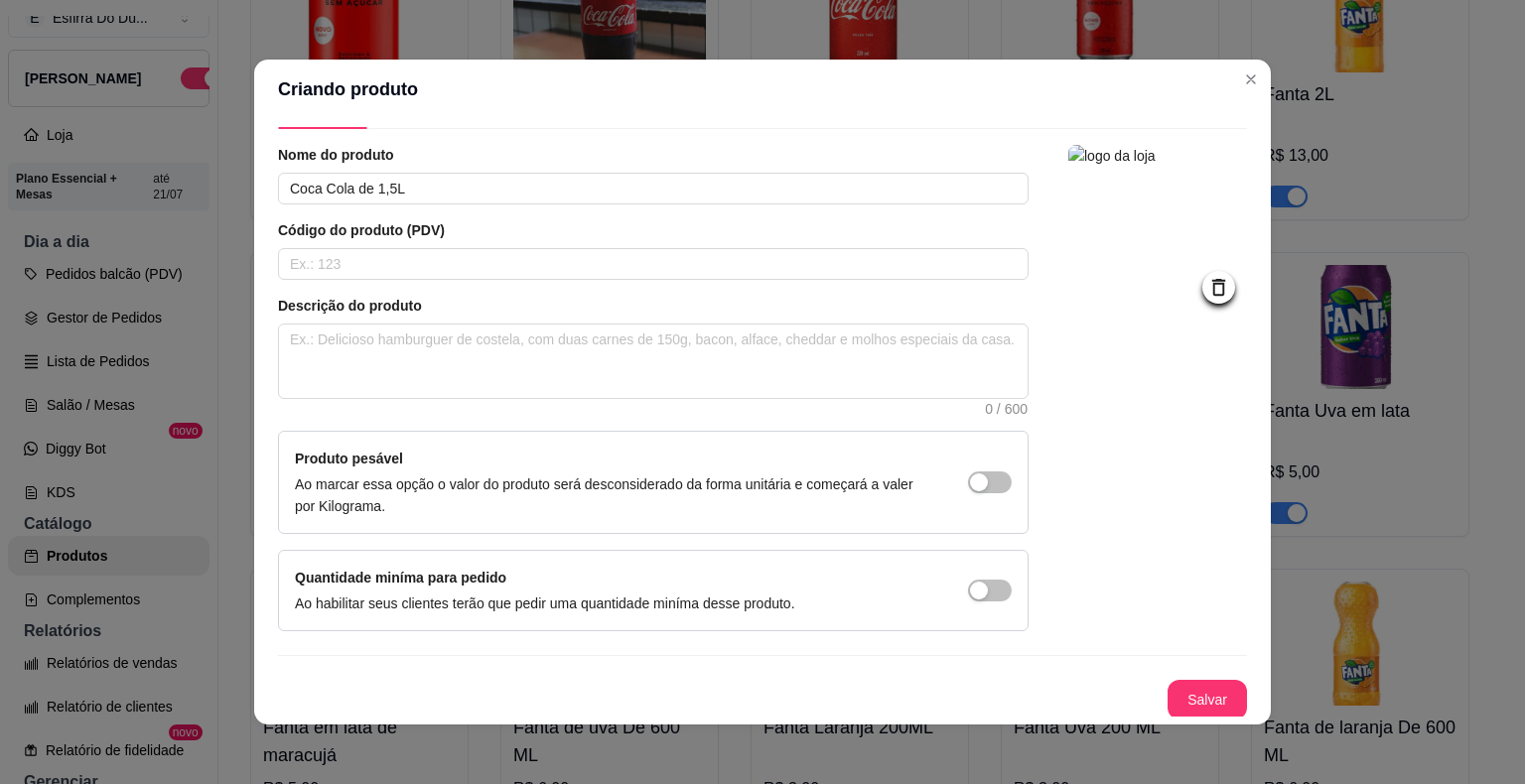 click on "Nome do produto Coca Cola de 1,5L Código do produto (PDV) Descrição do produto 0 / 600 Produto pesável Ao marcar essa opção o valor do produto será desconsiderado da forma unitária e começará a valer por Kilograma. Quantidade miníma para pedido Ao habilitar seus clientes terão que pedir uma quantidade miníma desse produto. [GEOGRAPHIC_DATA]" at bounding box center (762, 432) 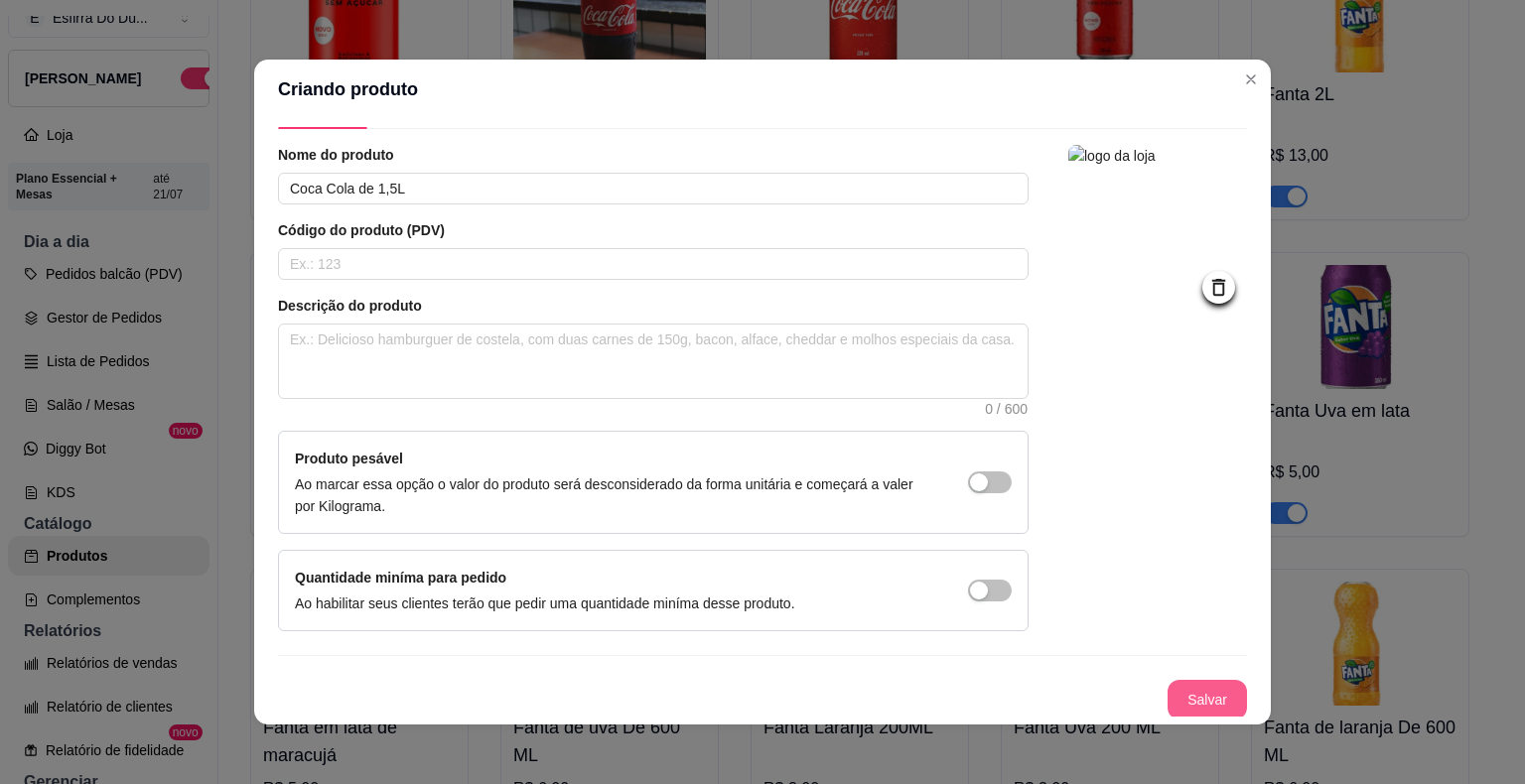 click on "Salvar" at bounding box center [1207, 700] 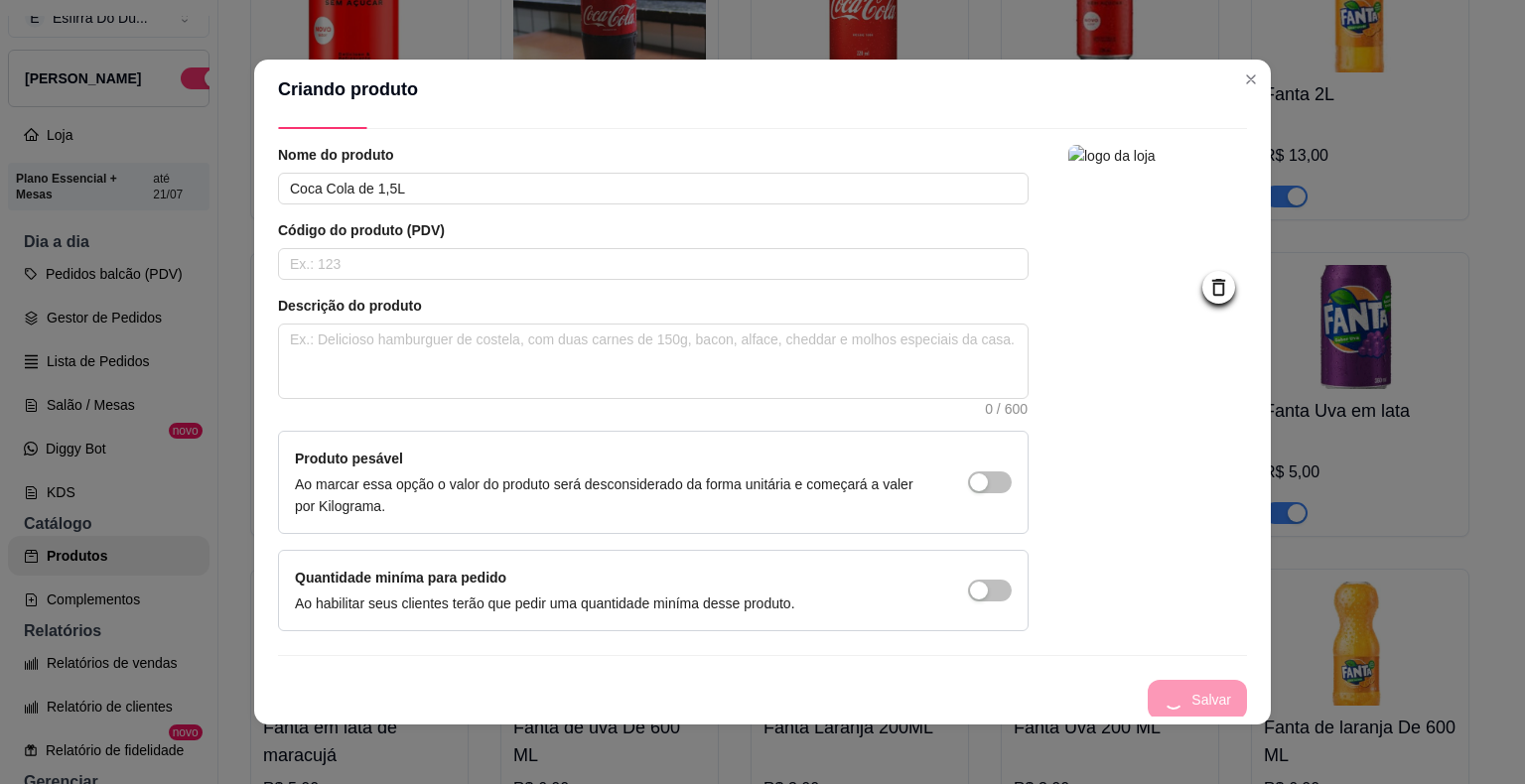 type 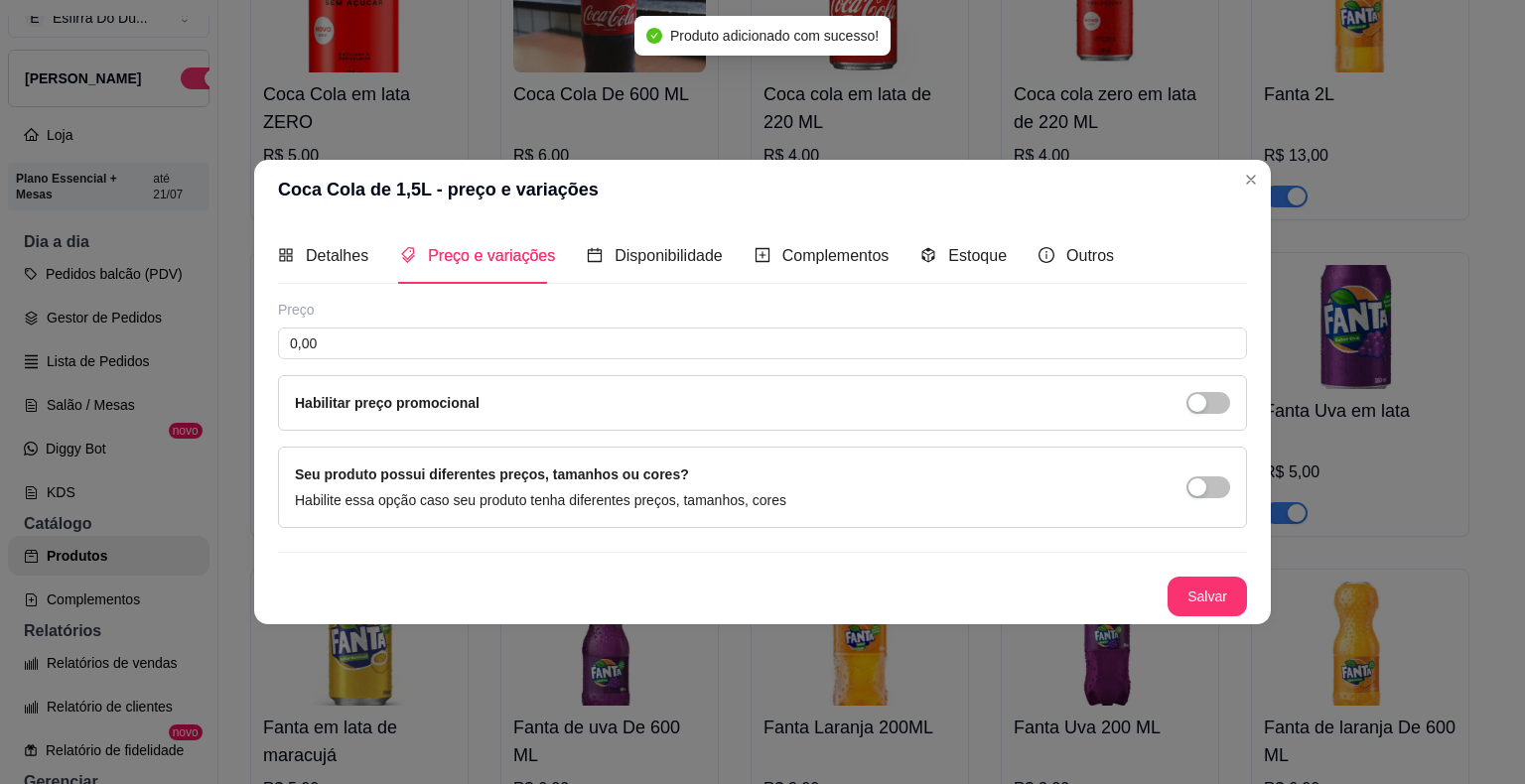 scroll, scrollTop: 0, scrollLeft: 0, axis: both 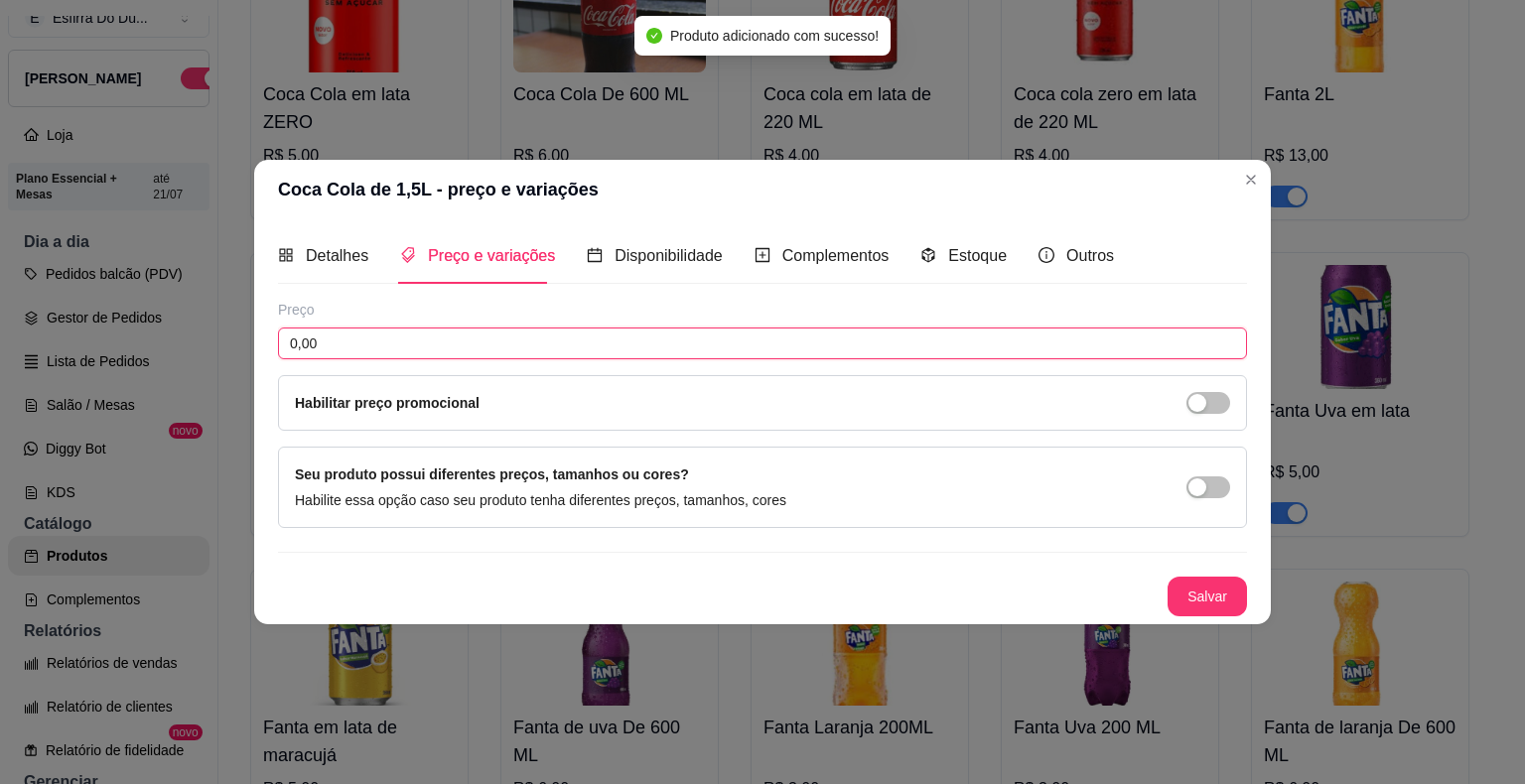 click on "0,00" at bounding box center [762, 343] 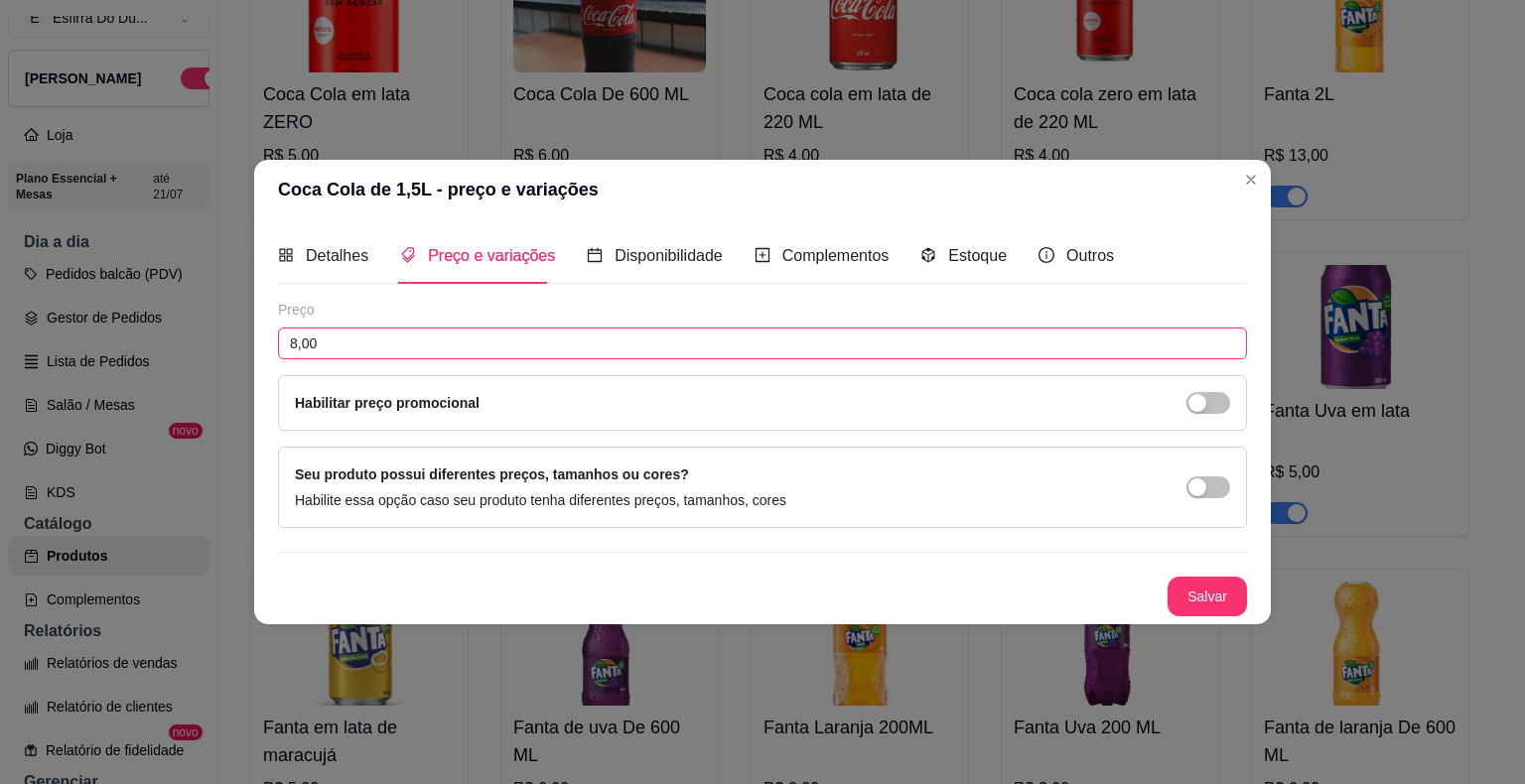 type on "8,00" 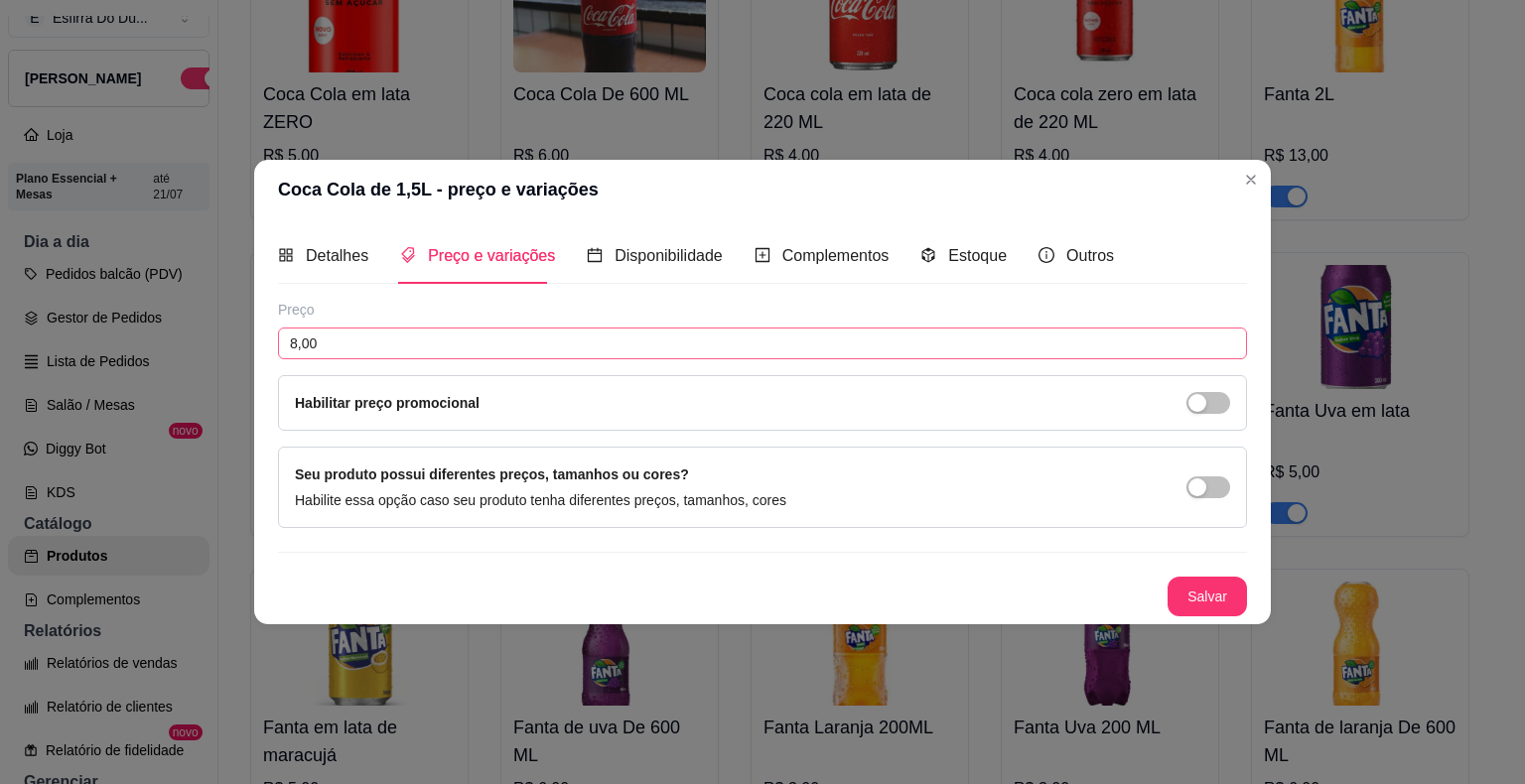 type 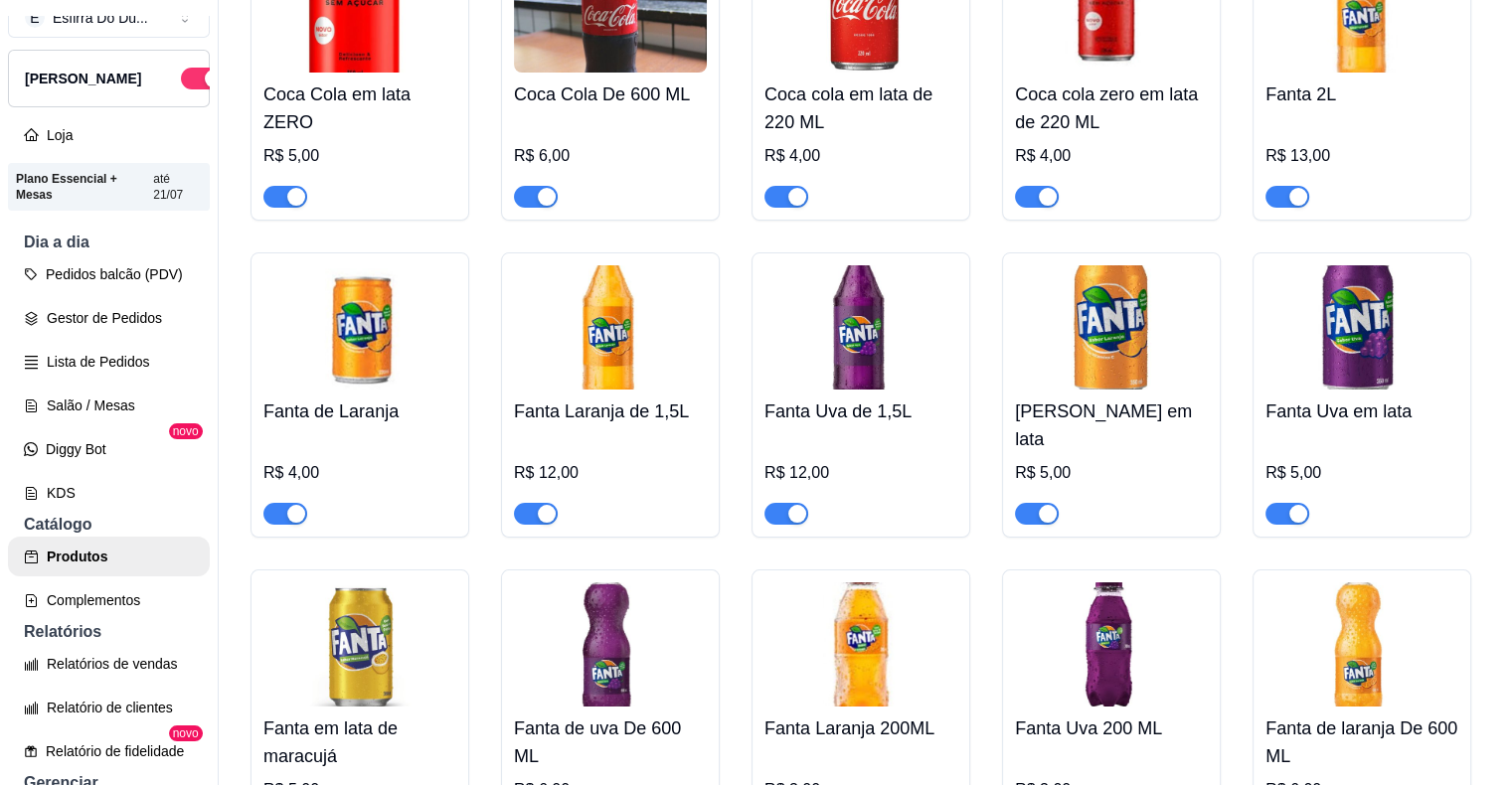 drag, startPoint x: 1403, startPoint y: 215, endPoint x: 1412, endPoint y: 202, distance: 15.811388 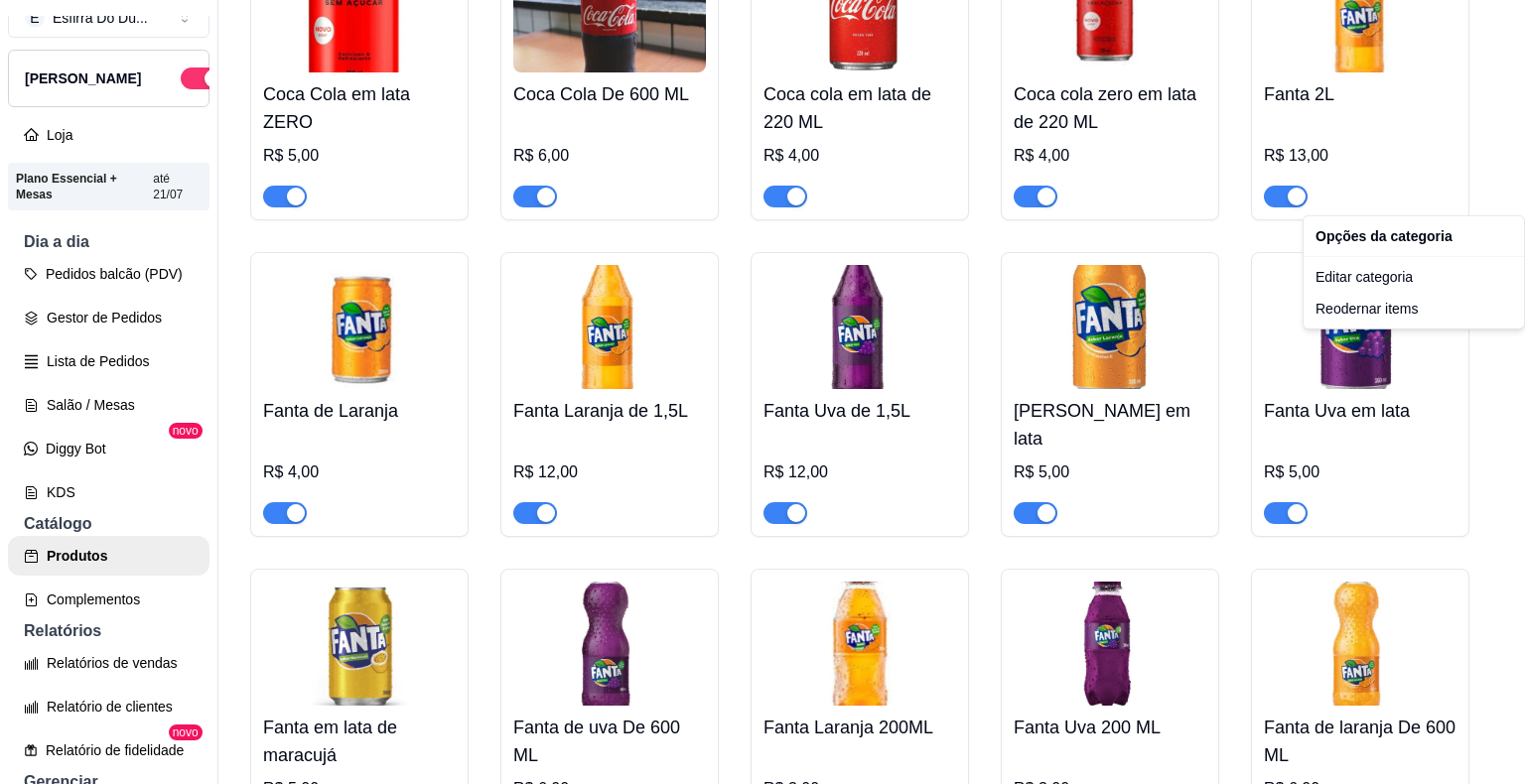 click on "E Esfirra Do Du ... Loja Aberta Loja Plano Essencial + Mesas até 21/07   Dia a dia Pedidos balcão (PDV) Gestor de Pedidos Lista de Pedidos Salão / Mesas Diggy Bot novo KDS Catálogo Produtos Complementos Relatórios Relatórios de vendas Relatório de clientes Relatório de fidelidade novo Gerenciar Entregadores novo Nota Fiscal (NFC-e) Controle de caixa Controle de fiado Cupons Clientes Estoque Configurações Diggy Planos Precisa de ajuda? Sair Produtos Adicionar categoria Reodernar categorias Aqui você cadastra e gerencia seu produtos e categorias COMBOS ativa Adicionar produto Opções 1 - Combo 1 - 4 esfirra + refrigerante de 1L   R$ 22,00 Combo 2 - 5 Esfirras + 1 refrigerante de 1L   R$ 25,00 Combo 3 - 6 Esfirras + Refrigerante de 1L   R$ 30,00 Esfirras ativa Adicionar produto Opções Mista   R$ 4,00 Pizza   R$ 4,00 Três Queijos   R$ 4,00 X-Caboquinho   R$ 4,00 Carne Com Cheddar   R$ 4,00 Frango Catupiry   R$ 4,00 Chocolate   R$ 4,00 X-Banana   R$ 4,00 X-Camarão   R$ 5,00   R$ 4,00" at bounding box center (762, 392) 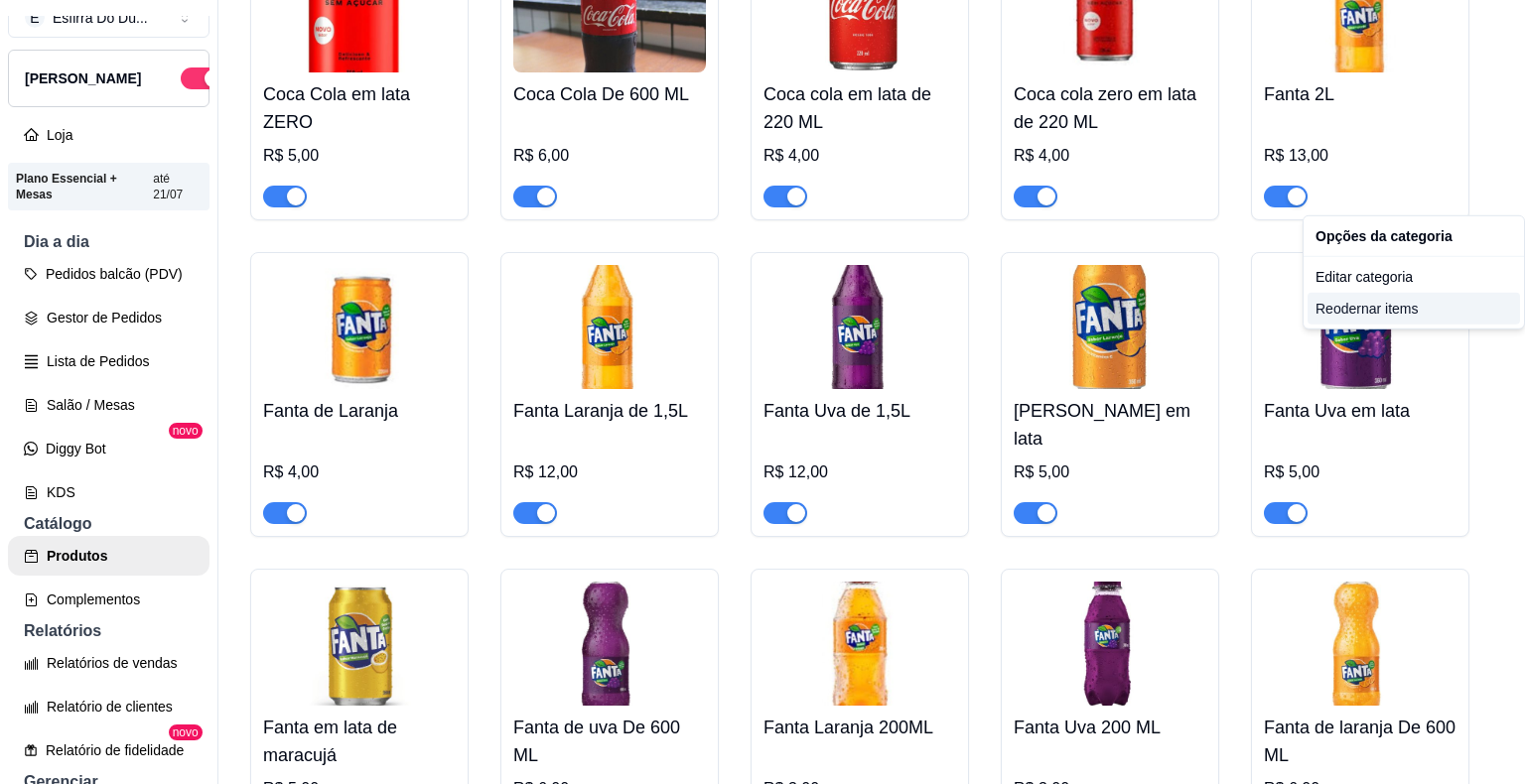 click on "Reodernar items" at bounding box center (1414, 309) 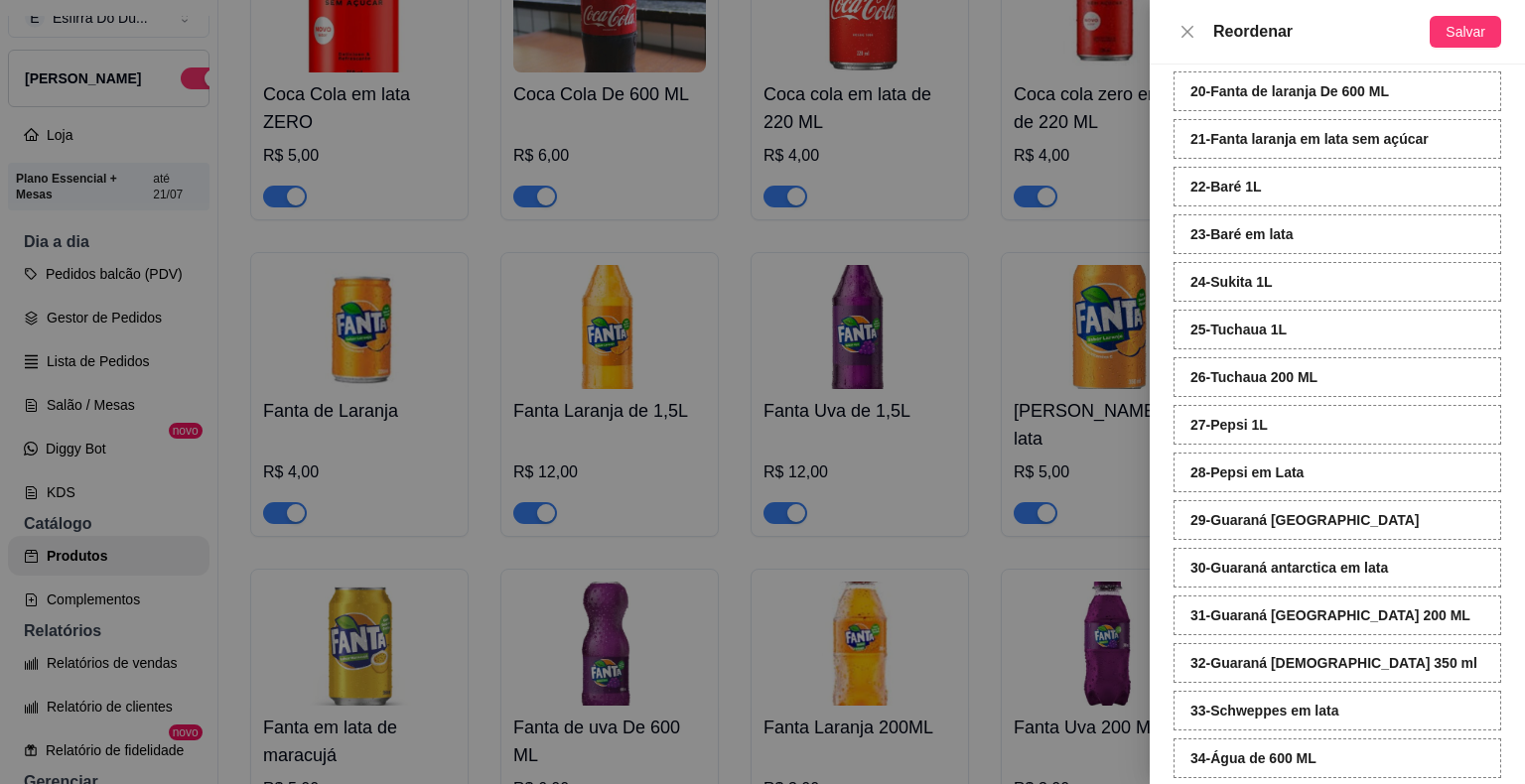 scroll, scrollTop: 1113, scrollLeft: 0, axis: vertical 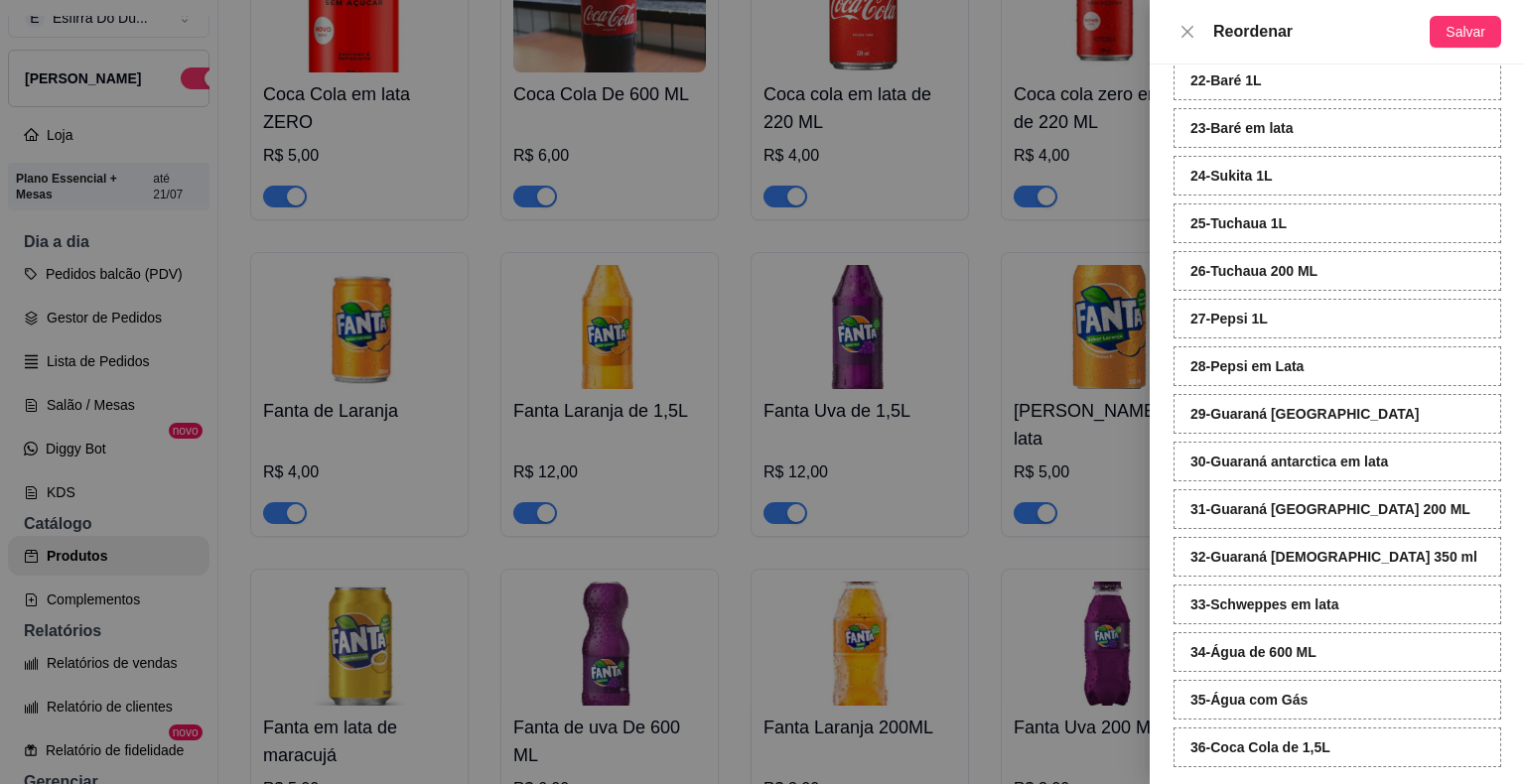 click on "Clique para selecionar e arraste o items para reodernar a ordem em que eles aparecerão no menu. 1  -  Coca Cola 2L  2  -  Coca Cola 1L 3  -  Coca de 1,5L ZERO 4  -  Coca Cola KS 5  -  Coca Cola em Lata 6  -  Coca Cola em lata ZERO 7  -  Coca Cola De 600 ML 8  -  Coca cola em lata de 220 ML 9  -  Coca cola zero em lata de 220 ML 10  -  Fanta 2L 11  -  Fanta de Laranja 12  -  Fanta Laranja de 1,5L 13  -  Fanta Uva de 1,5L 14  -  Fanta Laranja em lata 15  -  Fanta Uva em lata 16  -  Fanta em lata de maracujá  17  -  Fanta de uva De 600 ML 18  -  Fanta Laranja 200ML 19  -  Fanta Uva 200 ML 20  -  Fanta de laranja De 600 ML 21  -  Fanta laranja em lata sem açúcar 22  -  Baré 1L 23  -  Baré em lata 24  -  Sukita 1L 25  -  [GEOGRAPHIC_DATA] 1L 26  -  Tuchaua 200 ML 27  -  Pepsi 1L 28  -  Pepsi em Lata 29  -  Guaraná [GEOGRAPHIC_DATA] 30  -  [GEOGRAPHIC_DATA] [GEOGRAPHIC_DATA] em lata 31  -  [GEOGRAPHIC_DATA] [GEOGRAPHIC_DATA] 200 ML 32  -  Guaraná Jesus 350 ml 33  -  Schweppes em lata 34  -  Água de 600 ML 35  -  Água com Gás 36  -  Coca Cola de 1,5L" at bounding box center (1337, 424) 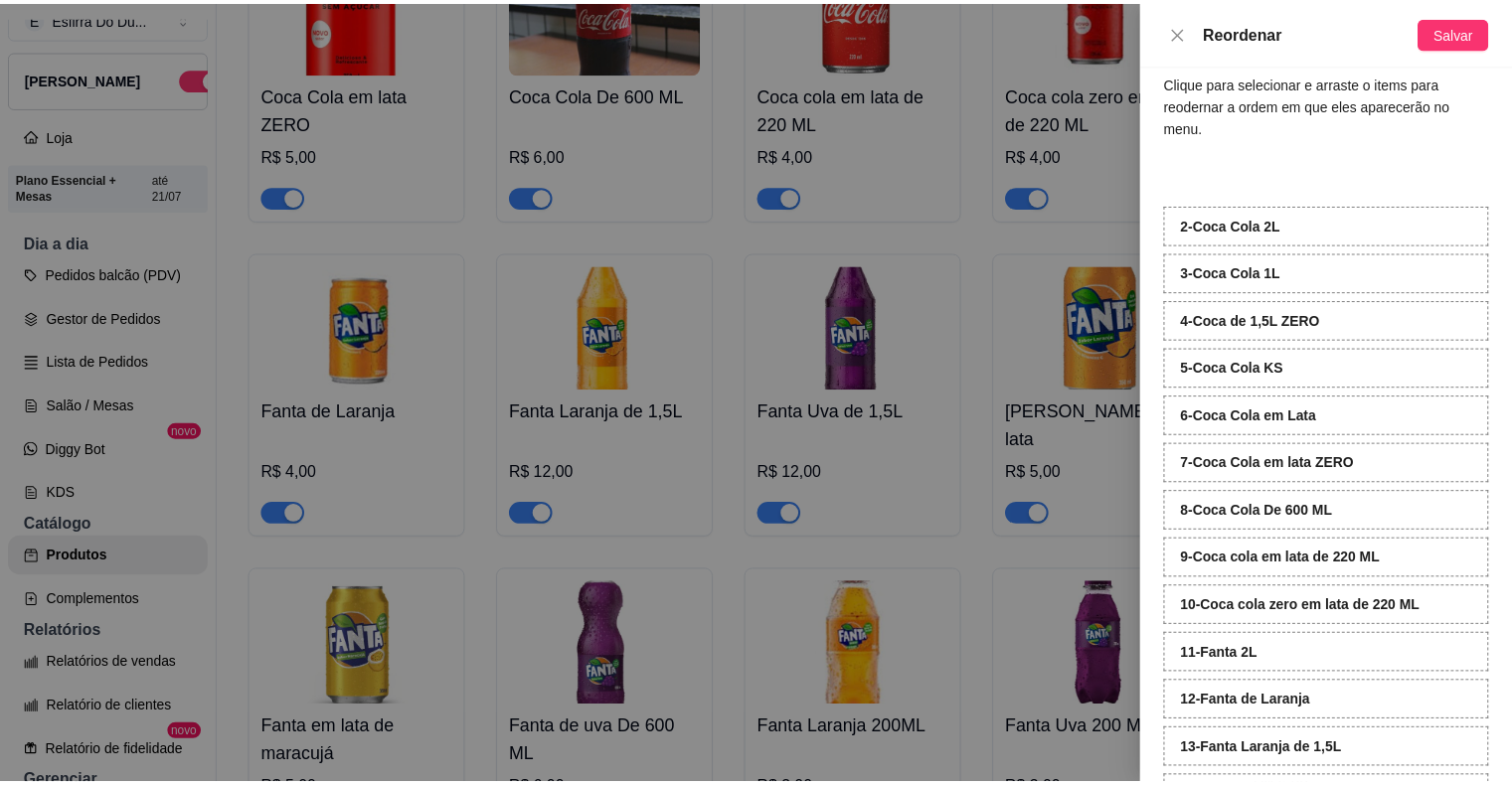 scroll, scrollTop: 0, scrollLeft: 0, axis: both 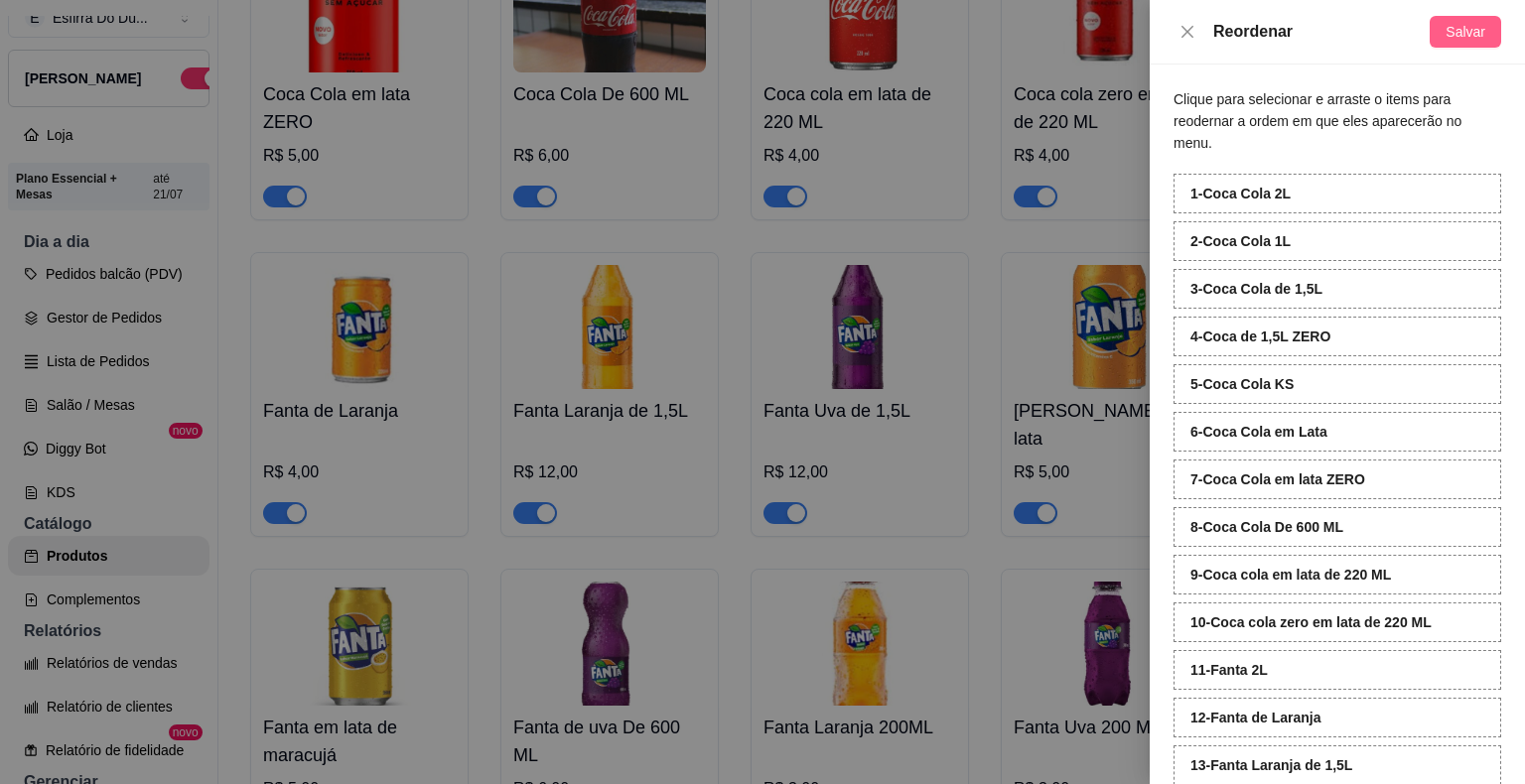 click on "Salvar" at bounding box center (1465, 32) 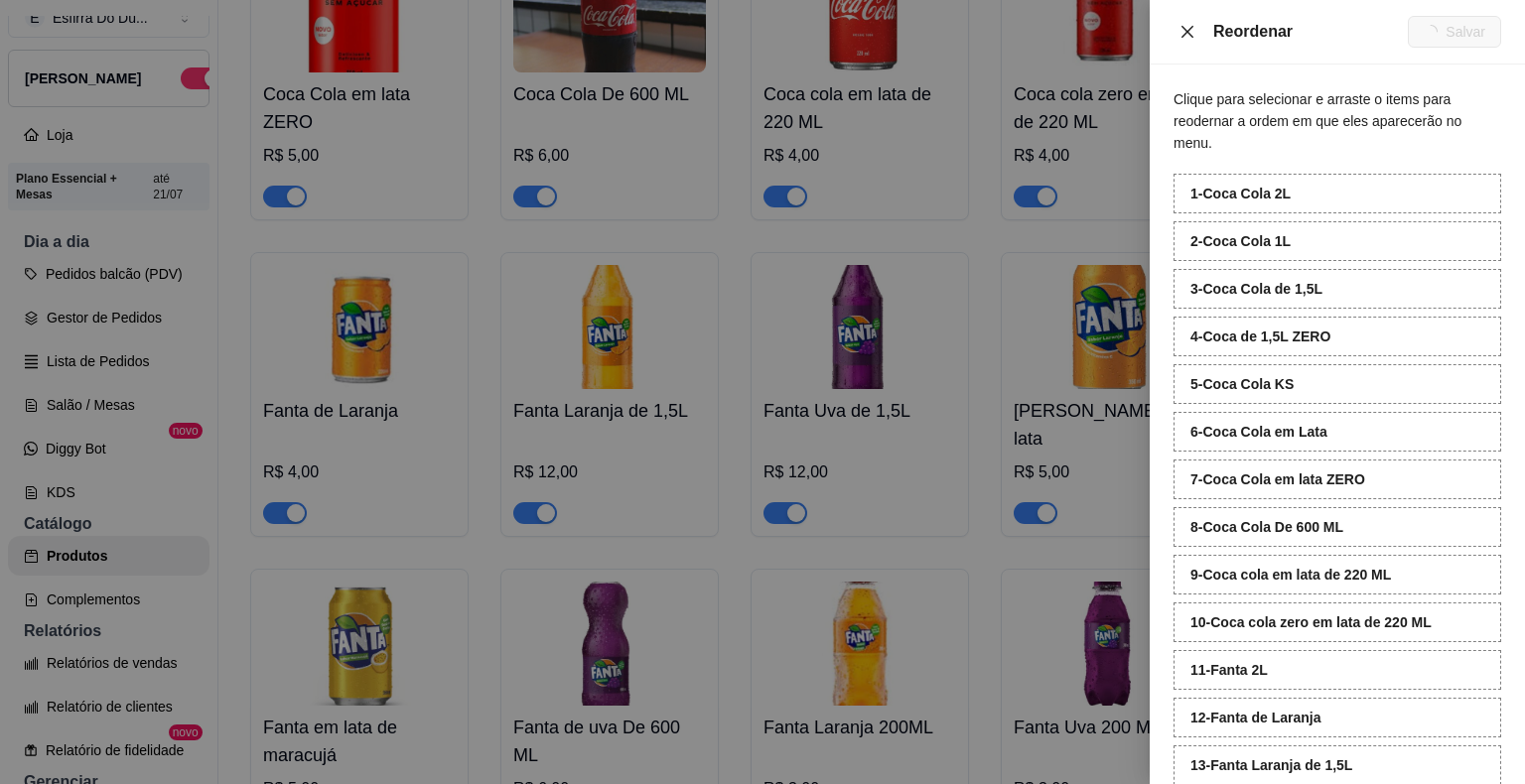click 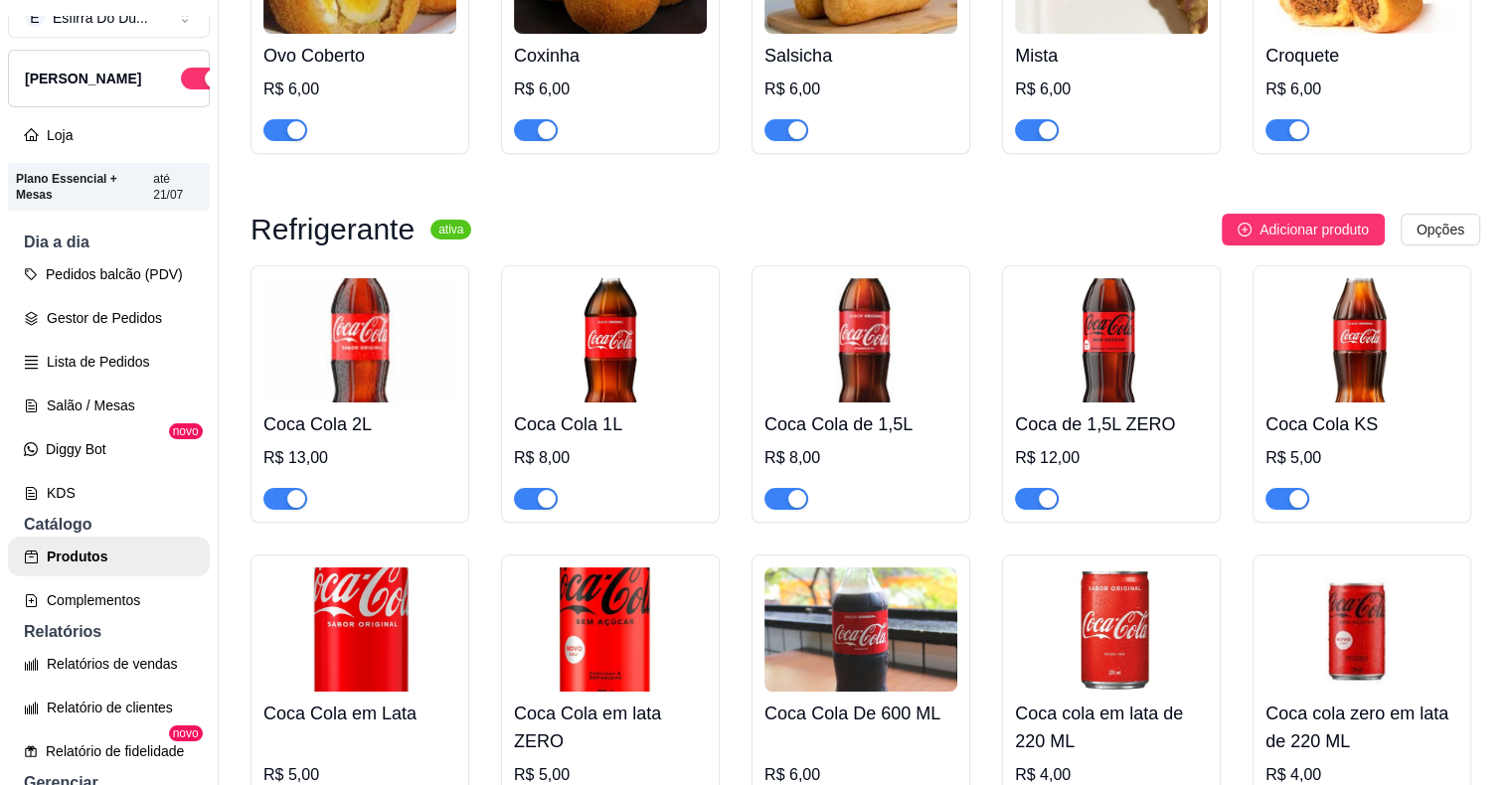 scroll, scrollTop: 1705, scrollLeft: 0, axis: vertical 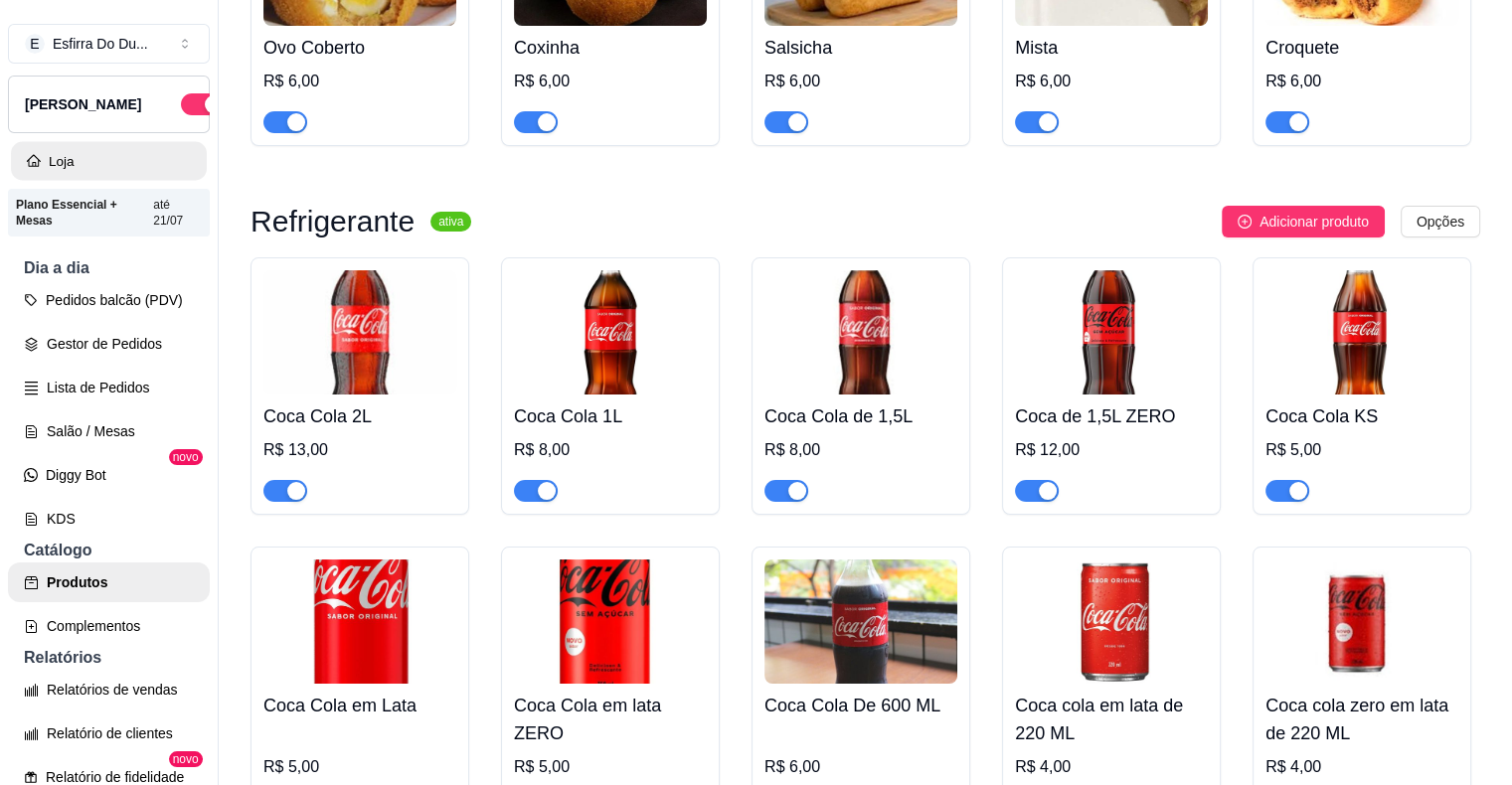 click on "Loja" at bounding box center (108, 161) 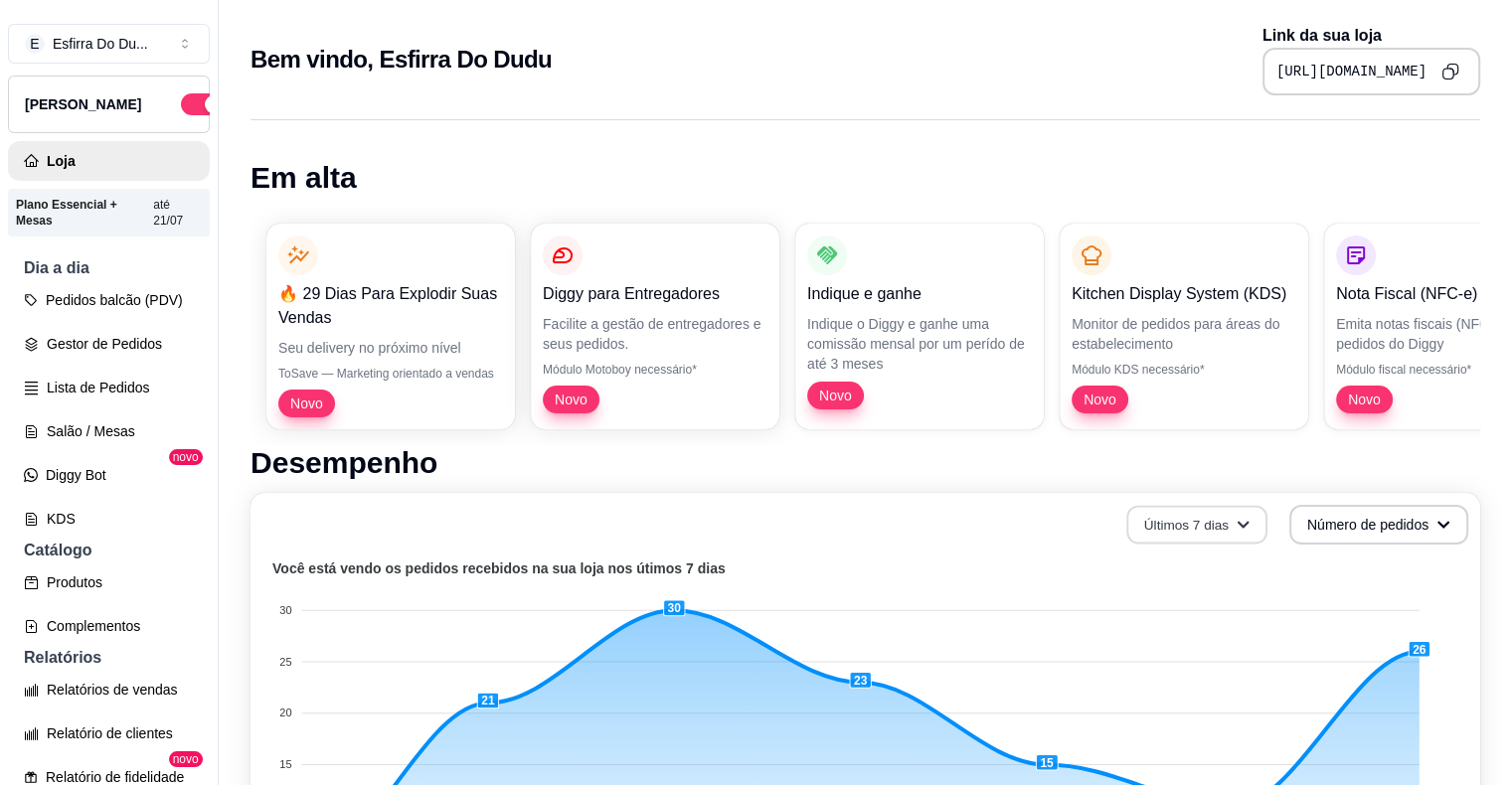 click on "Últimos 7 dias" at bounding box center (1197, 525) 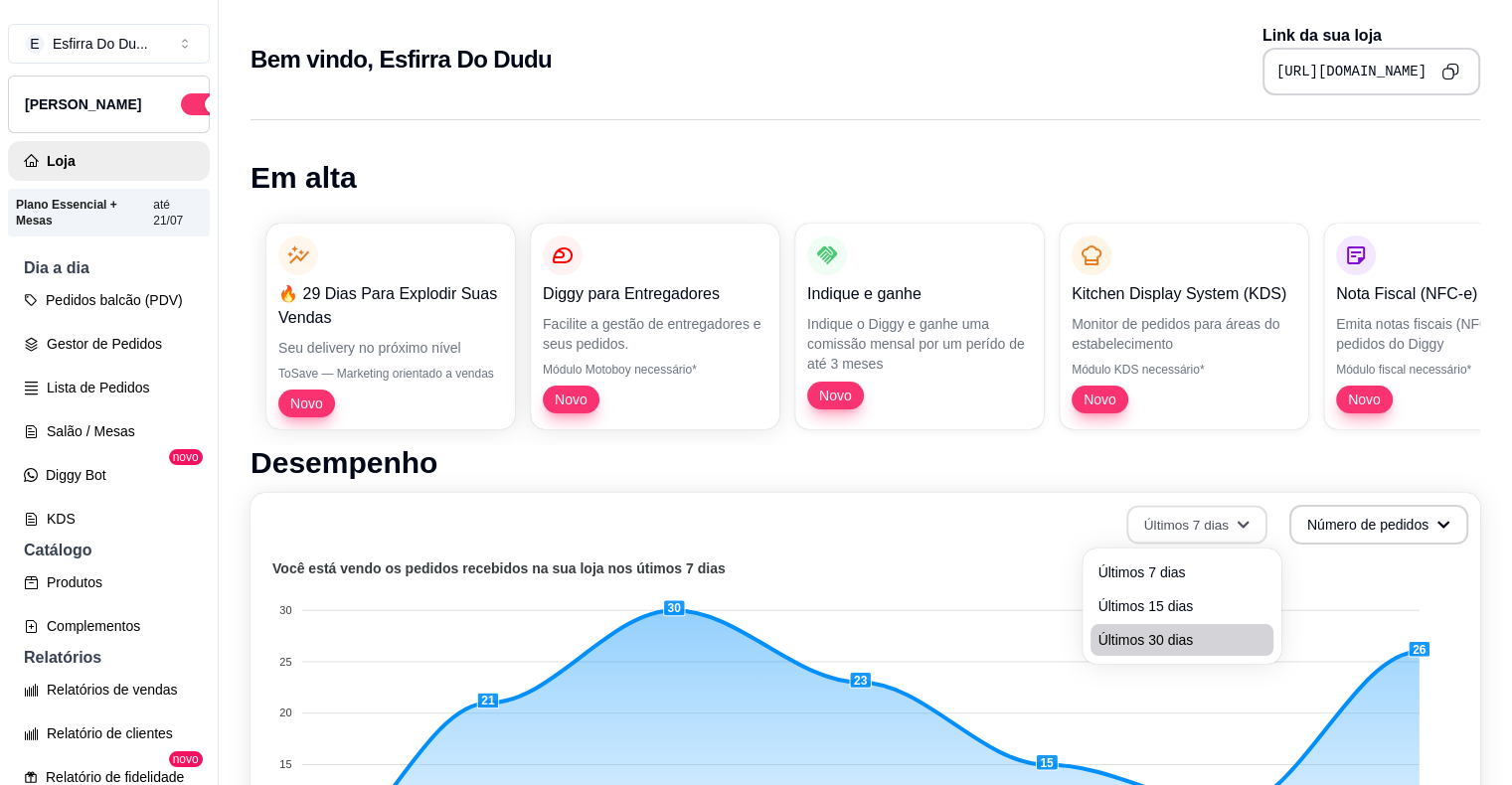 click on "Últimos 30 dias" at bounding box center [1182, 640] 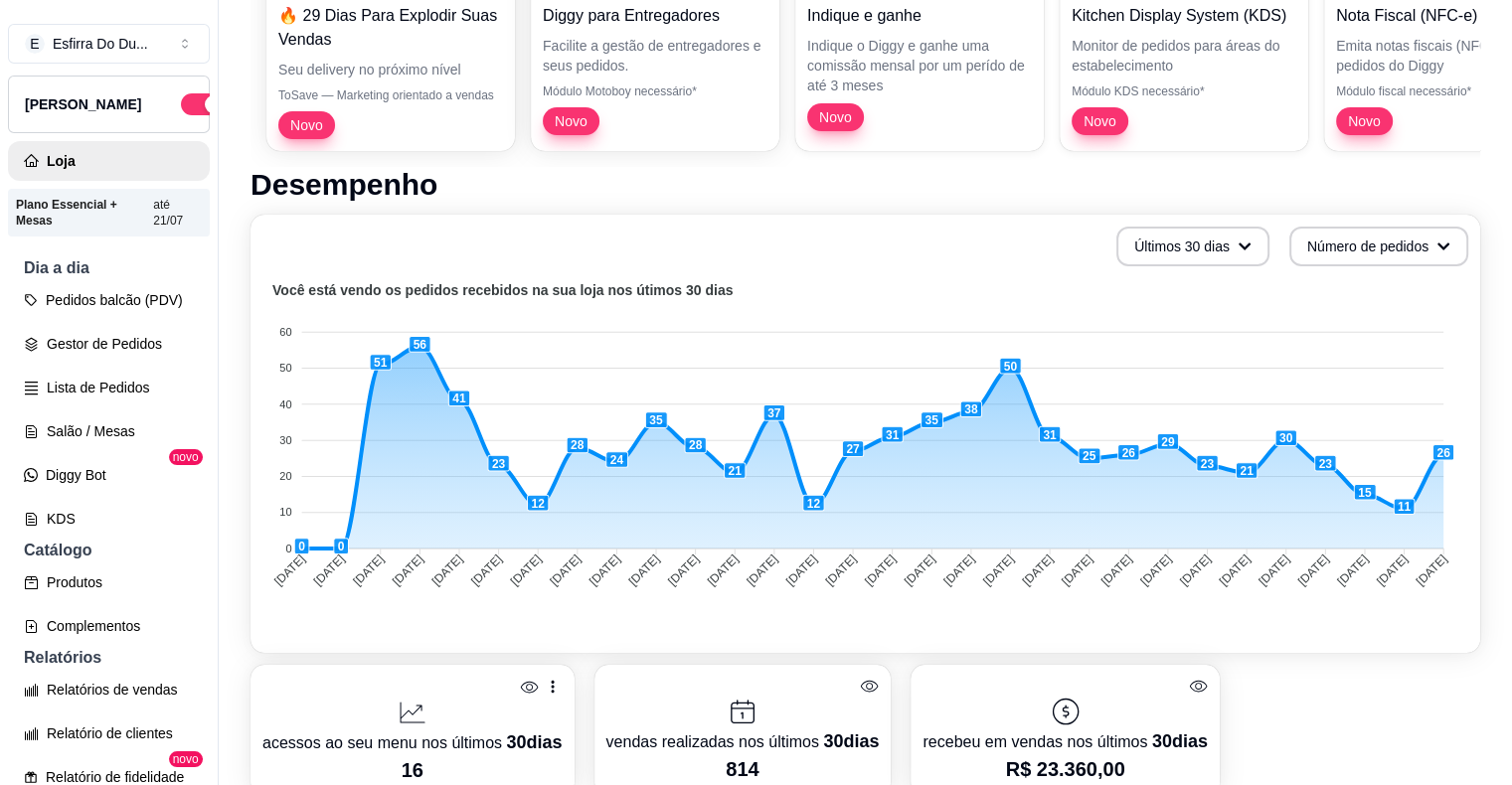 scroll, scrollTop: 0, scrollLeft: 0, axis: both 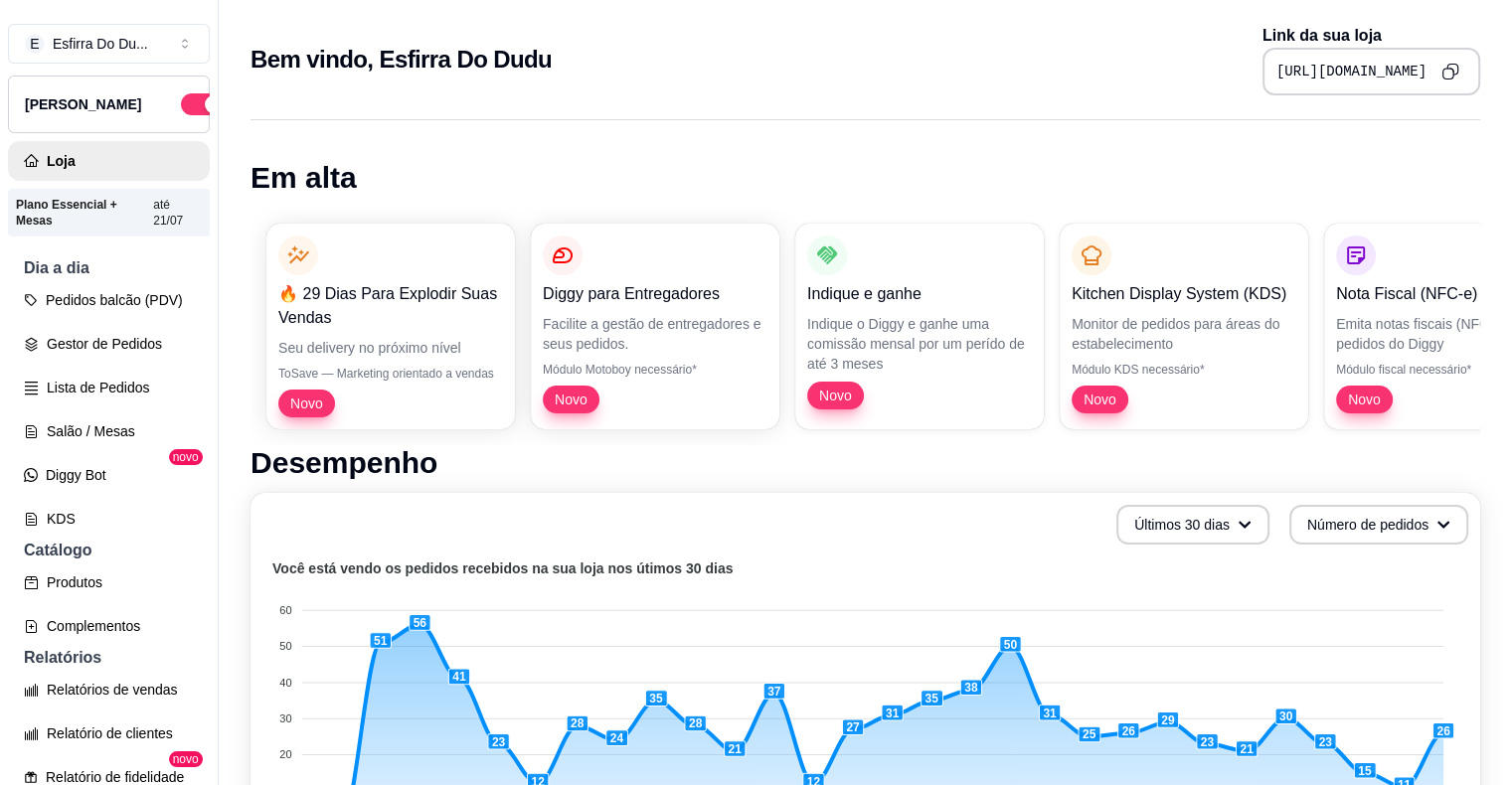 click on "Desempenho" at bounding box center [865, 463] 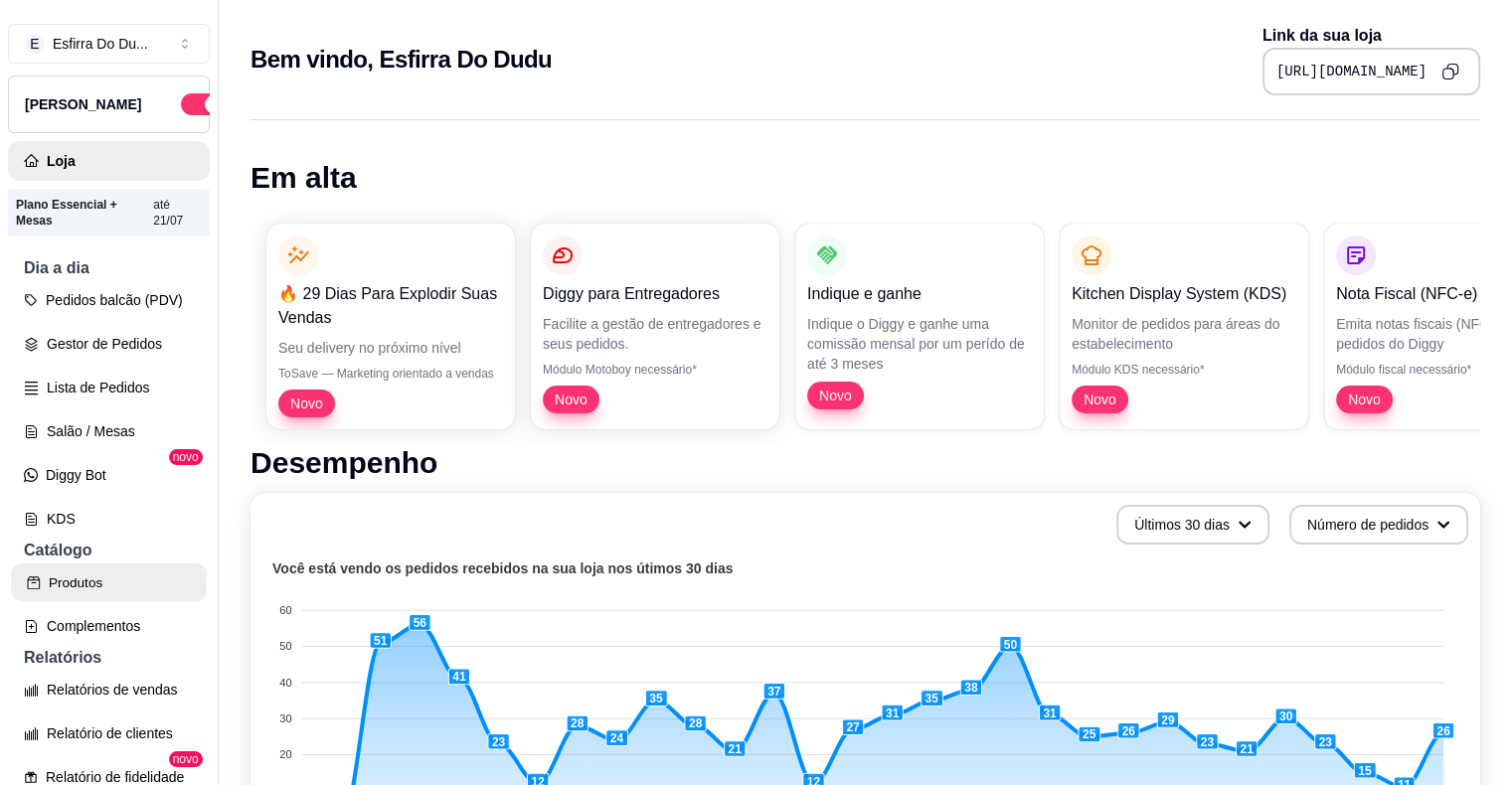 click on "Produtos" at bounding box center (108, 582) 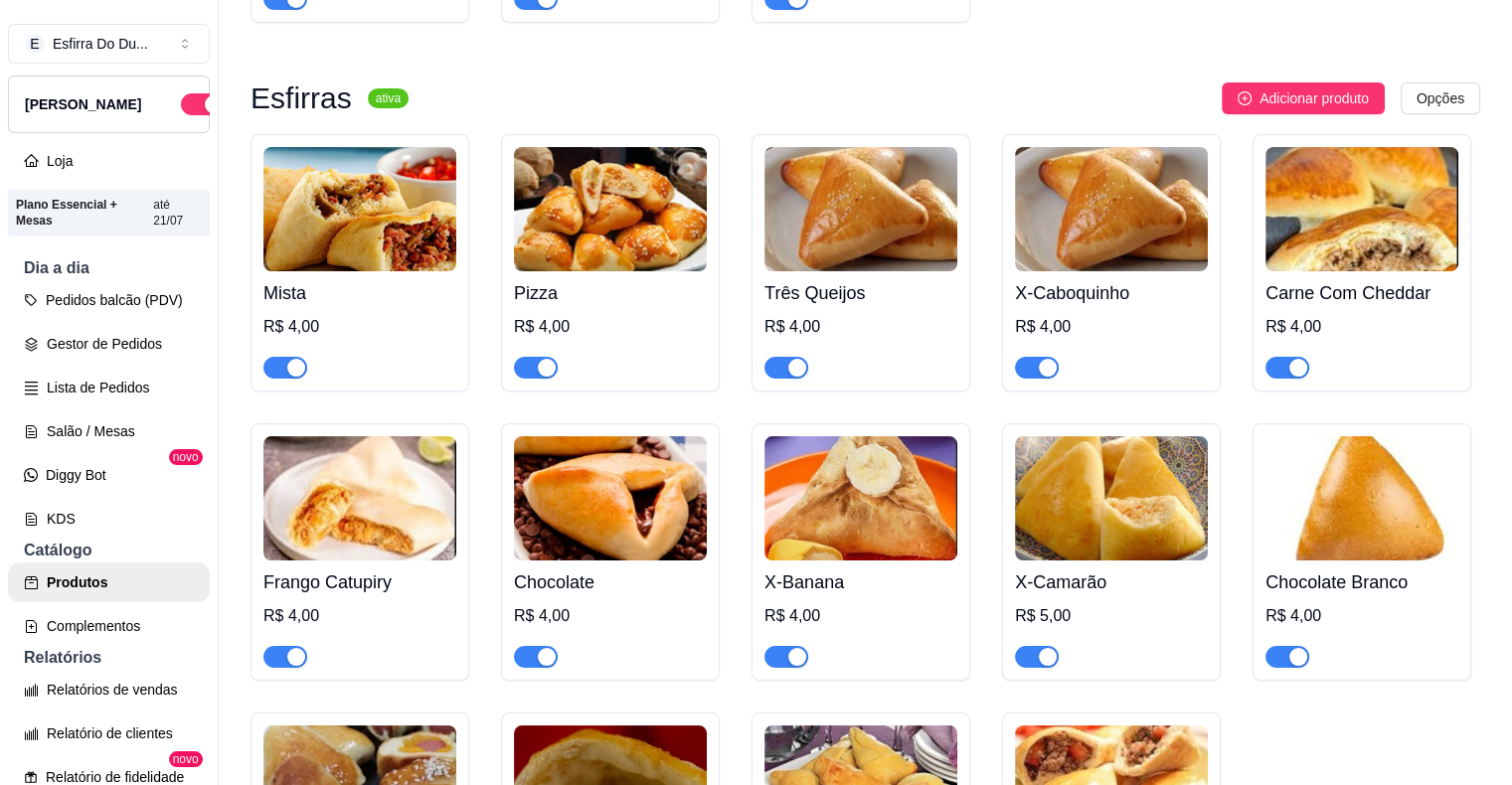 scroll, scrollTop: 517, scrollLeft: 0, axis: vertical 